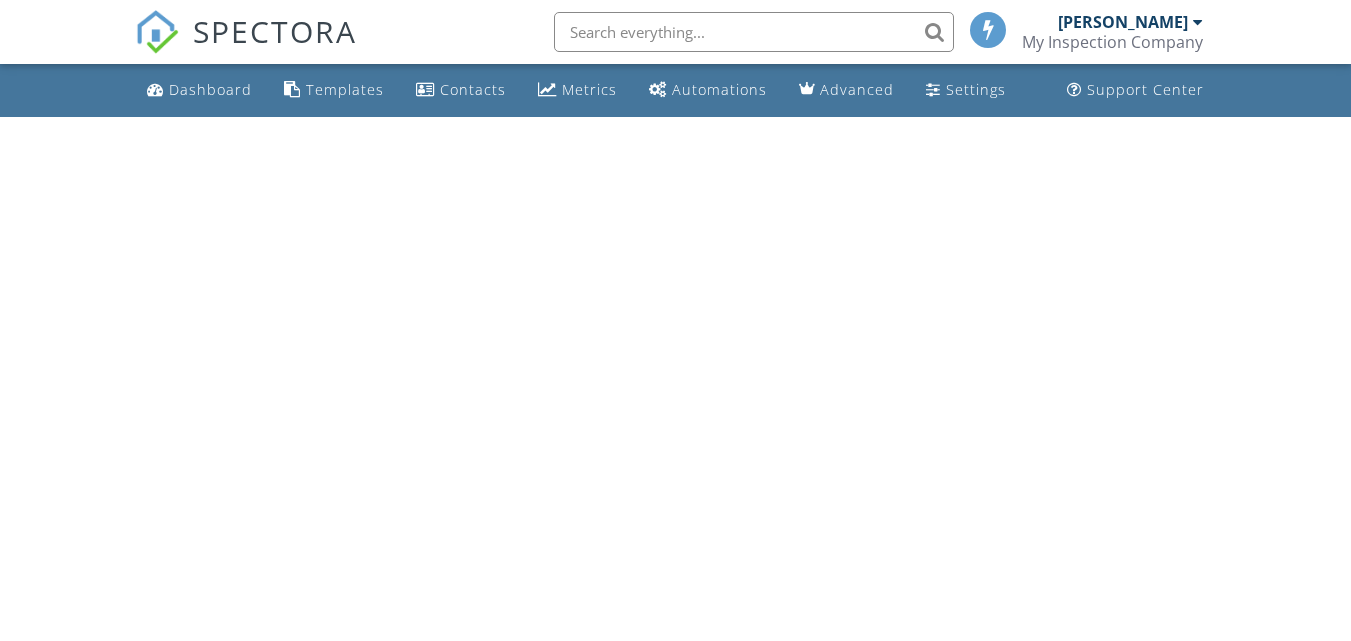 scroll, scrollTop: 0, scrollLeft: 0, axis: both 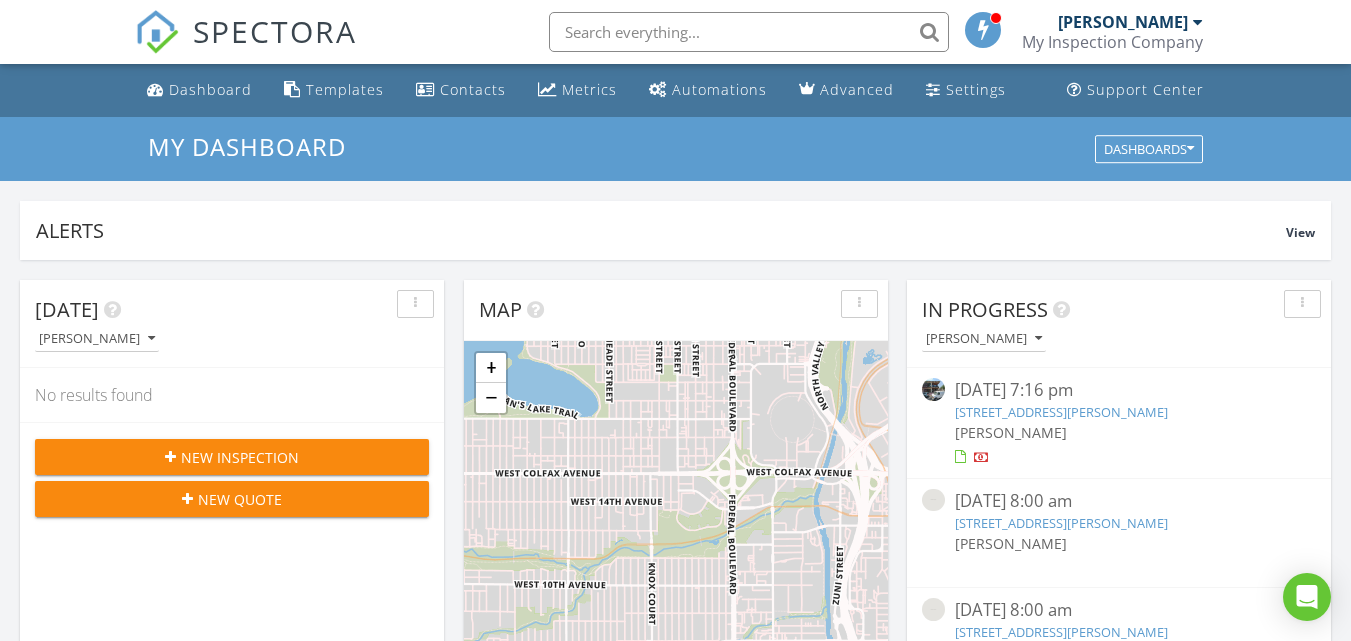 click on "[PERSON_NAME]" at bounding box center [1130, 22] 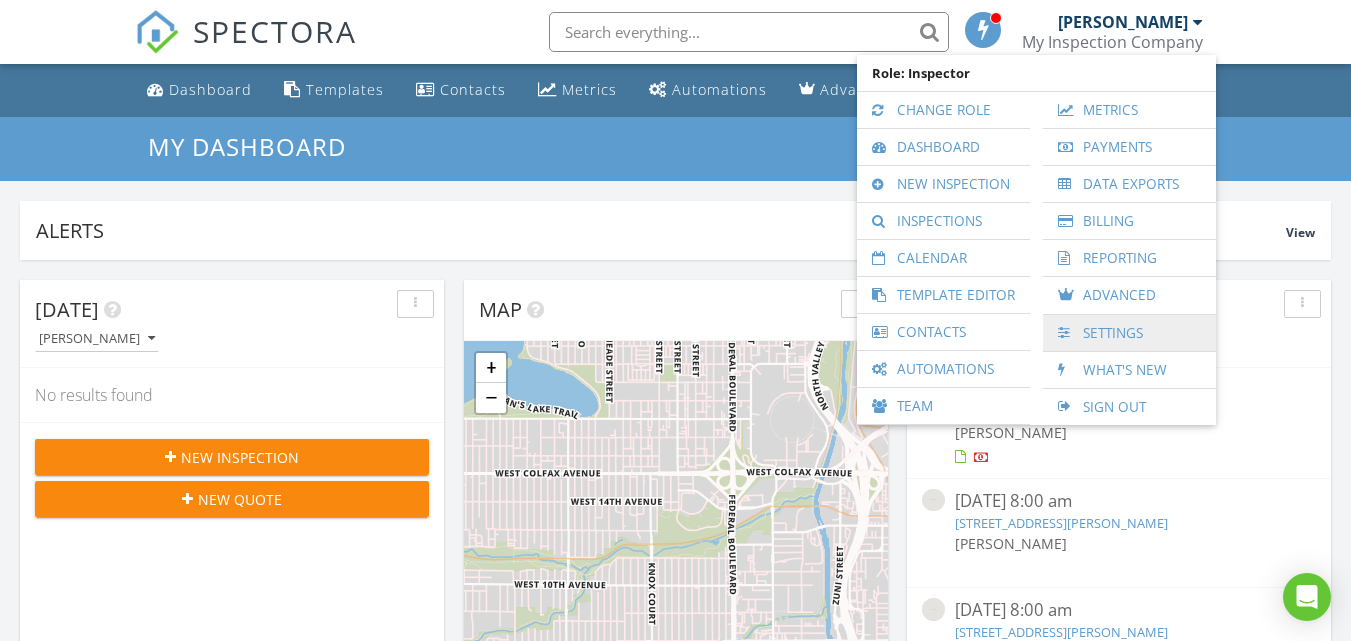 click at bounding box center [1068, 333] 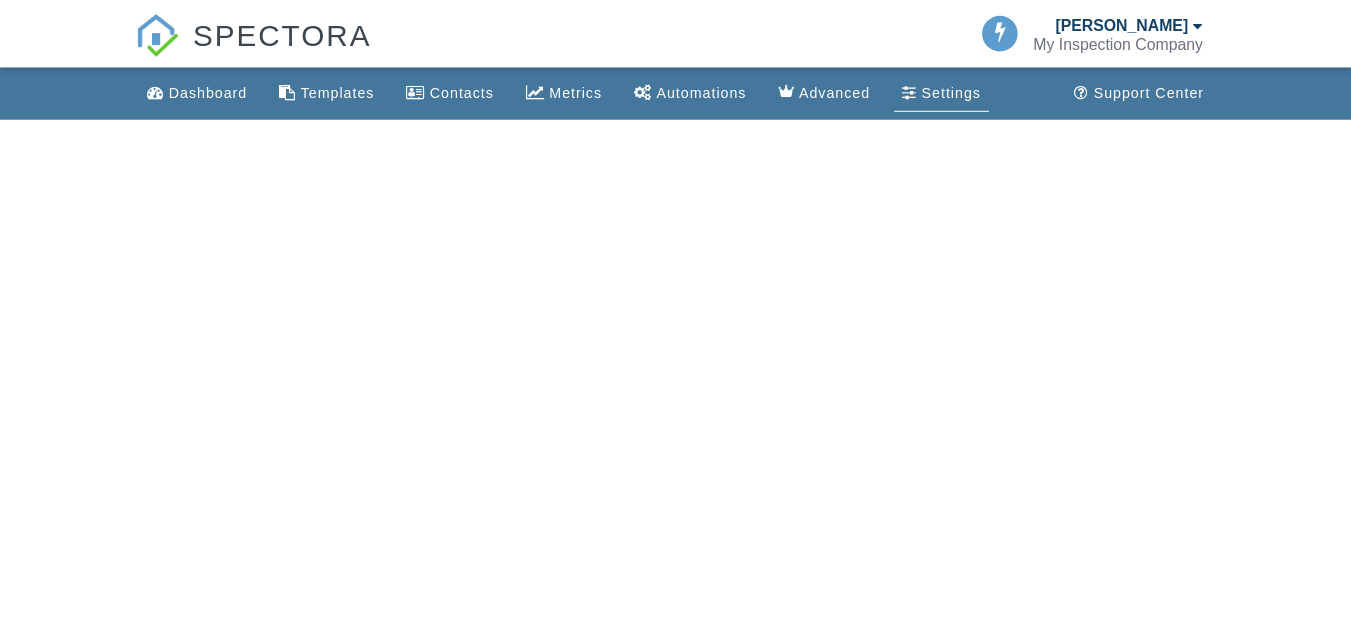 scroll, scrollTop: 0, scrollLeft: 0, axis: both 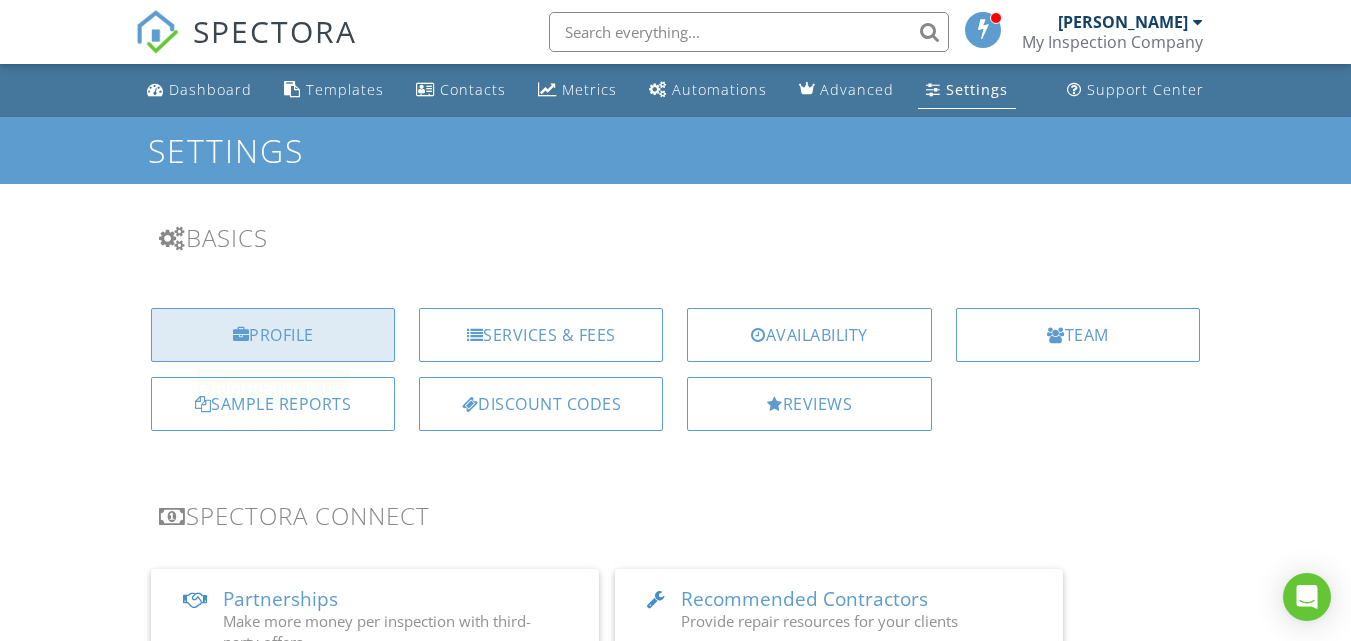 click on "Profile" at bounding box center (273, 335) 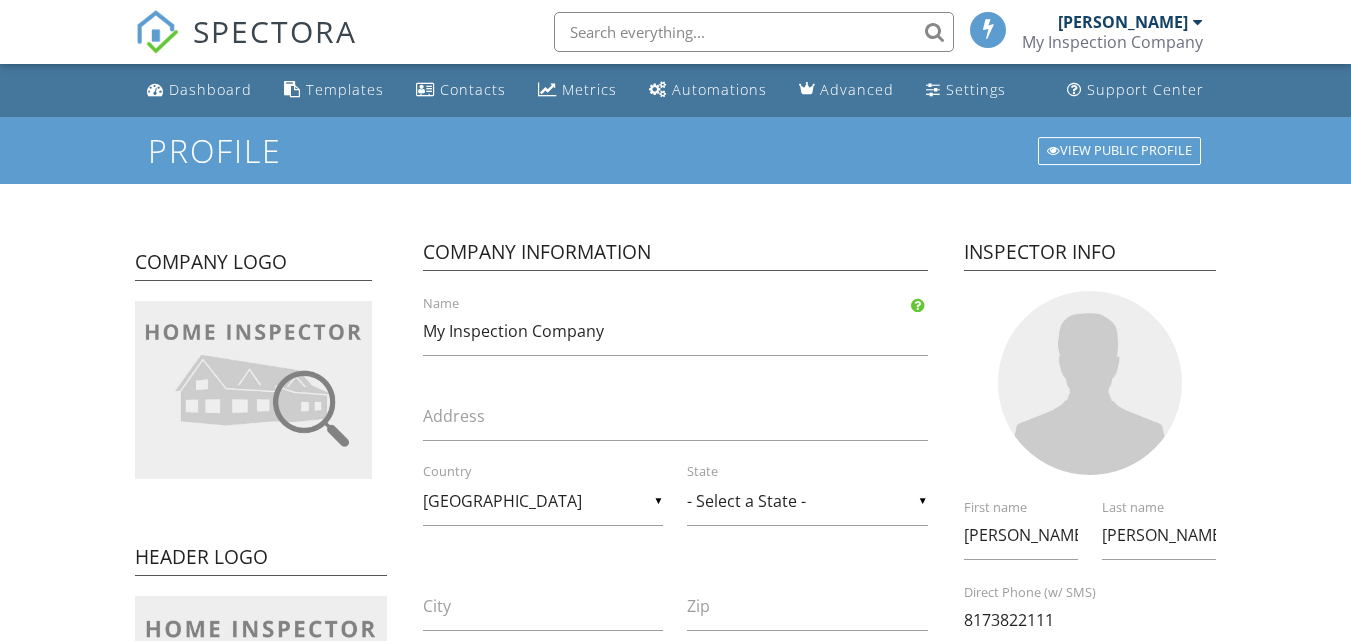 scroll, scrollTop: 0, scrollLeft: 0, axis: both 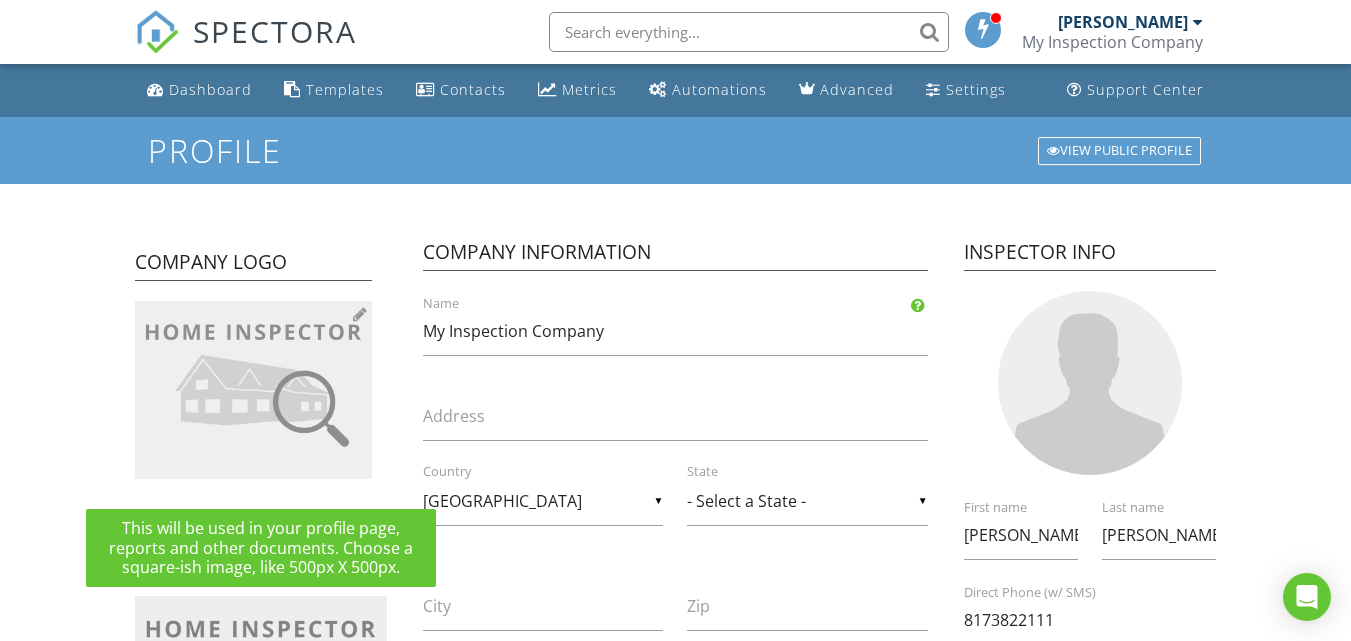 click at bounding box center (360, 314) 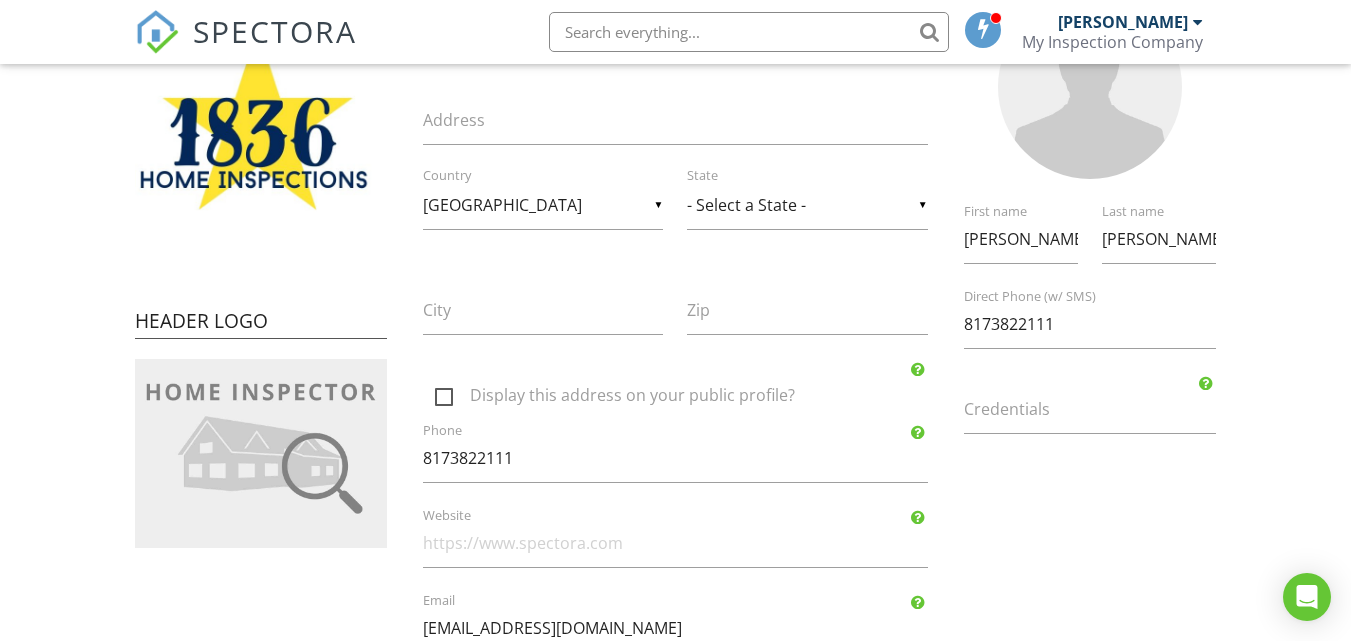 scroll, scrollTop: 297, scrollLeft: 0, axis: vertical 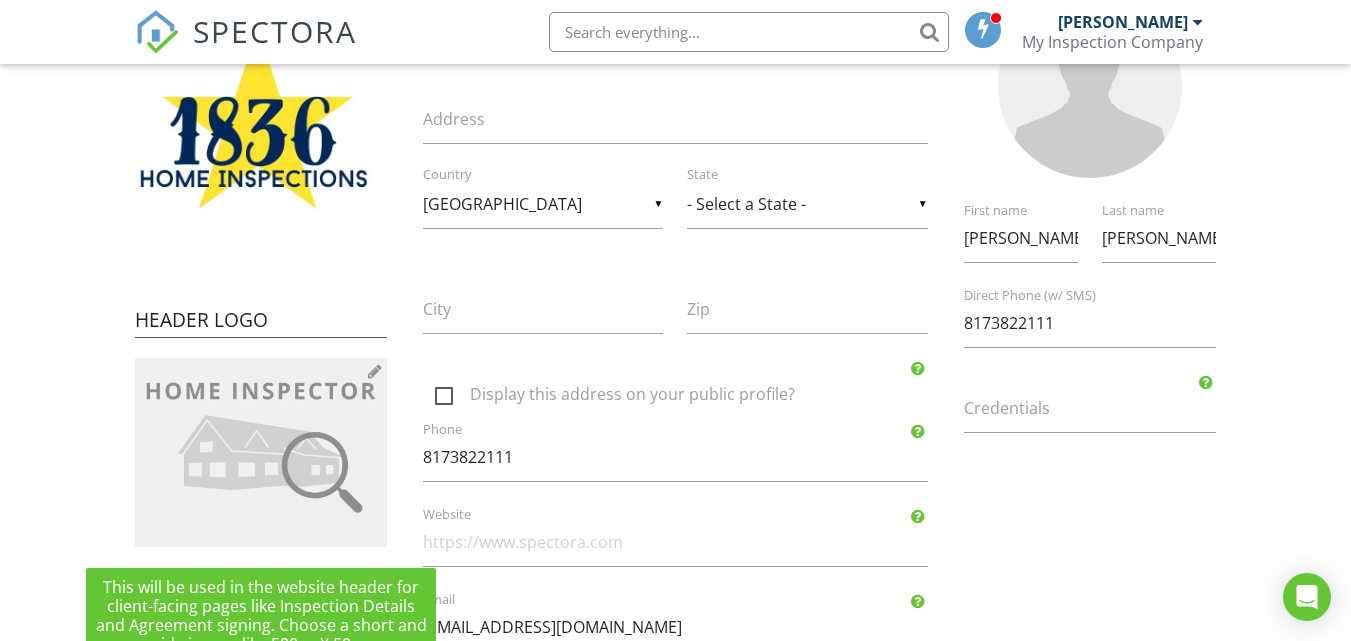 click at bounding box center (261, 452) 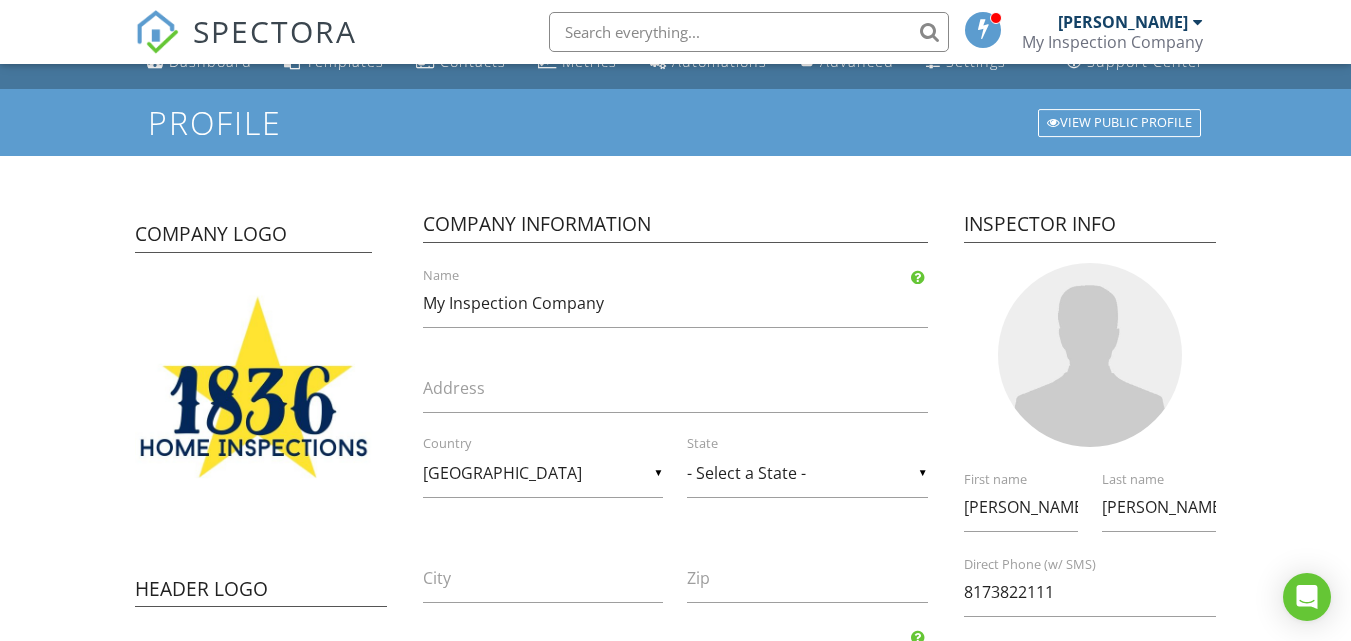 scroll, scrollTop: 27, scrollLeft: 0, axis: vertical 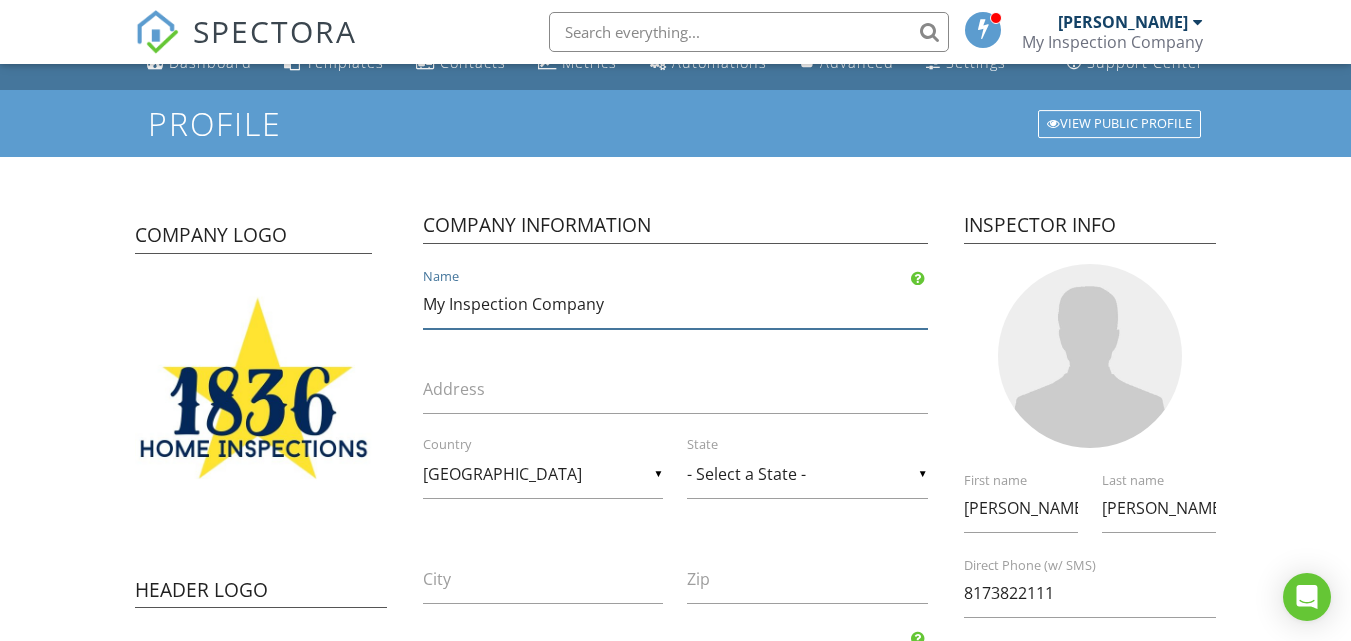 click on "My Inspection Company" at bounding box center (675, 304) 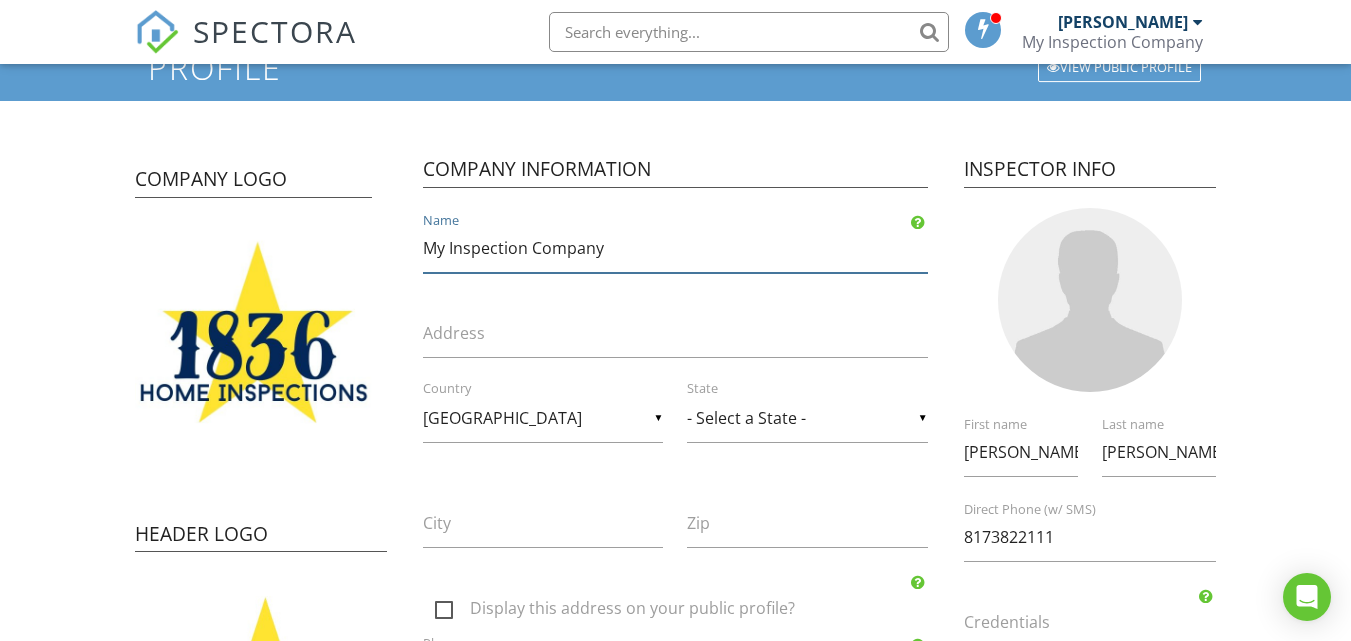 scroll, scrollTop: 0, scrollLeft: 0, axis: both 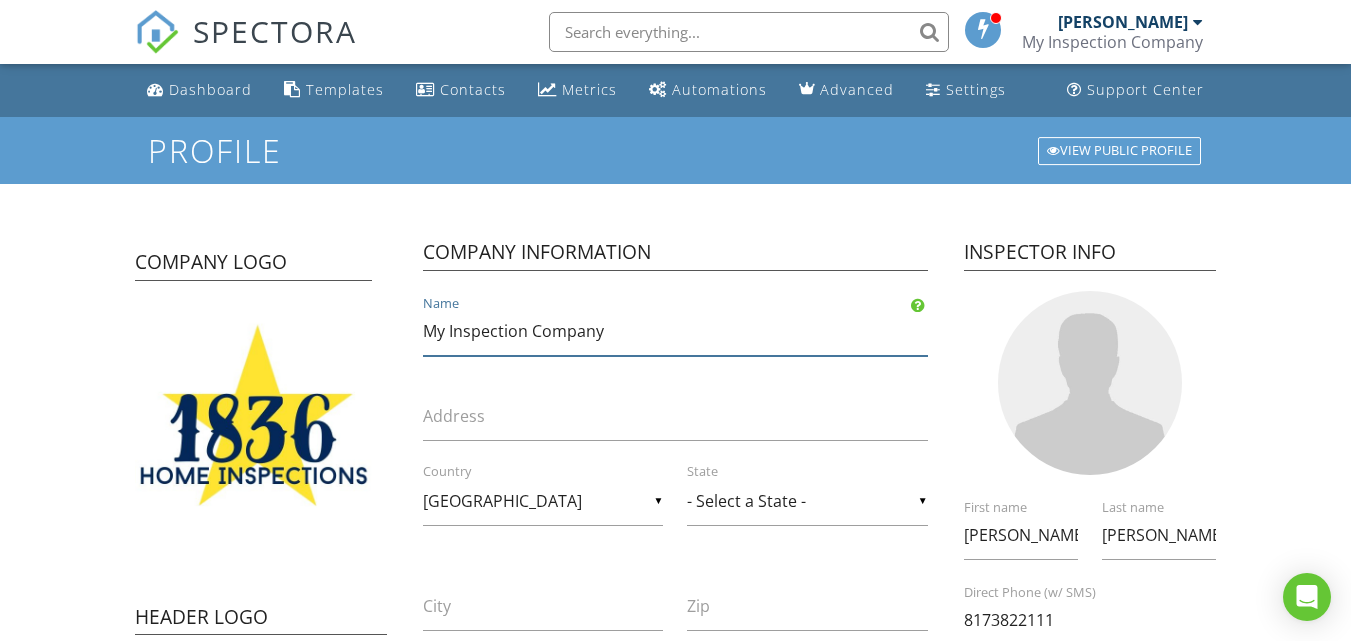 click on "My Inspection Company" at bounding box center (675, 331) 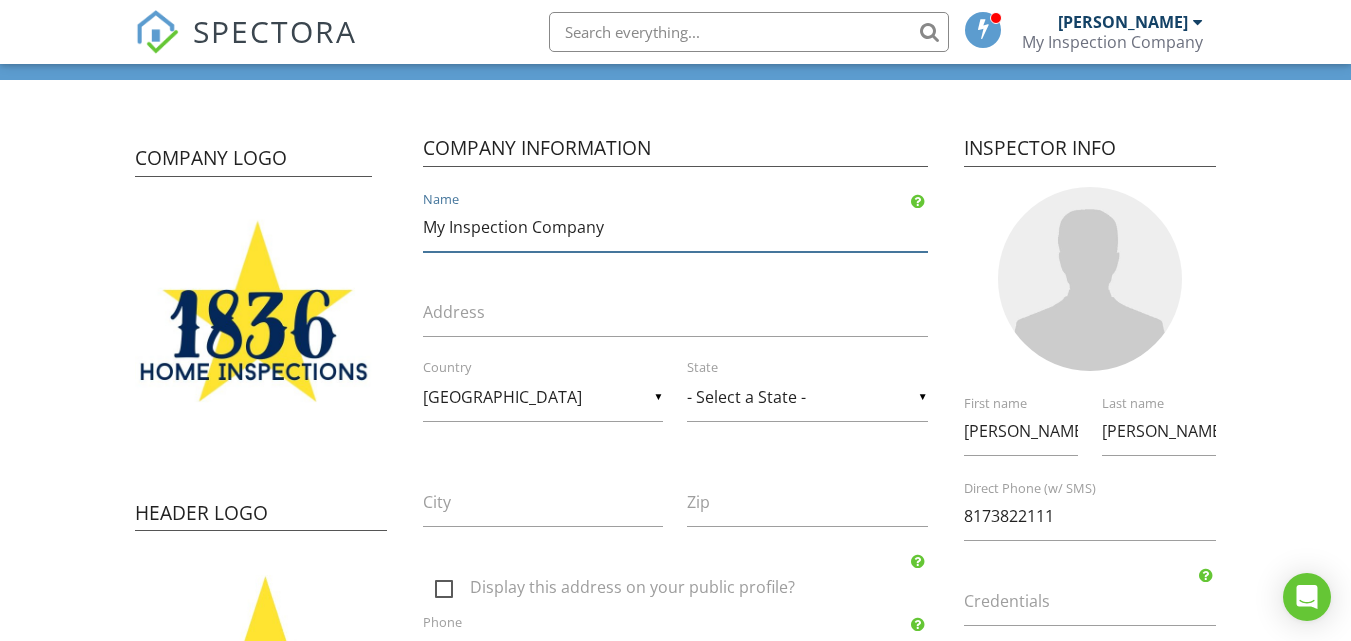 scroll, scrollTop: 58, scrollLeft: 0, axis: vertical 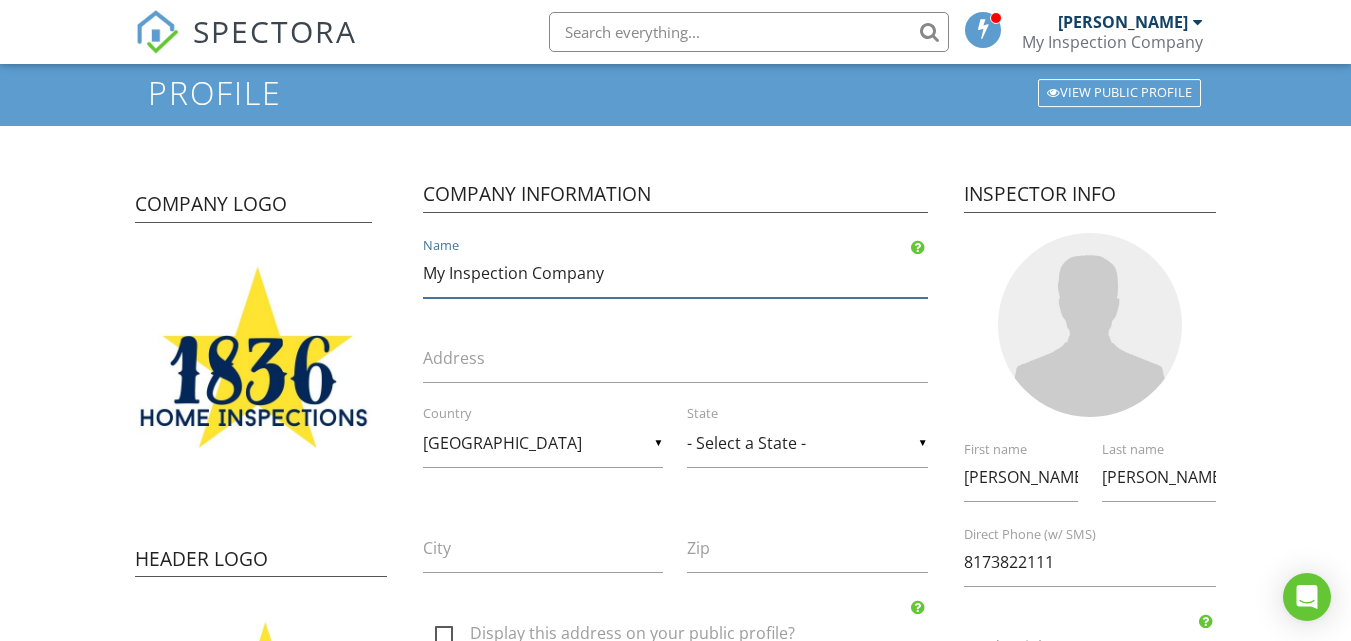 click on "My Inspection Company" at bounding box center [675, 273] 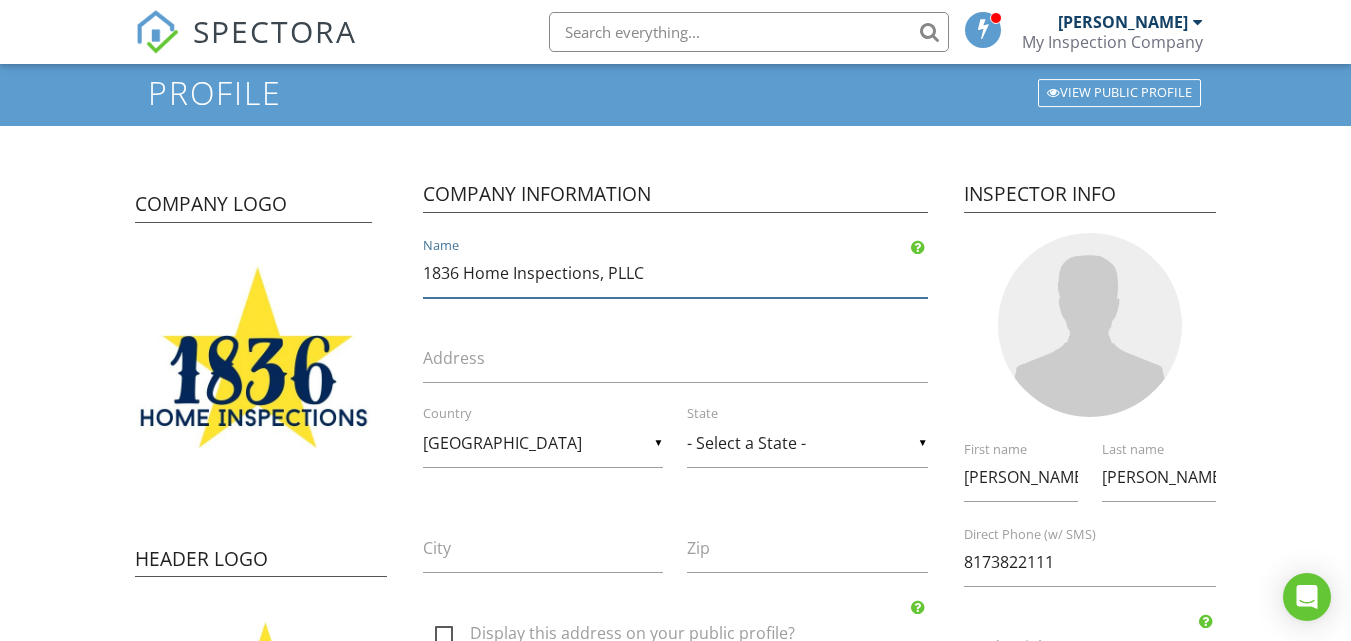 type on "1836 Home Inspections, PLLC" 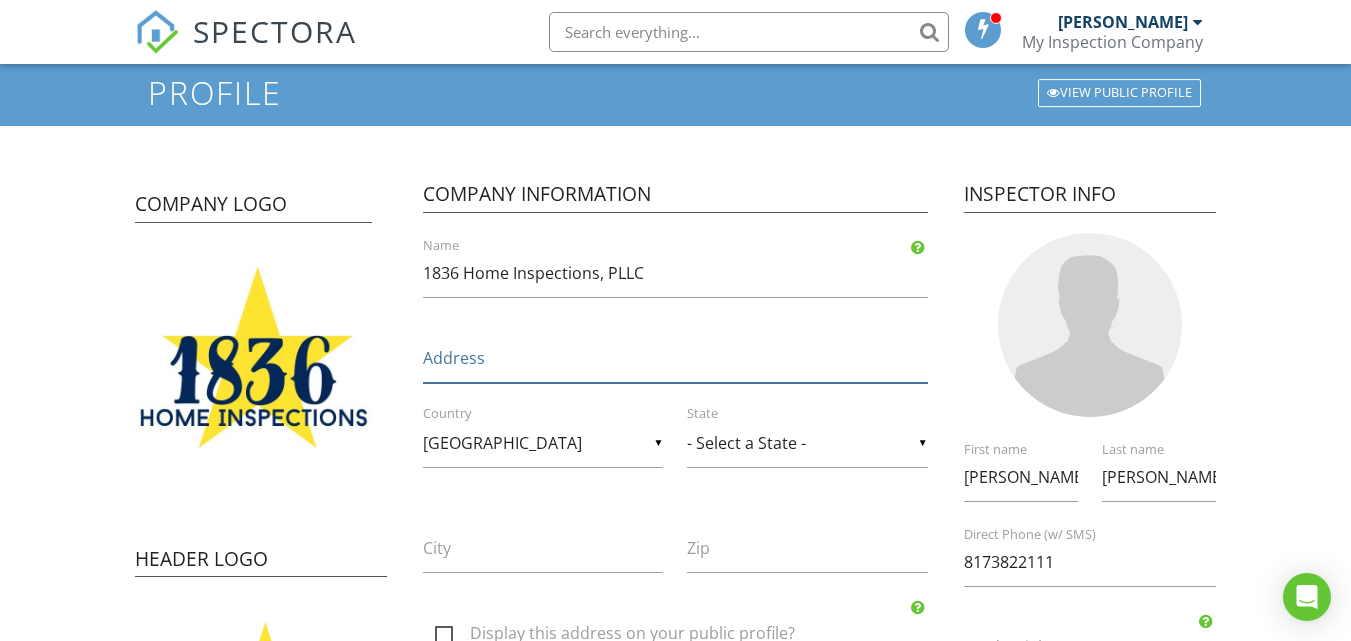 click on "Address" at bounding box center [675, 358] 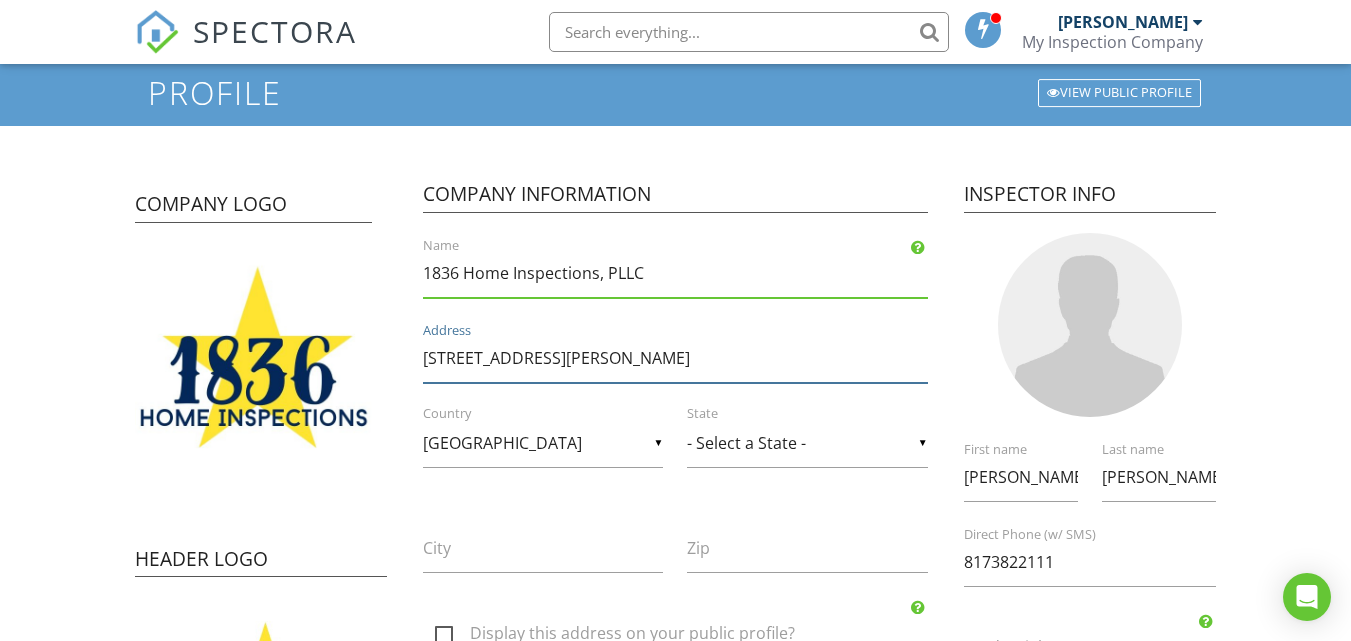 type on "139 Kelly Ct" 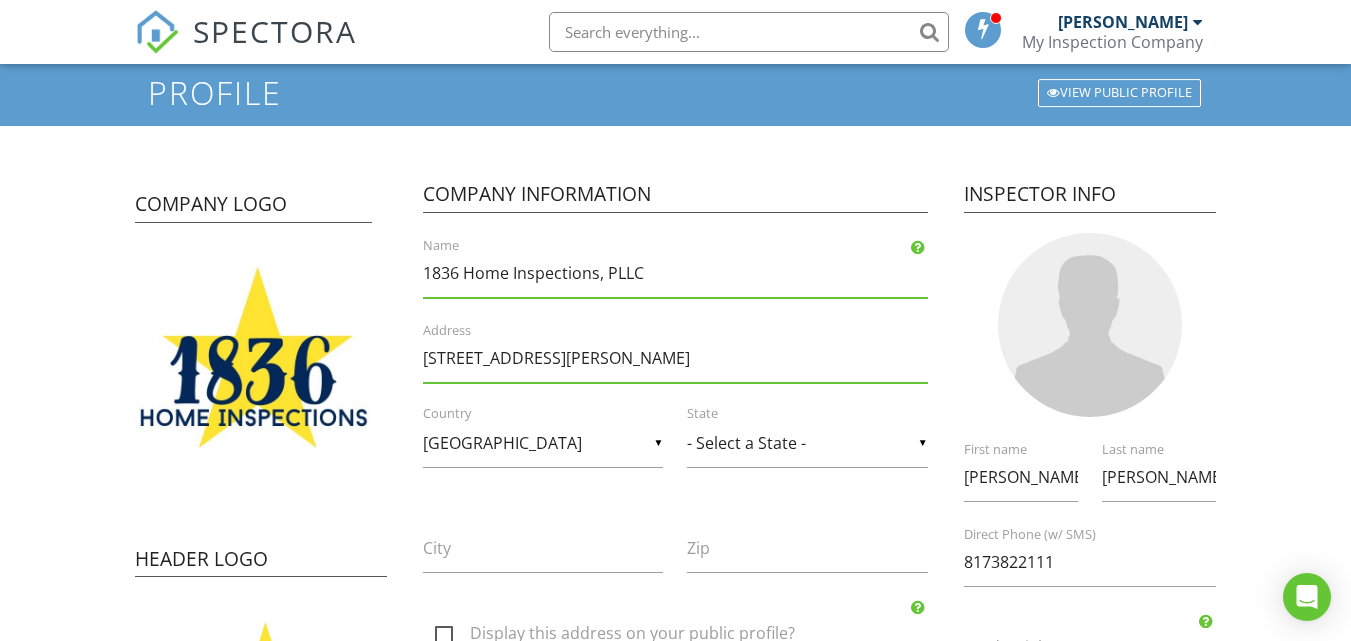 scroll, scrollTop: 50, scrollLeft: 0, axis: vertical 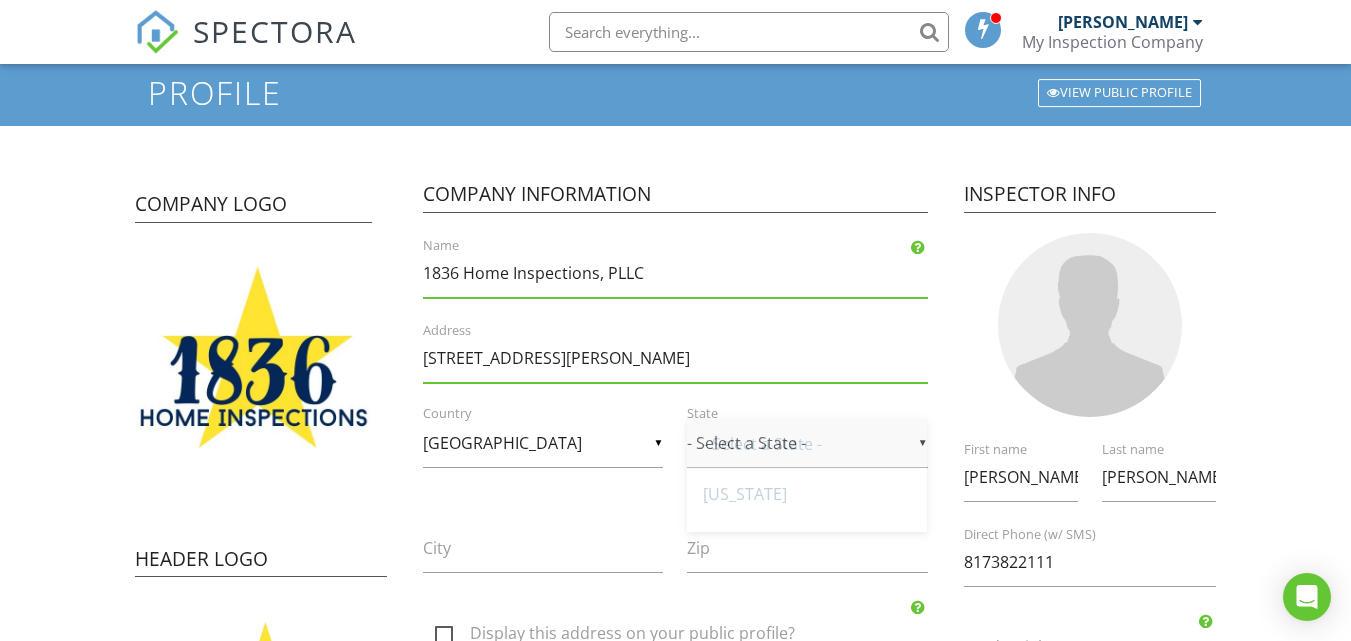 click on "▼ - Select a State - - Select a State - Alabama Alaska Arizona Arkansas California Colorado Connecticut Delaware District of Columbia Florida Georgia Hawaii Idaho Illinois Indiana Iowa Kansas Kentucky Louisiana Maine Maryland Massachusetts Michigan Minnesota Mississippi Missouri Montana Nebraska Nevada New Hampshire New Jersey New Mexico New York North Carolina North Dakota Ohio Oklahoma Oregon Pennsylvania Rhode Island South Carolina South Dakota Tennessee Texas Utah Vermont Virginia Washington West Virginia Wisconsin Wyoming - Select a State -
Alabama
Alaska
Arizona
Arkansas
California
Colorado
Connecticut
Delaware
District of Columbia
Florida
Georgia
Hawaii
Idaho
Illinois
Indiana
Iowa
Kansas
Kentucky
Louisiana
Maine
Maryland
Massachusetts
Michigan
Minnesota
Mississippi
Missouri
Montana
Nebraska
Nevada
New Hampshire
New Jersey
New Mexico
New York
North Carolina
North Dakota
Ohio
Oklahoma
Oregon
Pennsylvania
Rhode Island" at bounding box center [807, 443] 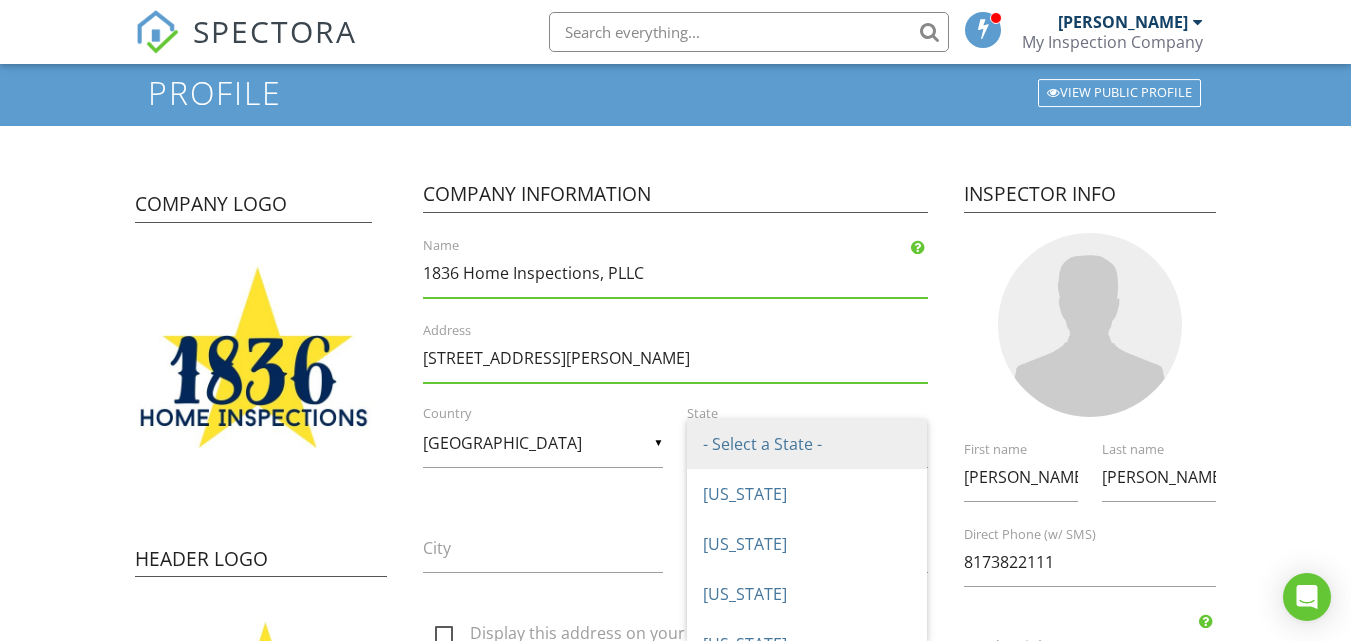 scroll, scrollTop: 2150, scrollLeft: 0, axis: vertical 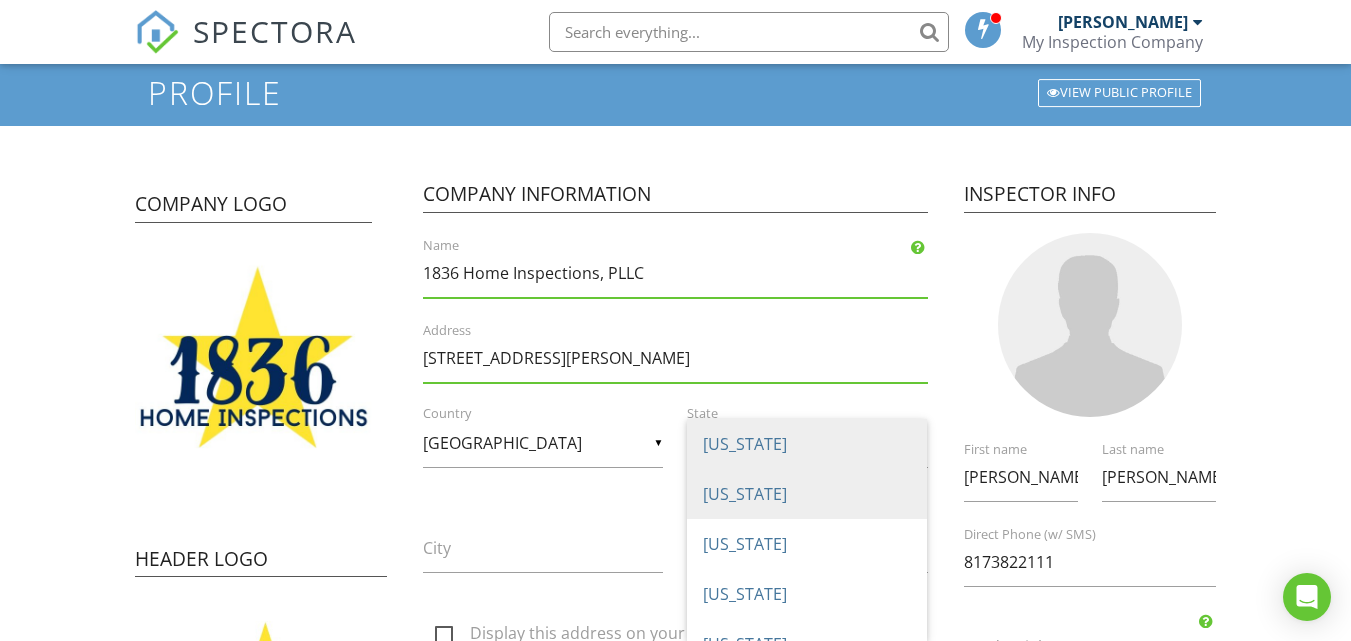 click on "Texas" at bounding box center [807, 494] 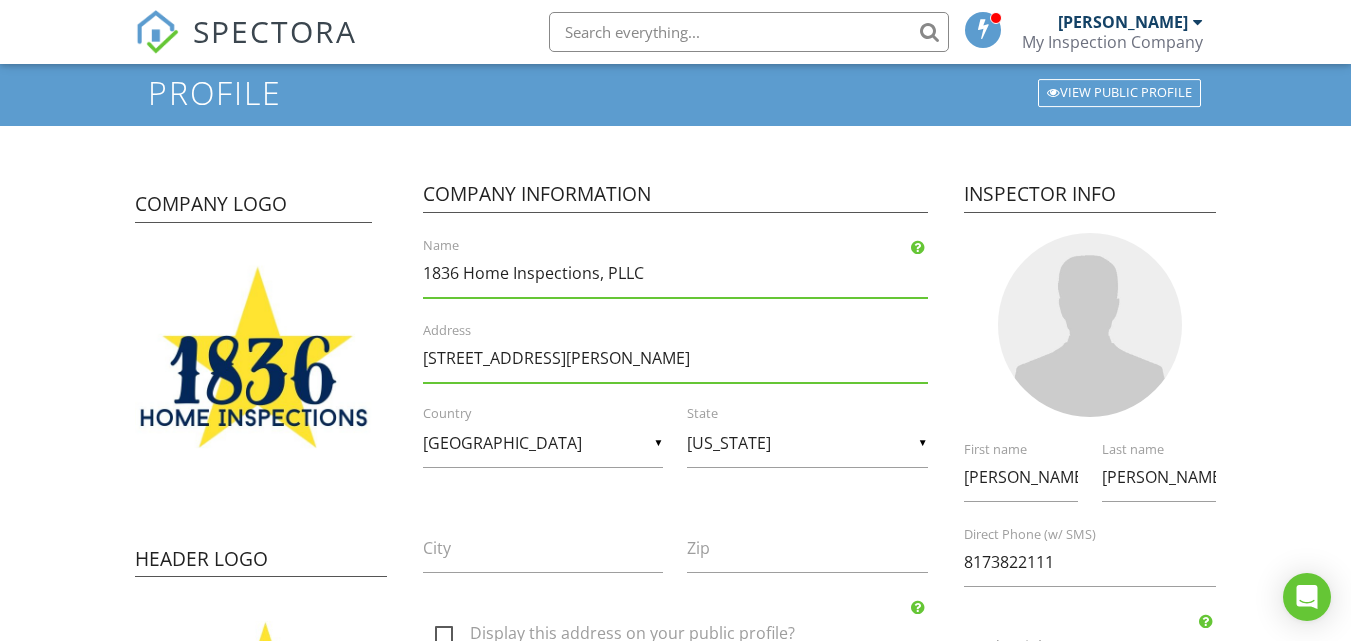 scroll, scrollTop: 0, scrollLeft: 0, axis: both 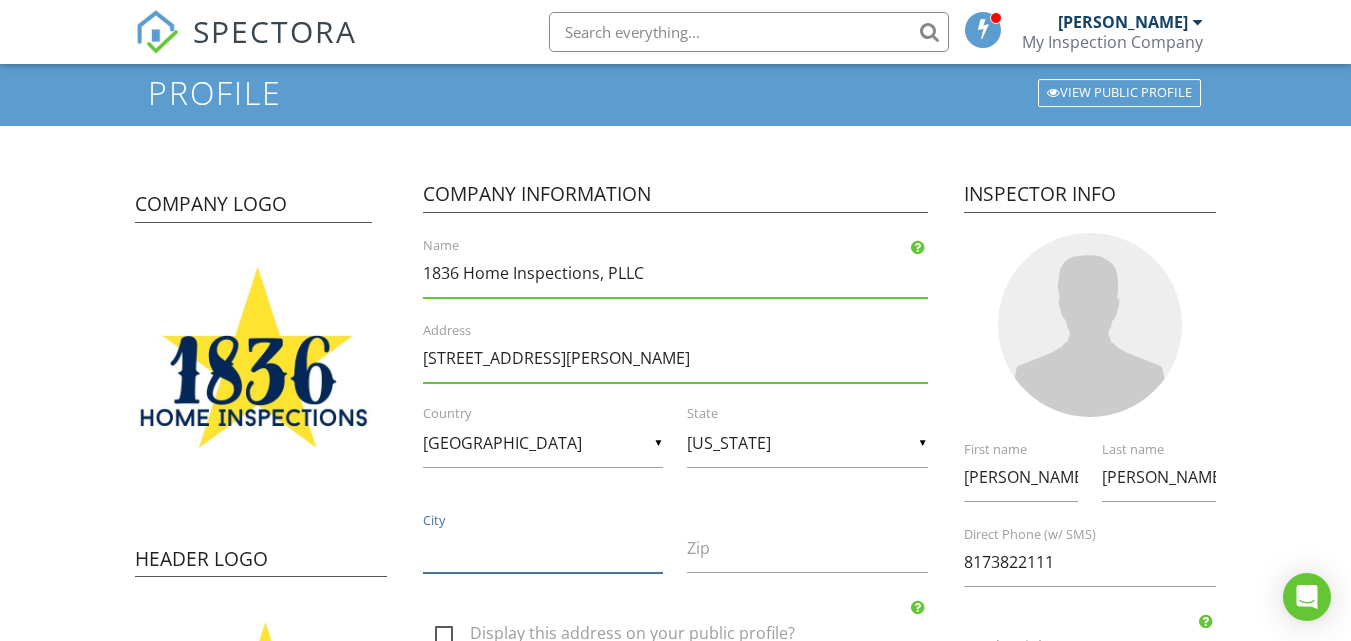 click on "City" at bounding box center (543, 548) 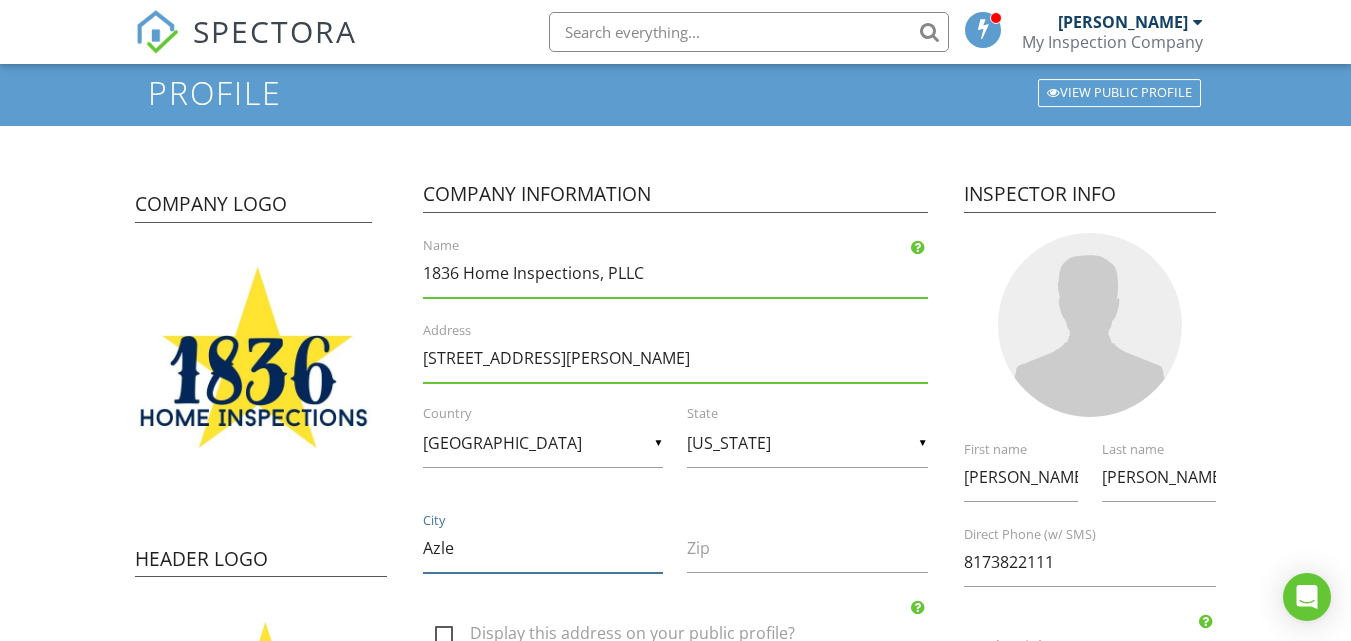 type on "Azle" 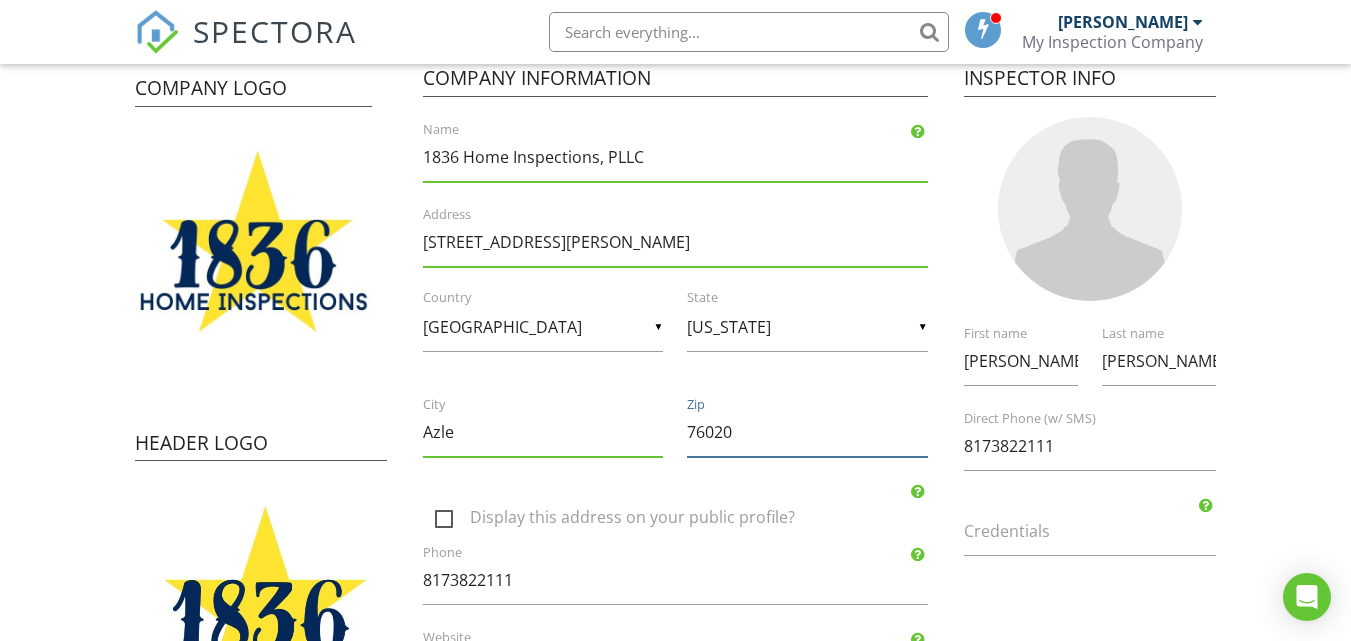 scroll, scrollTop: 193, scrollLeft: 0, axis: vertical 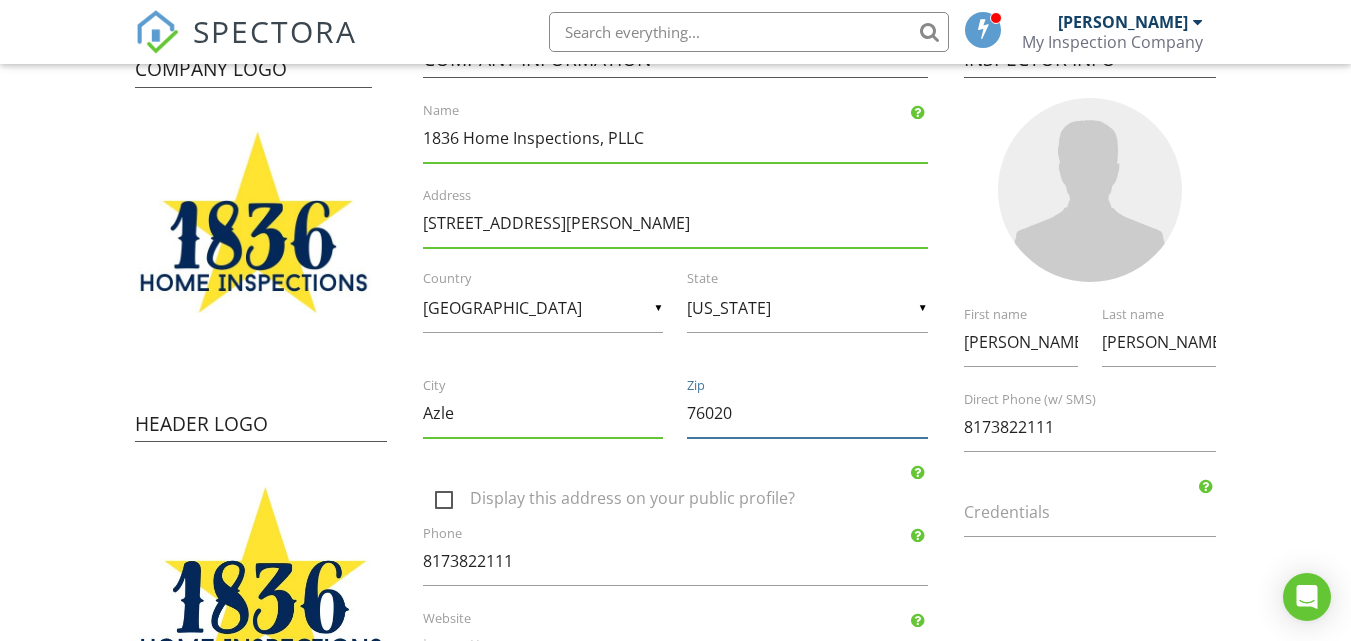 type on "76020" 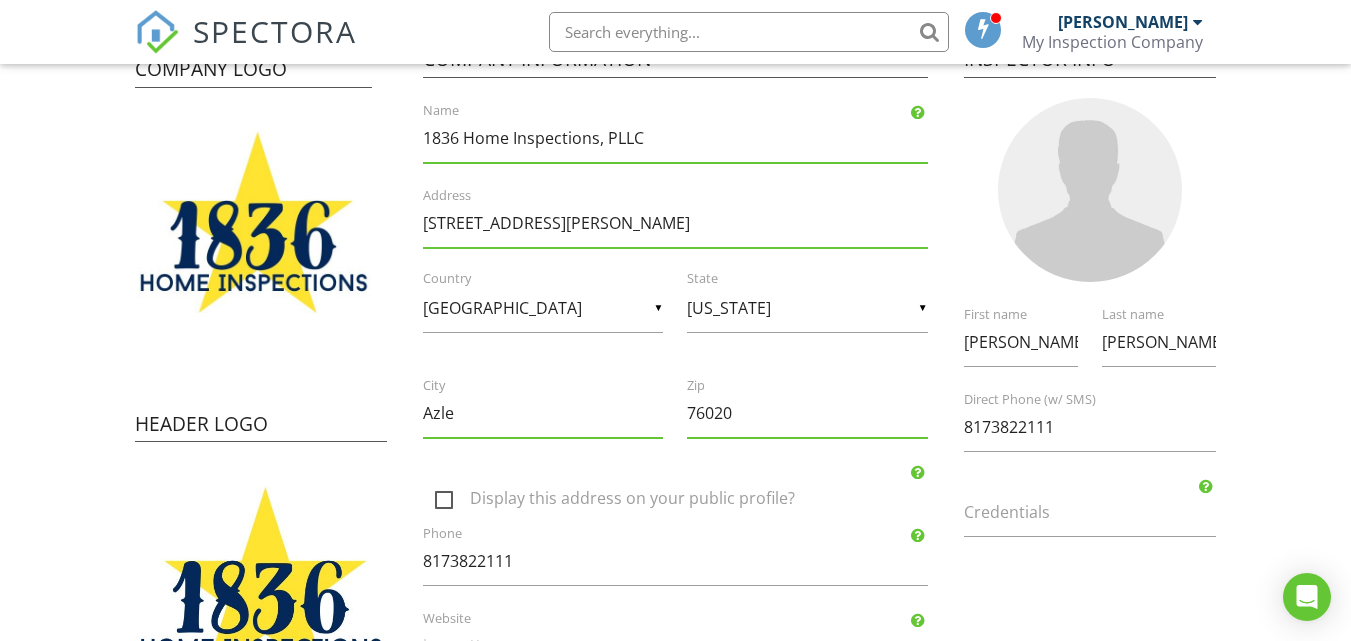click on "Display this address on your public profile?" at bounding box center (687, 501) 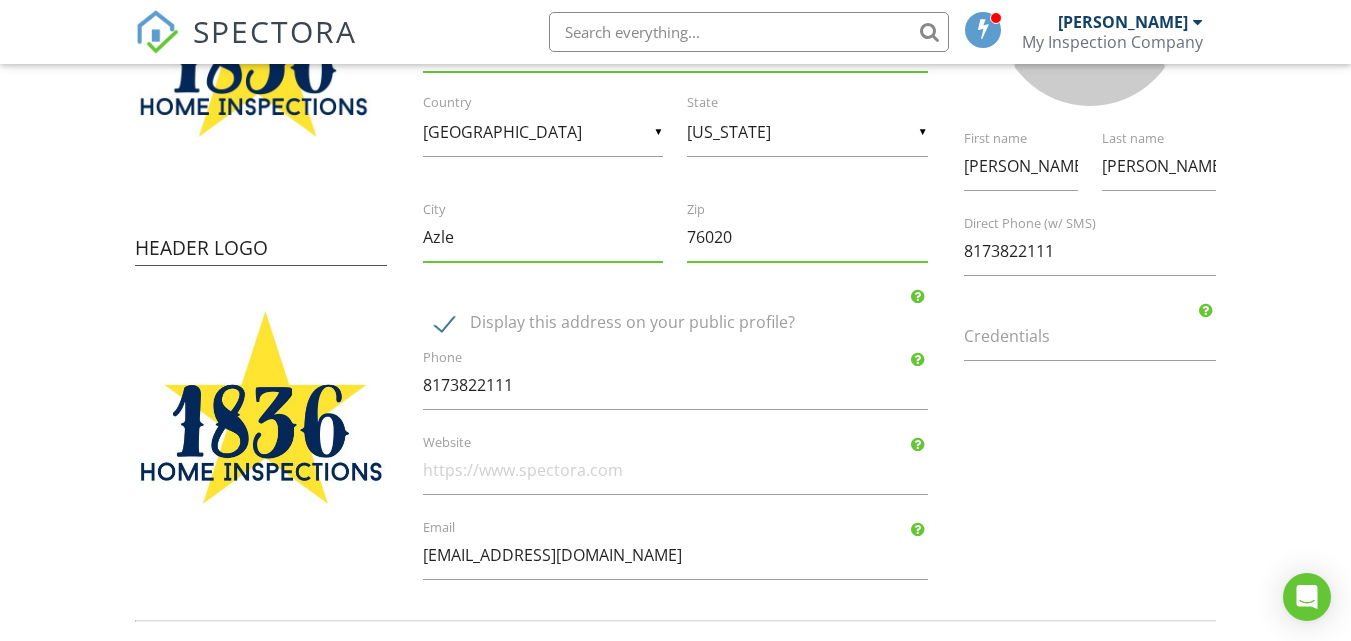 scroll, scrollTop: 377, scrollLeft: 0, axis: vertical 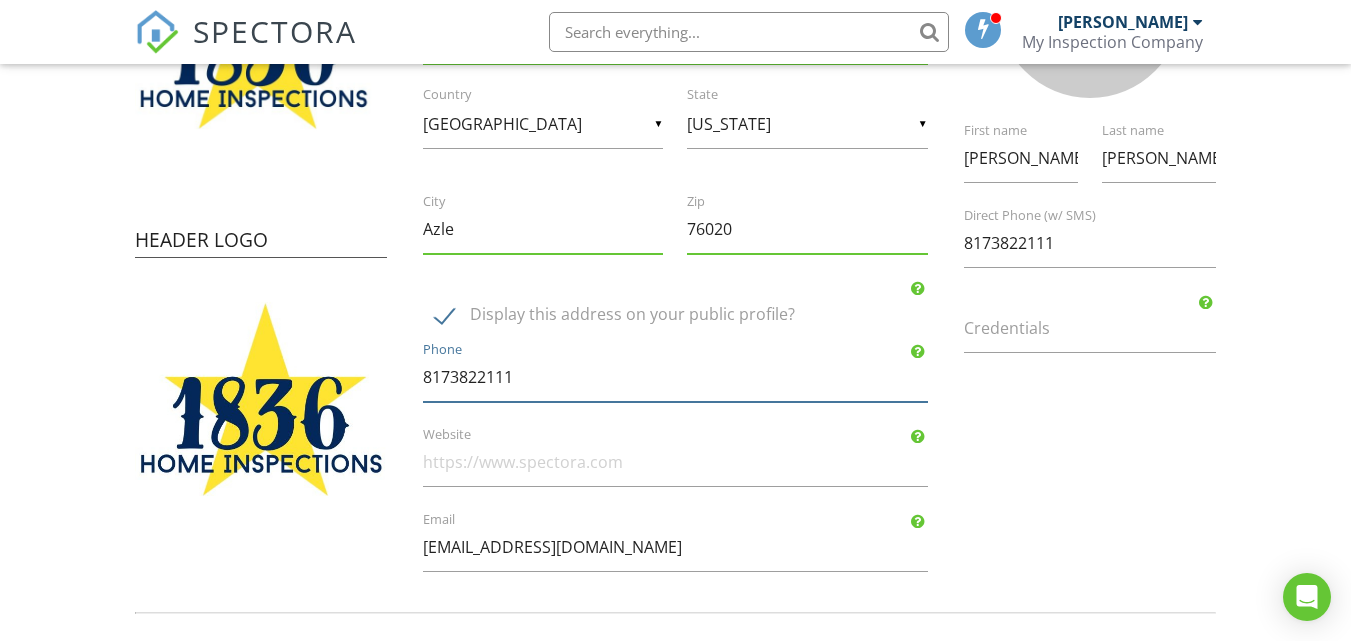 click on "8173822111" at bounding box center (675, 377) 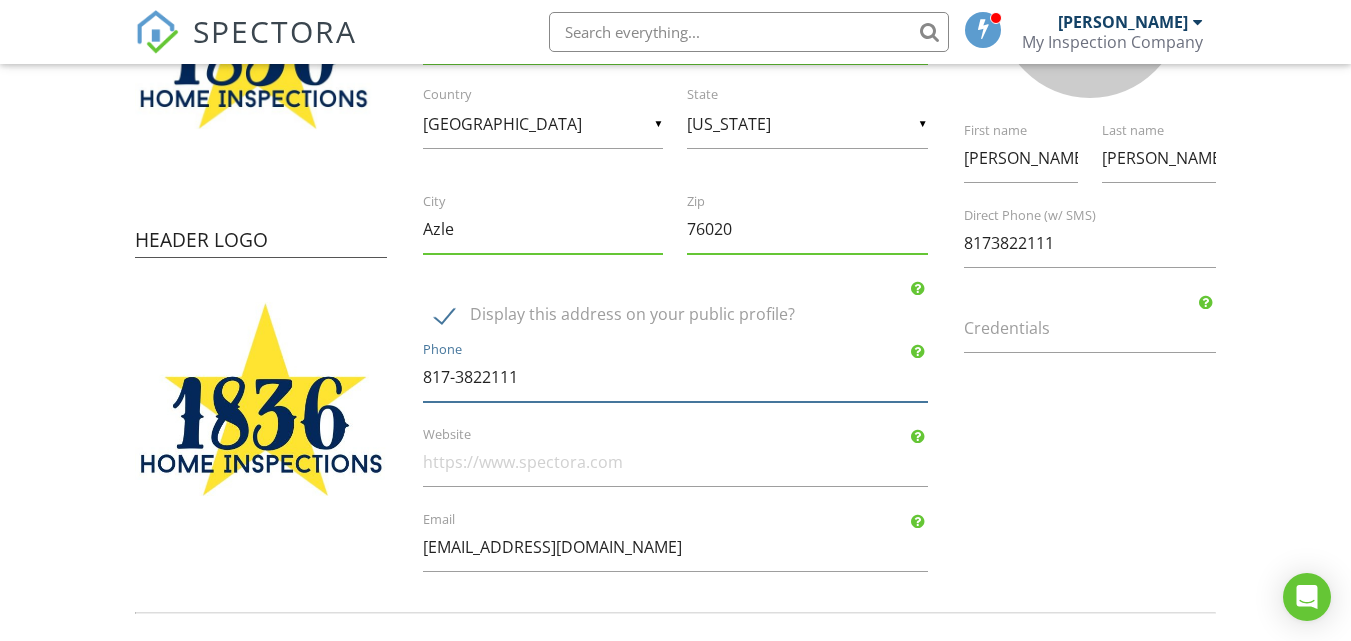 click on "817-3822111" at bounding box center (675, 377) 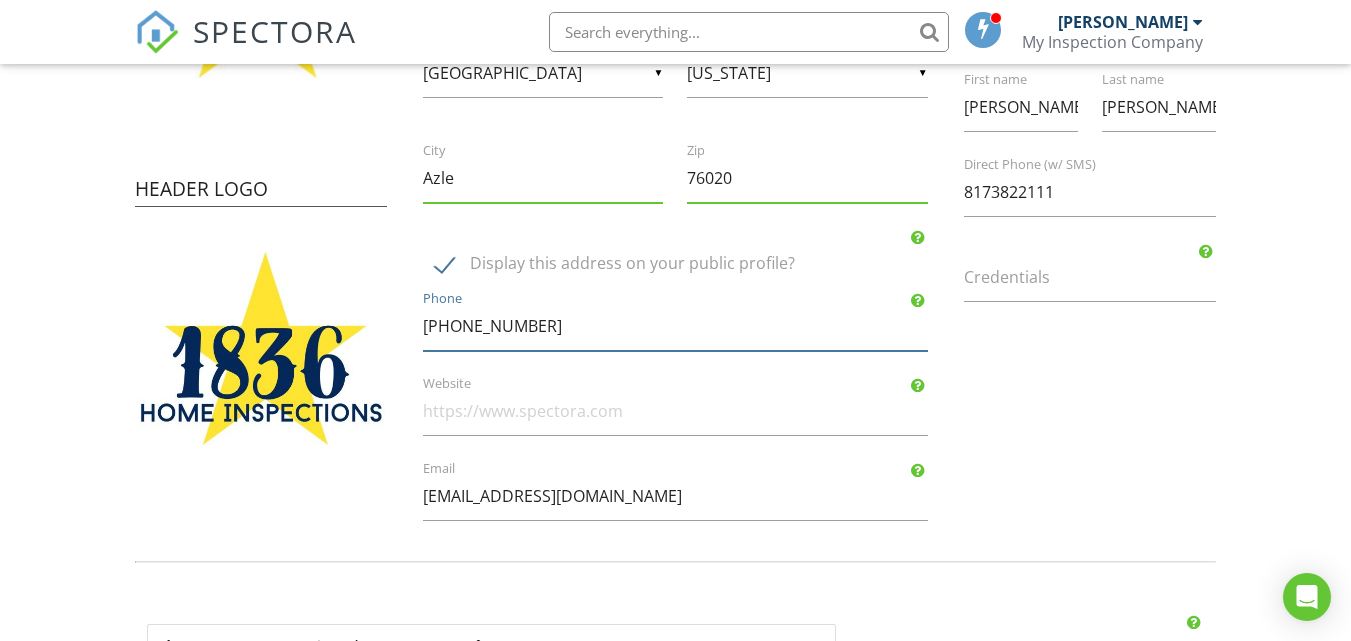 scroll, scrollTop: 429, scrollLeft: 0, axis: vertical 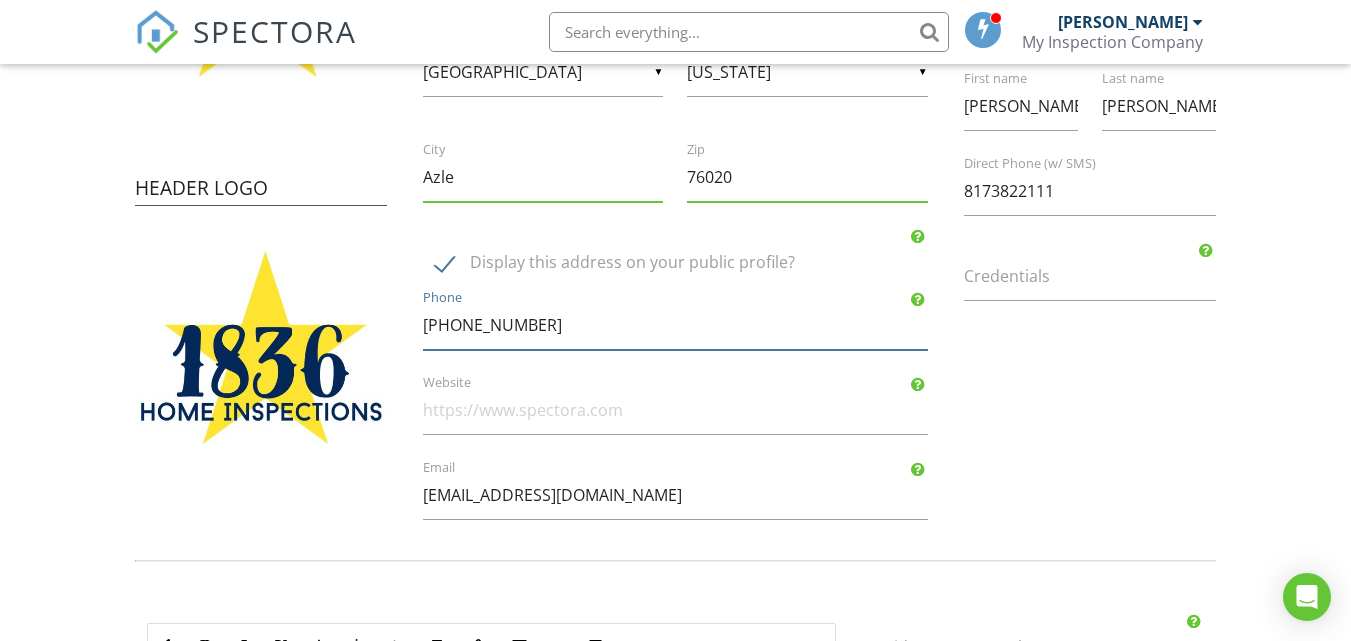 type on "817-382-2111" 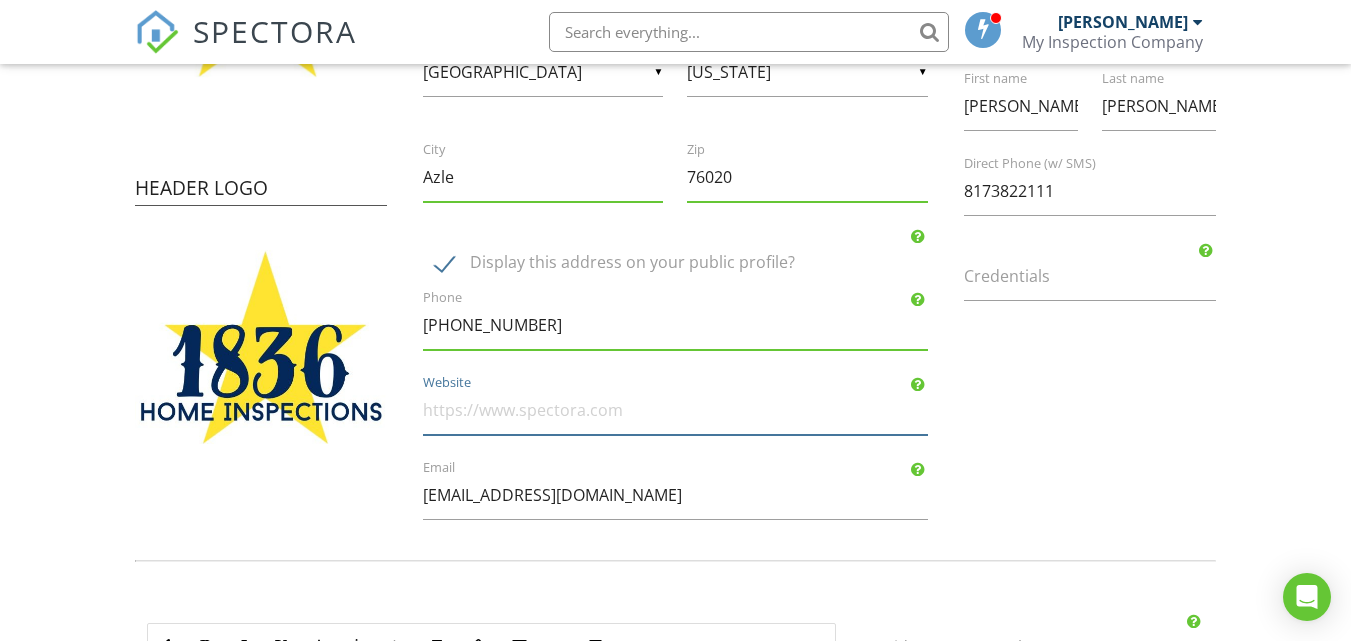 click on "Website" at bounding box center (675, 410) 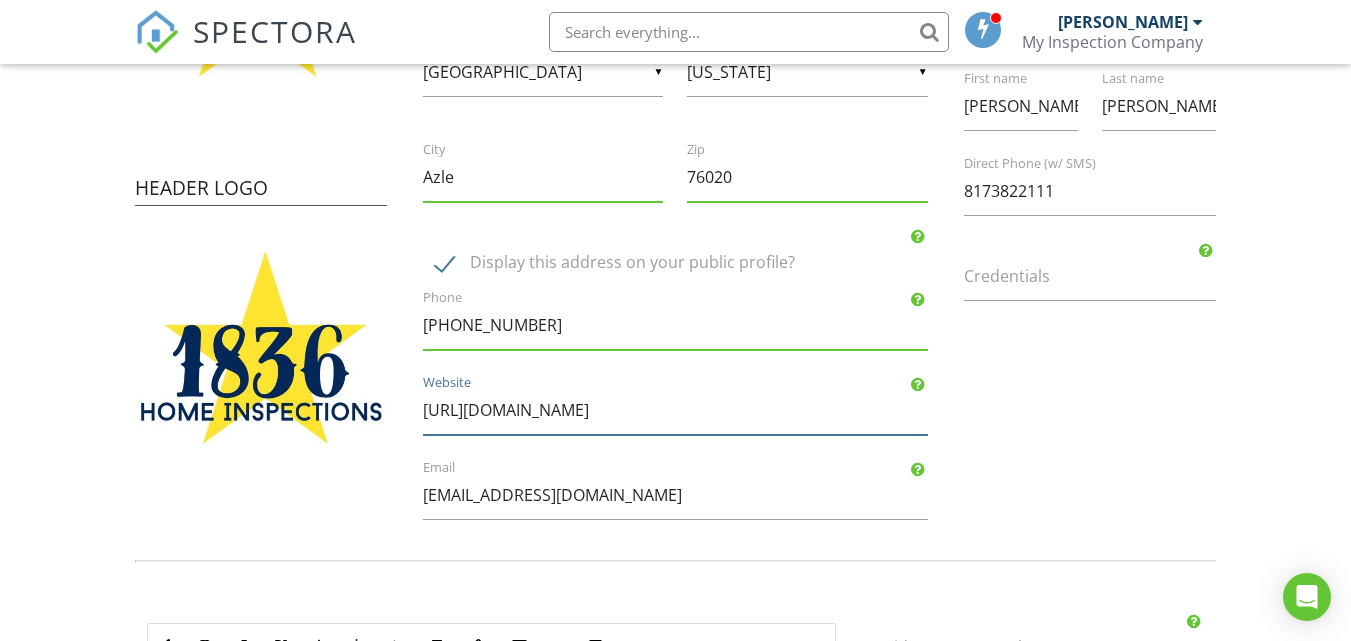 type on "https://www.1836homeinspections.com" 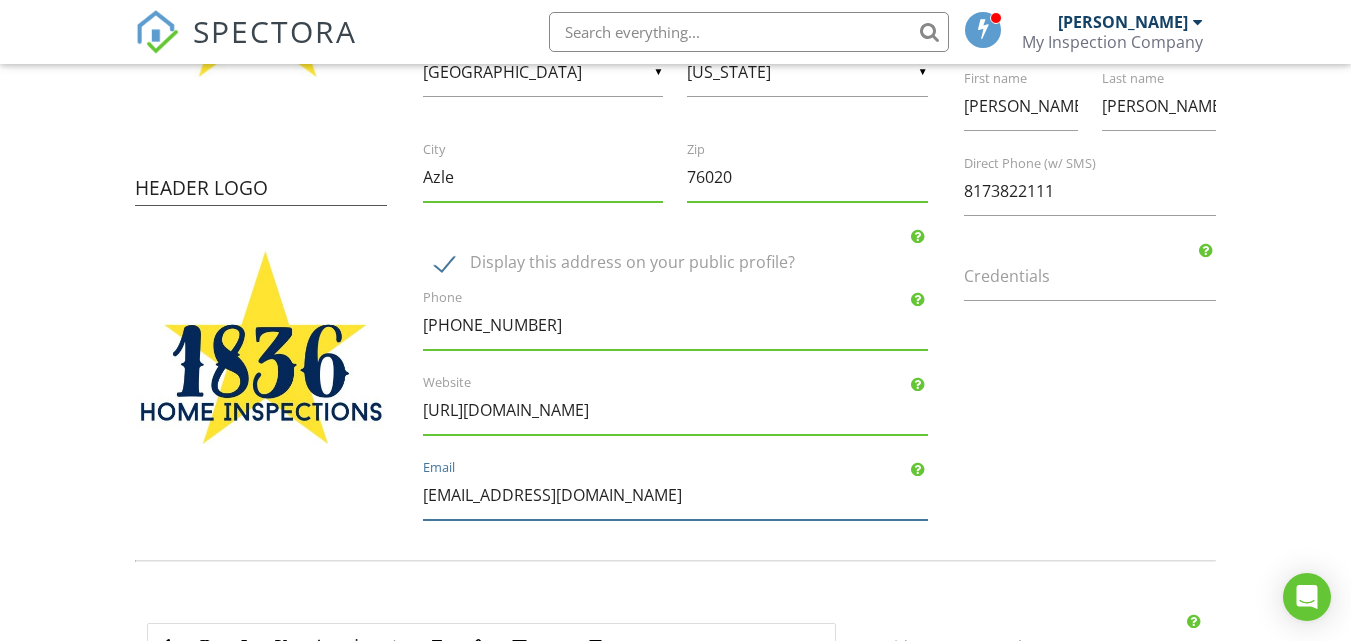 click on "1836homeinsp@gmail.com" at bounding box center [675, 495] 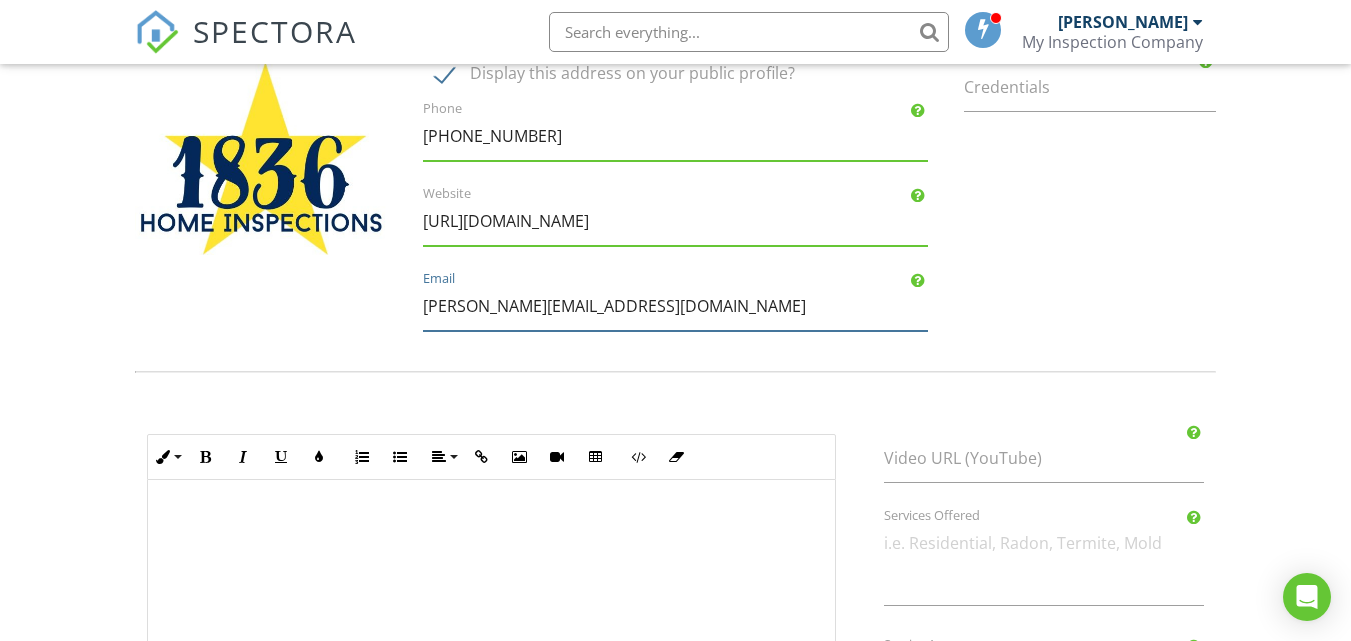 scroll, scrollTop: 623, scrollLeft: 0, axis: vertical 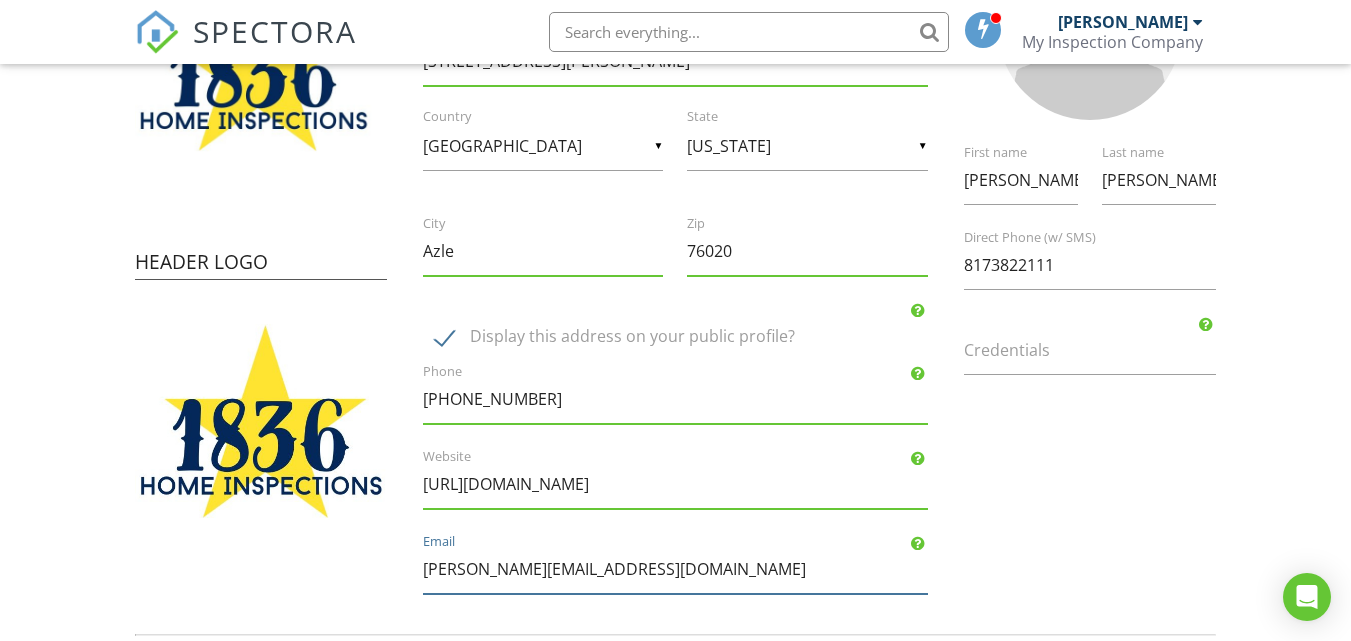 type on "randy@1836homeinspections.com" 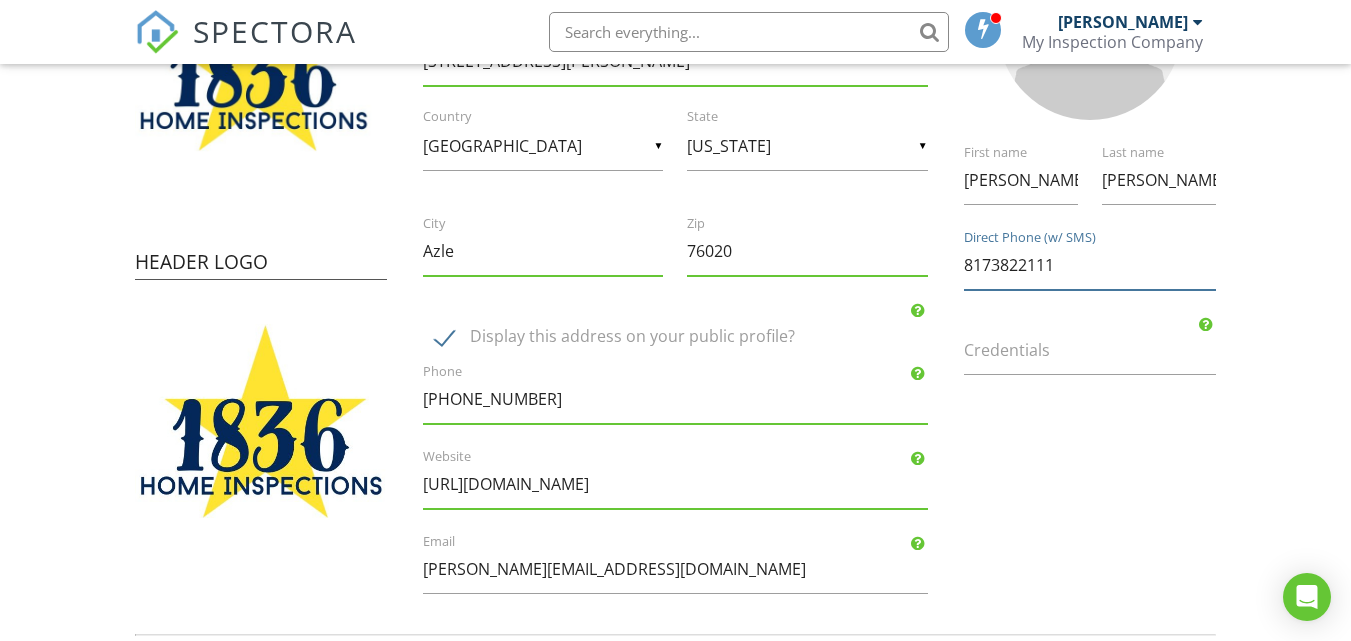 click on "8173822111" at bounding box center [1090, 265] 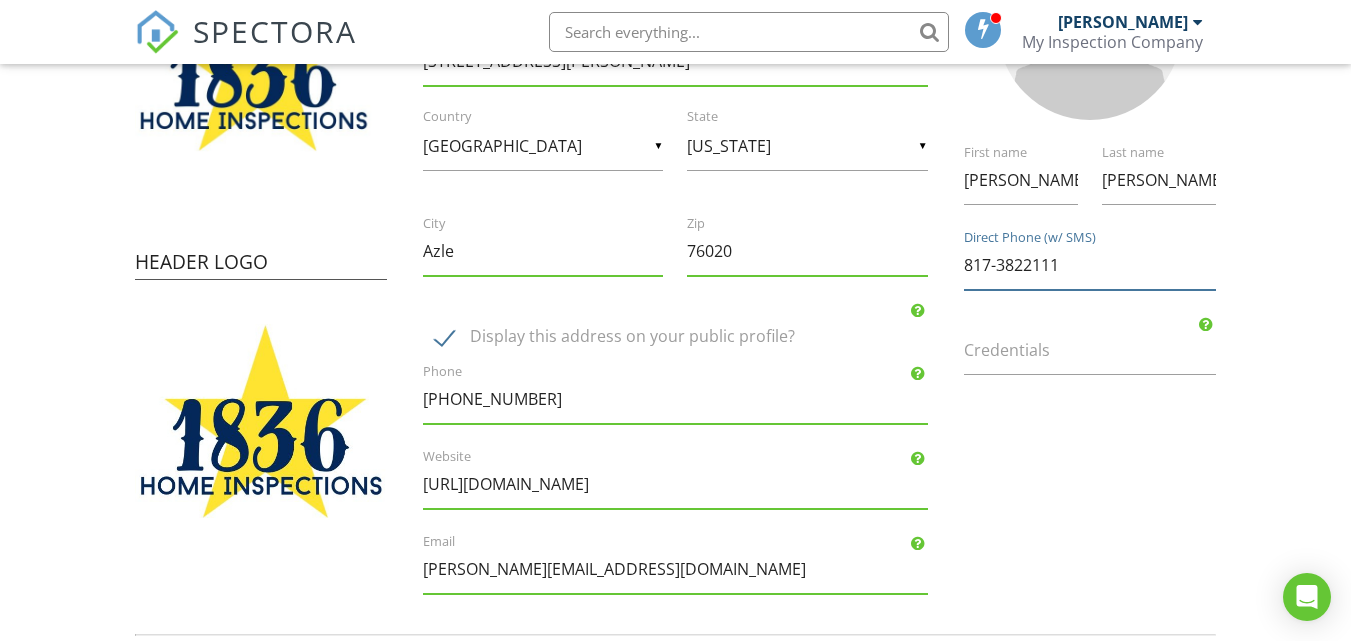 click on "817-3822111" at bounding box center (1090, 265) 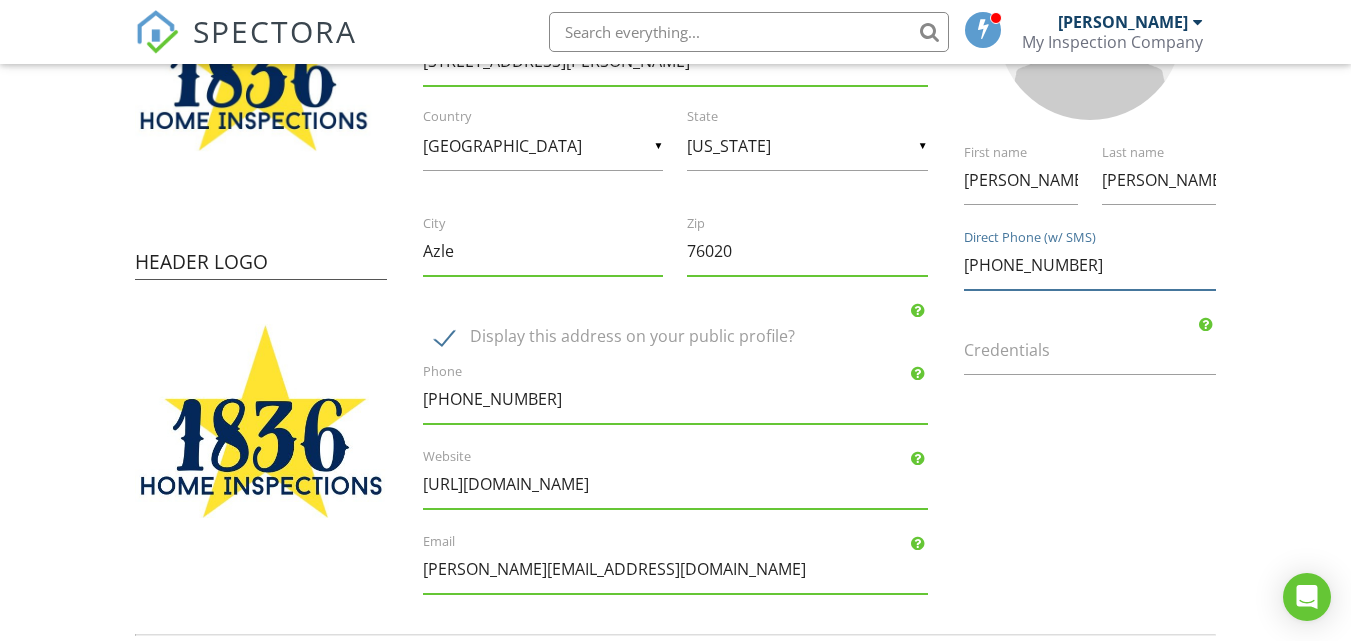 type on "817-382-2111" 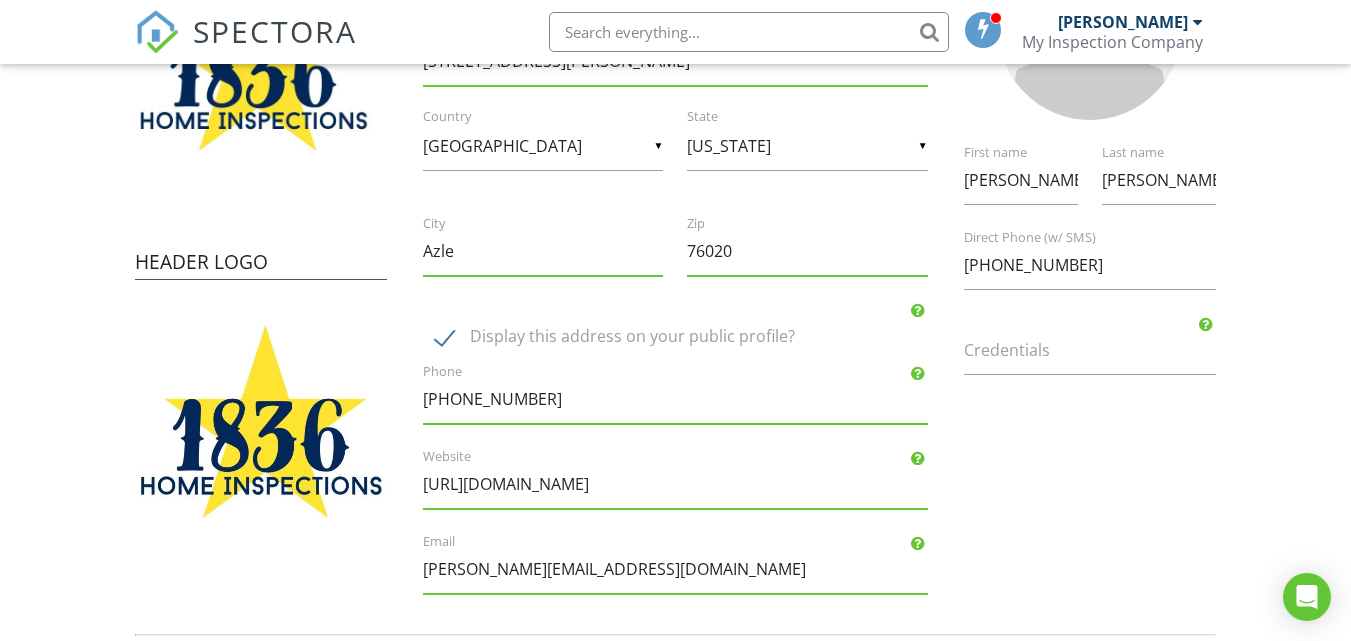 click on "Credentials" at bounding box center [1102, 350] 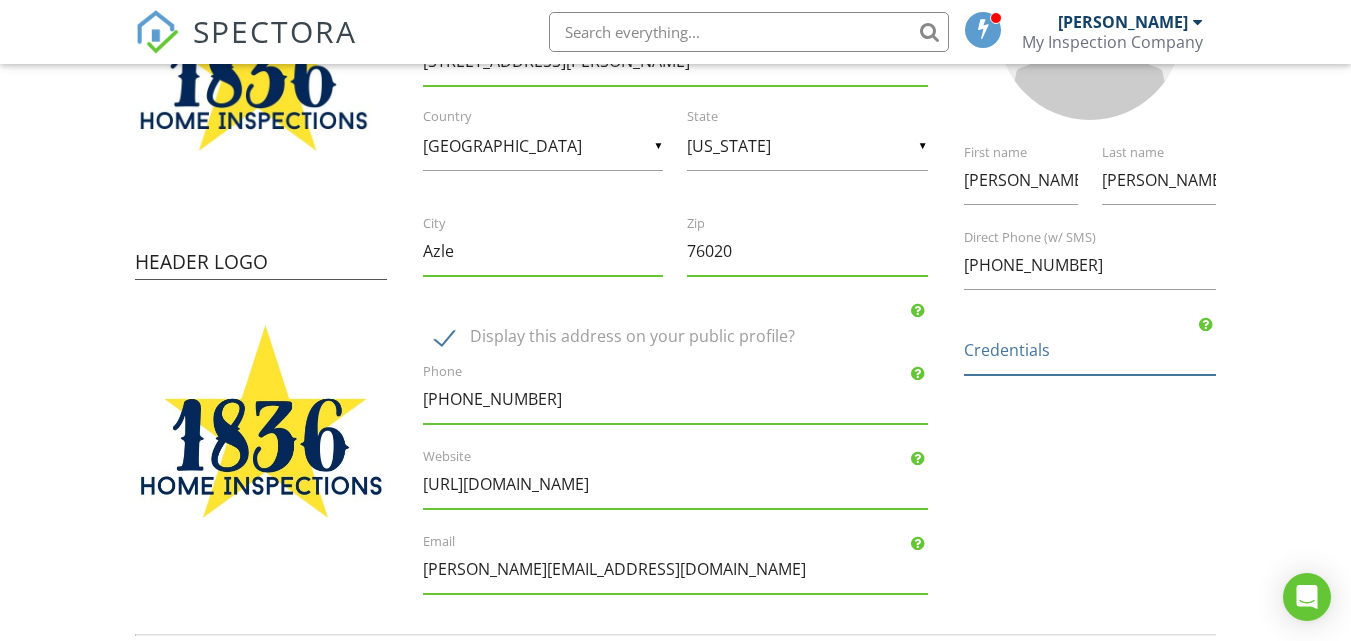 click on "Credentials" at bounding box center [1090, 350] 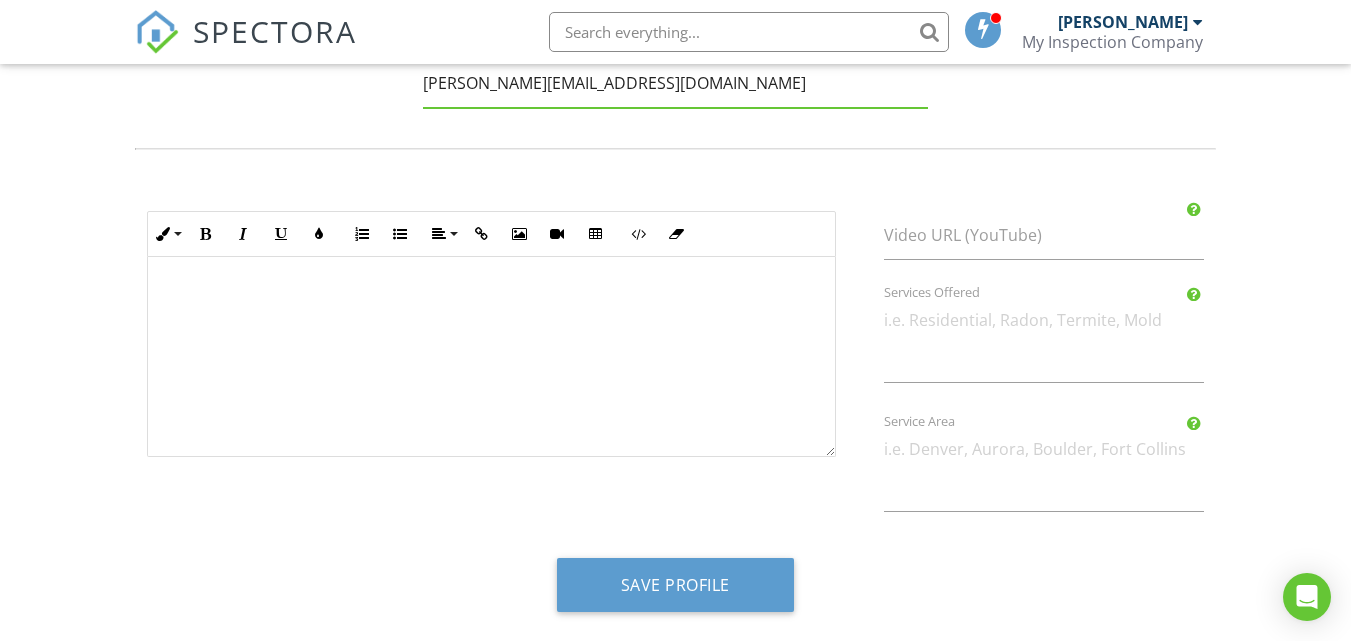 scroll, scrollTop: 847, scrollLeft: 0, axis: vertical 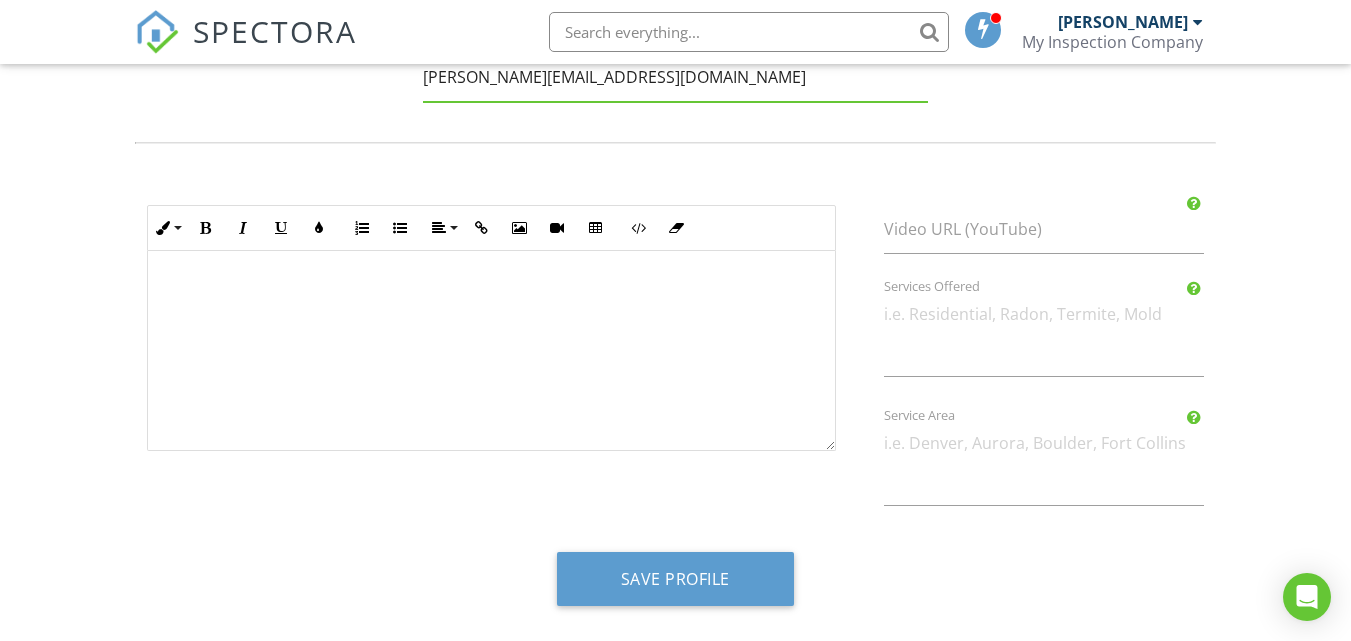 type on "TREC #26740" 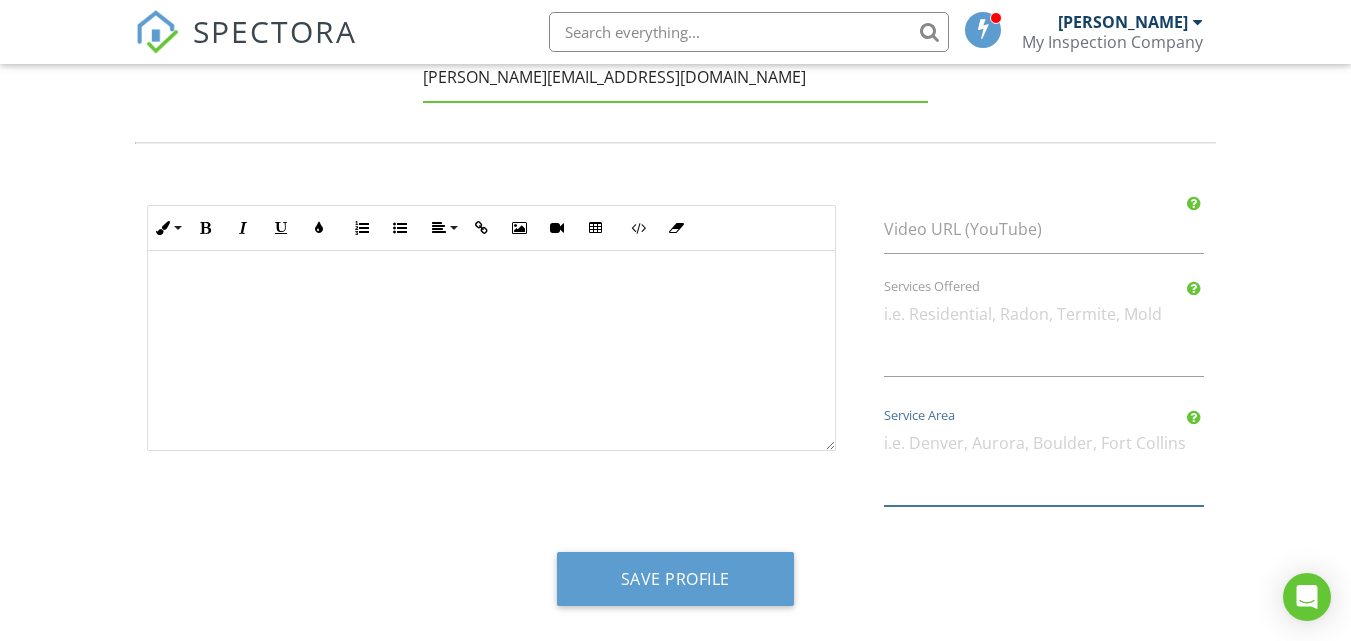click on "Service Area" at bounding box center [1044, 462] 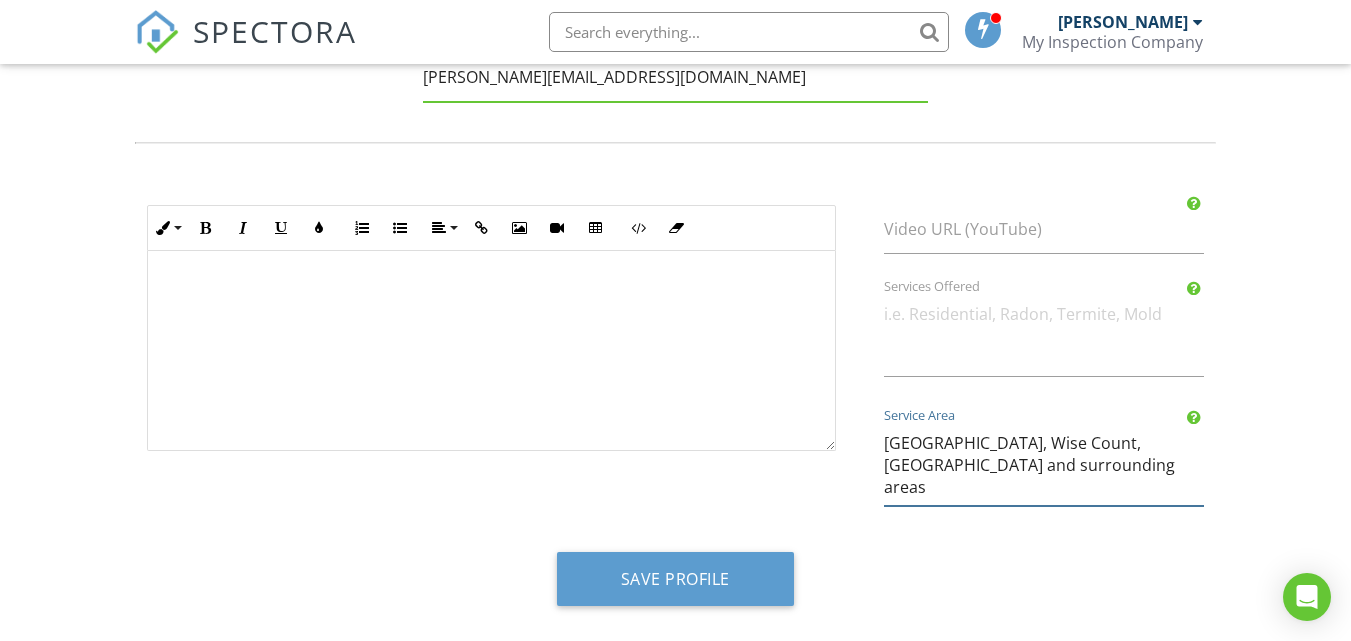type on "Parker County, Wise Count, Tarrant County and surrounding areas" 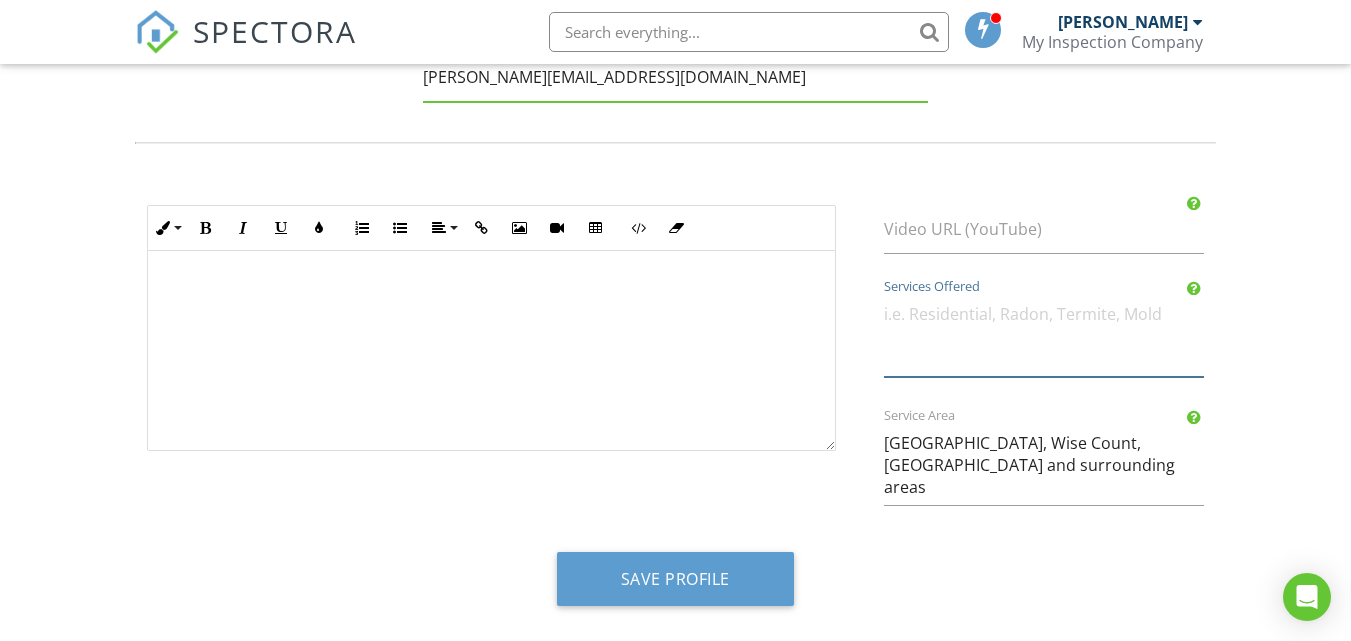 click on "Services Offered" at bounding box center (1044, 333) 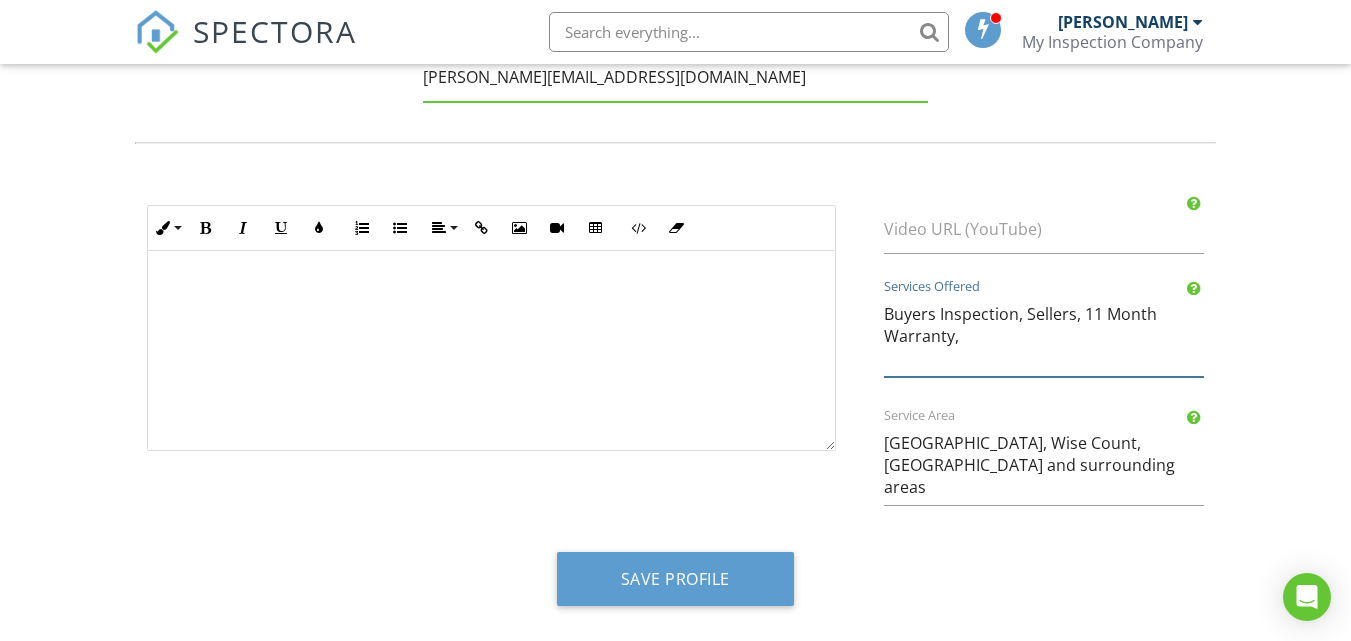 click on "Buyers Inspection, Sellers, 11 Month Warranty," at bounding box center (1044, 333) 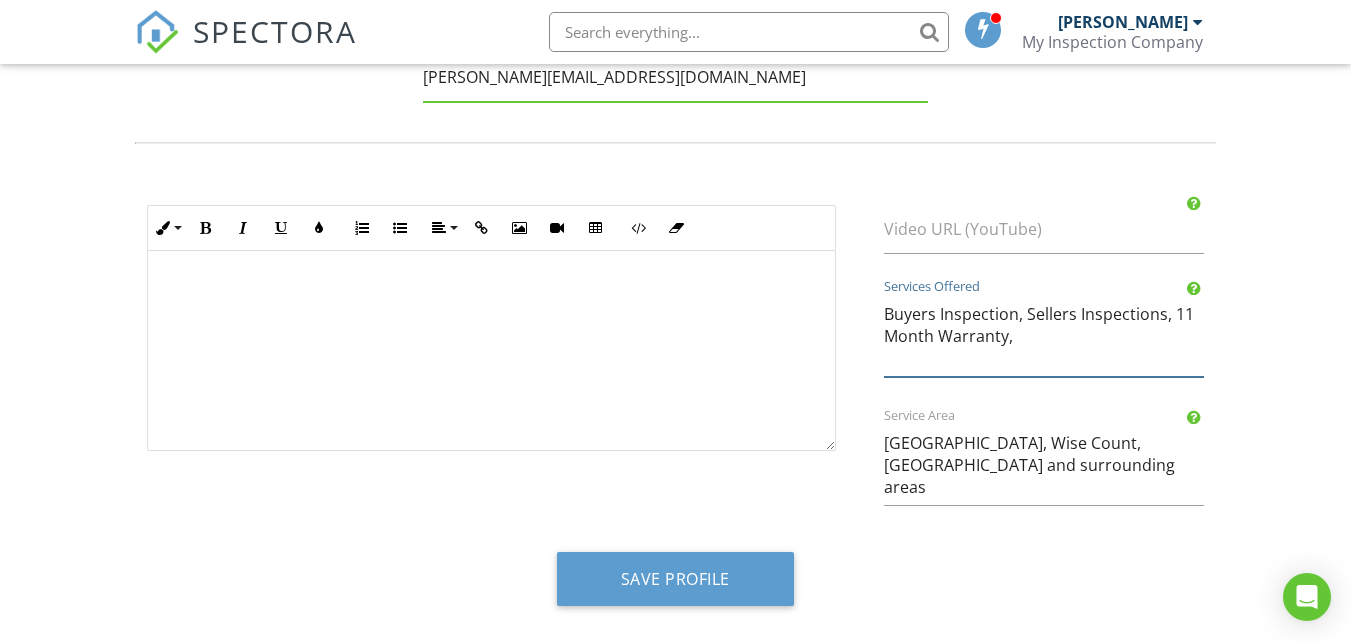 click on "Buyers Inspection, Sellers Inspections, 11 Month Warranty," at bounding box center (1044, 333) 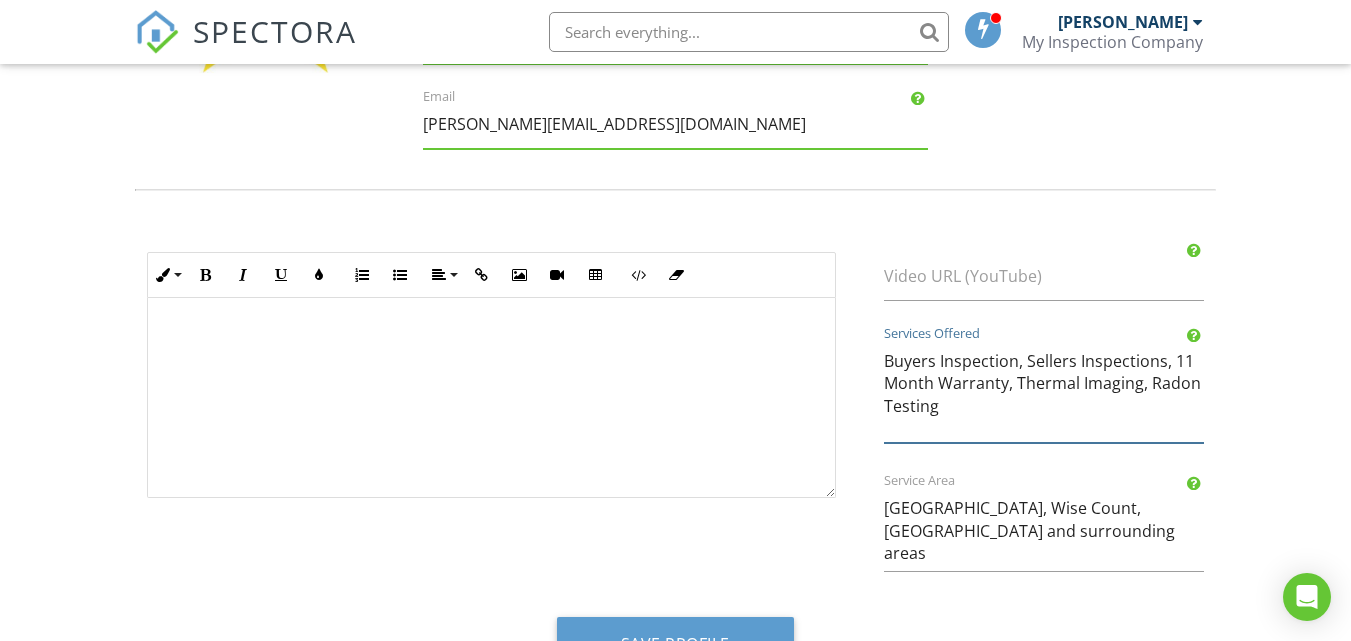 scroll, scrollTop: 865, scrollLeft: 0, axis: vertical 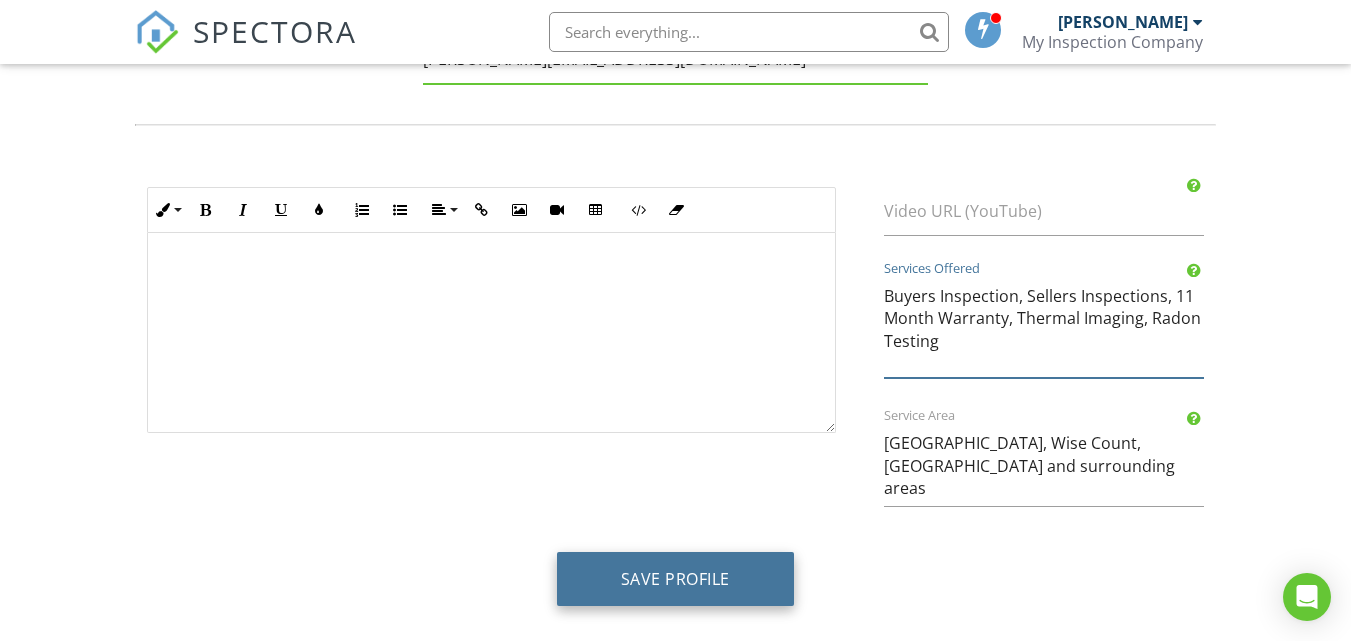 type on "Buyers Inspection, Sellers Inspections, 11 Month Warranty, Thermal Imaging, Radon Testing" 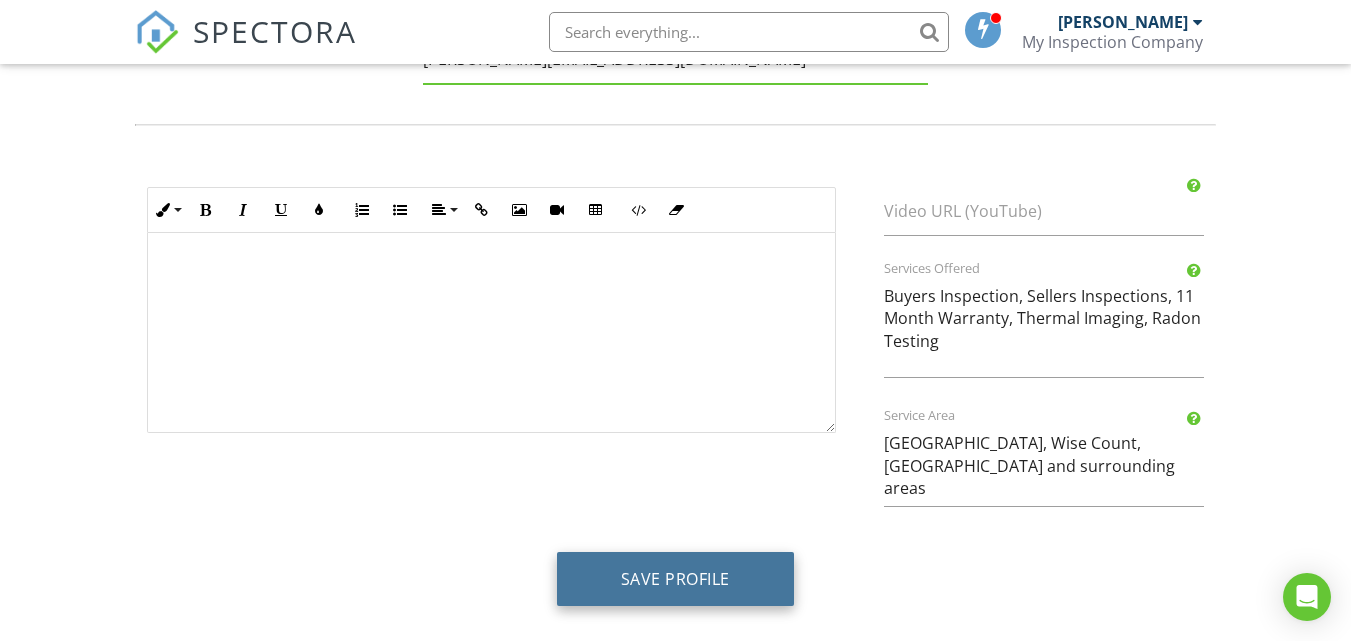 click on "Save Profile" at bounding box center (675, 579) 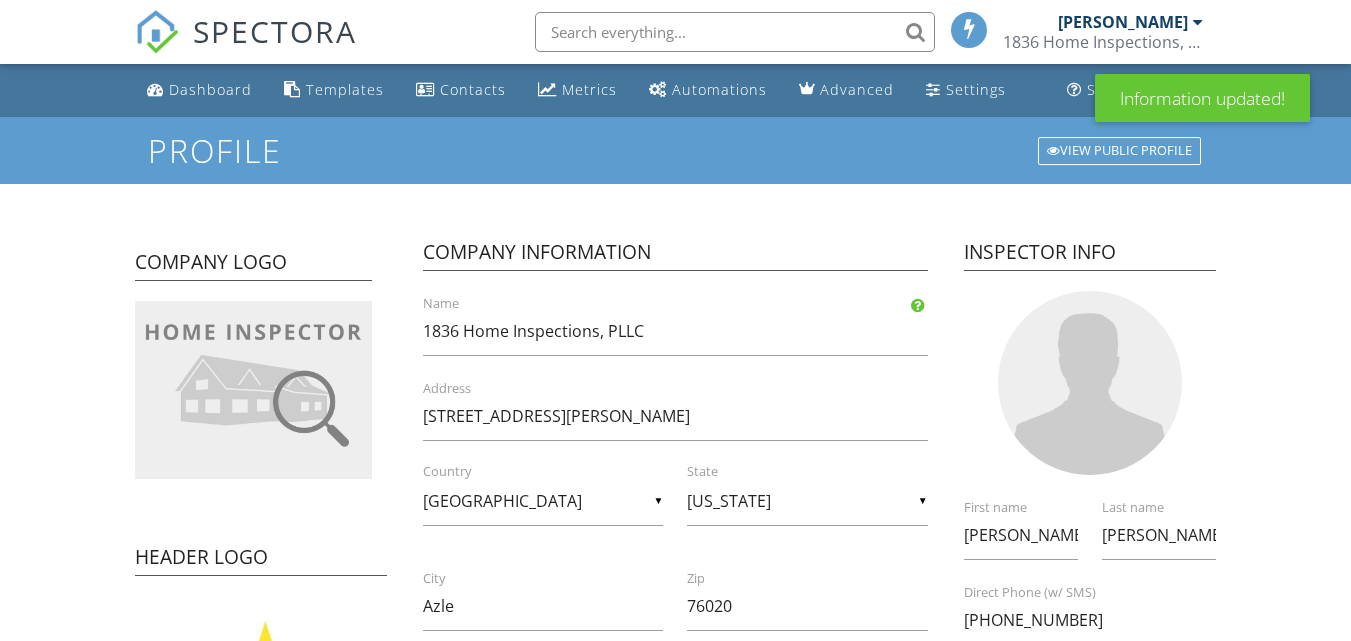 scroll, scrollTop: 0, scrollLeft: 0, axis: both 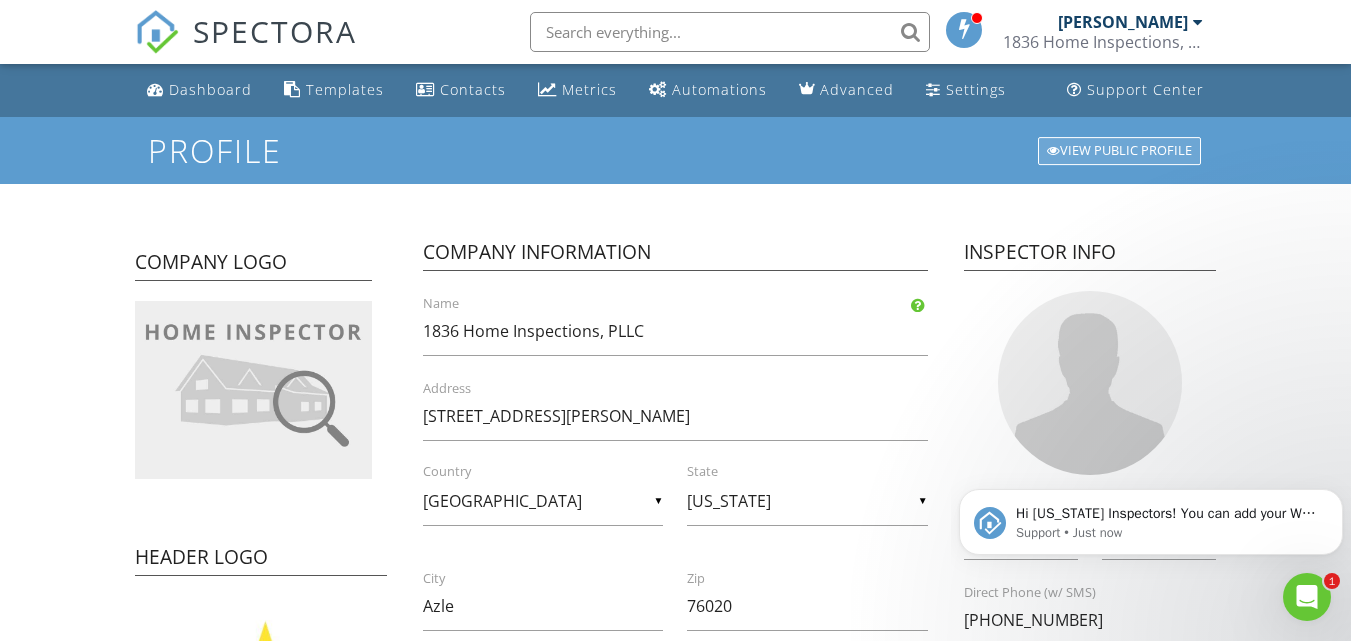 click on "View Public Profile" at bounding box center [1119, 151] 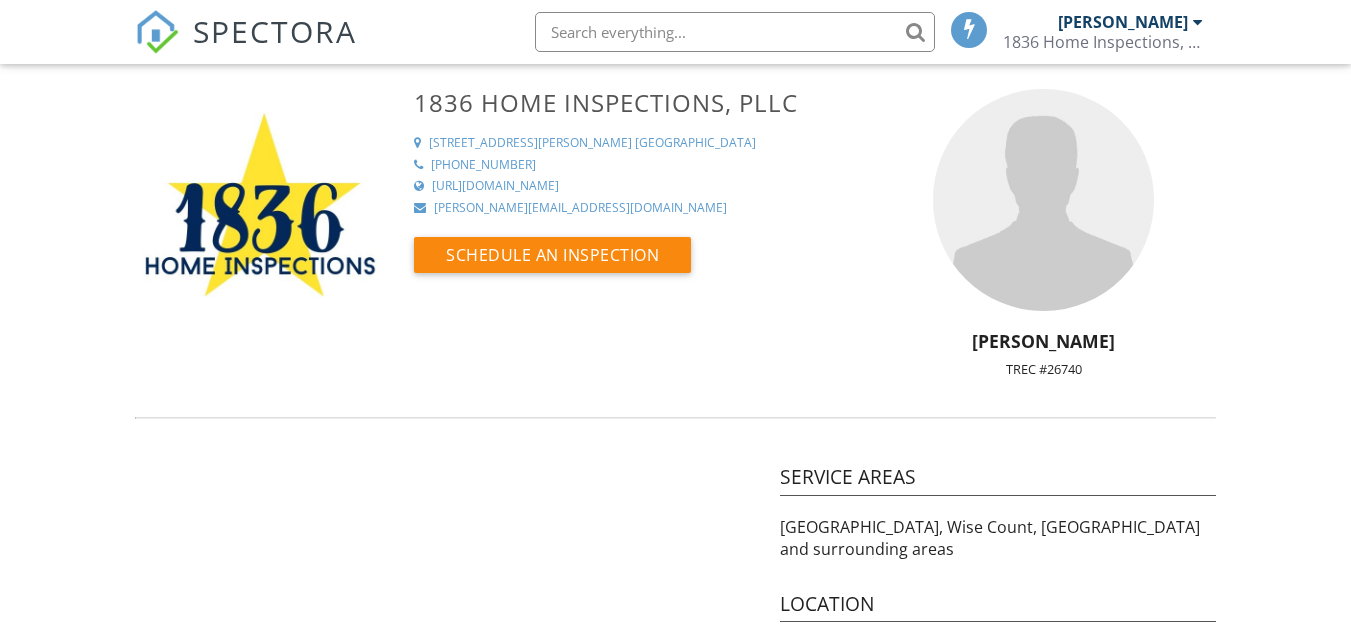 scroll, scrollTop: 0, scrollLeft: 0, axis: both 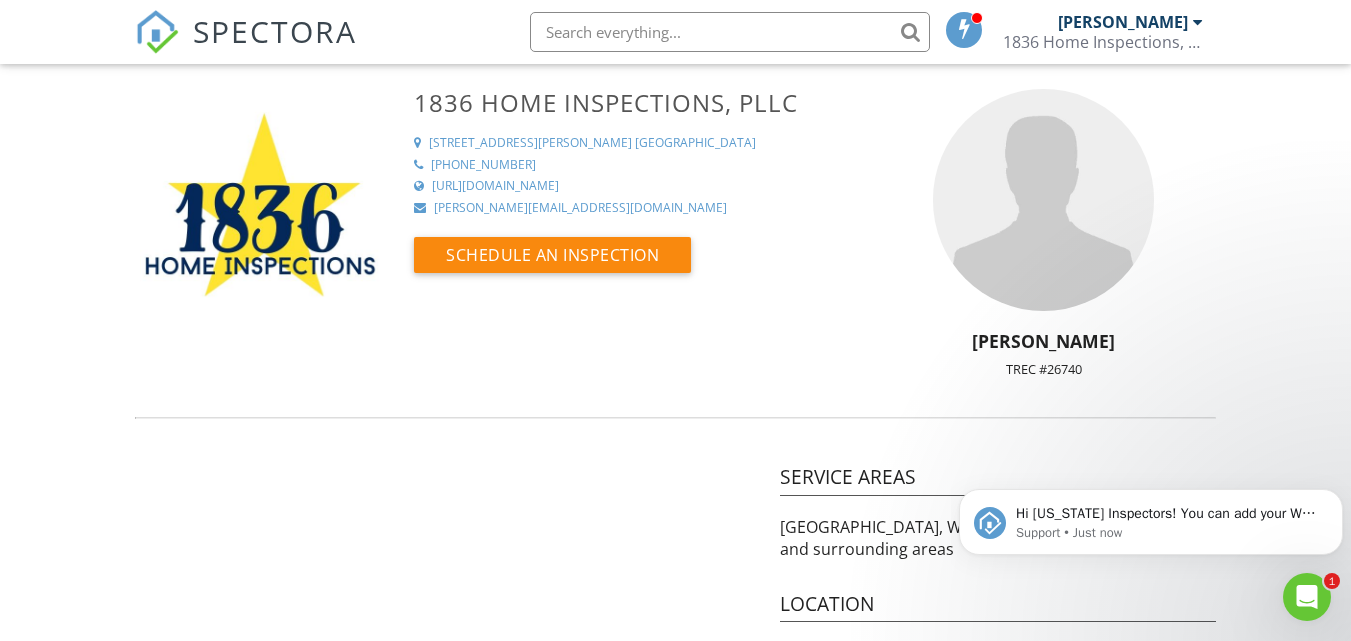 click on "https://www.1836homeinspections.com" at bounding box center [495, 186] 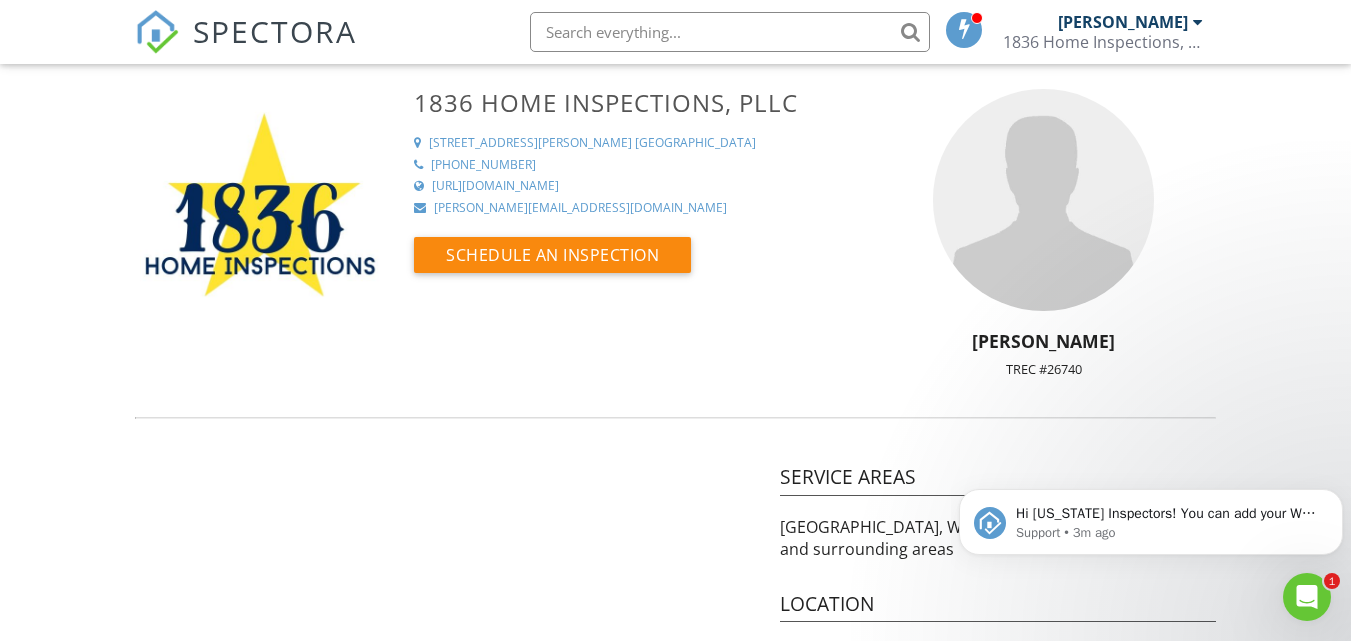 click on "817-382-2111" at bounding box center (483, 165) 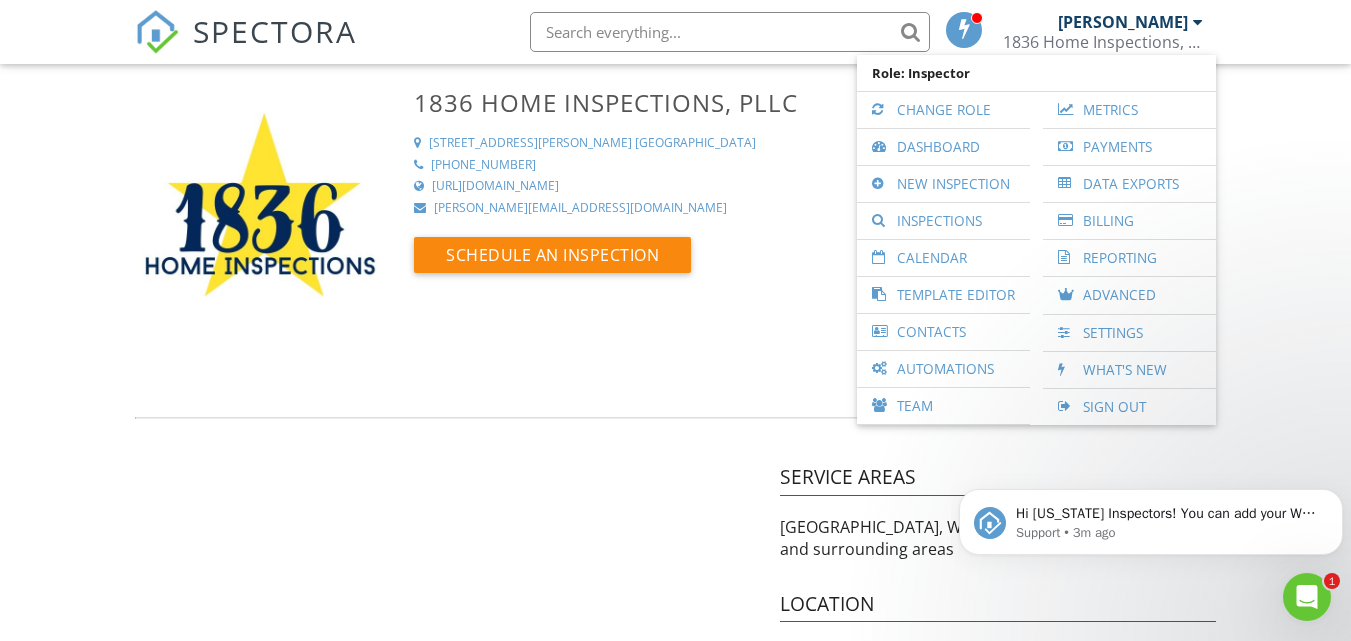 click on "[PERSON_NAME]" at bounding box center (1123, 22) 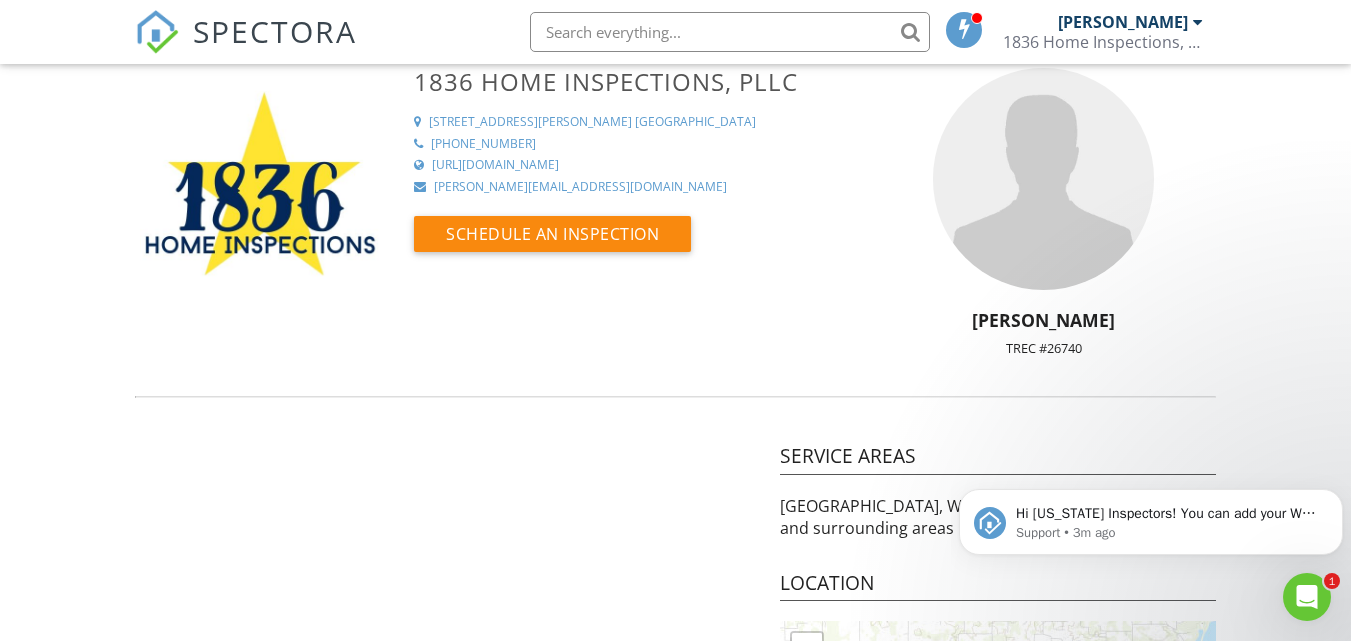 scroll, scrollTop: 0, scrollLeft: 0, axis: both 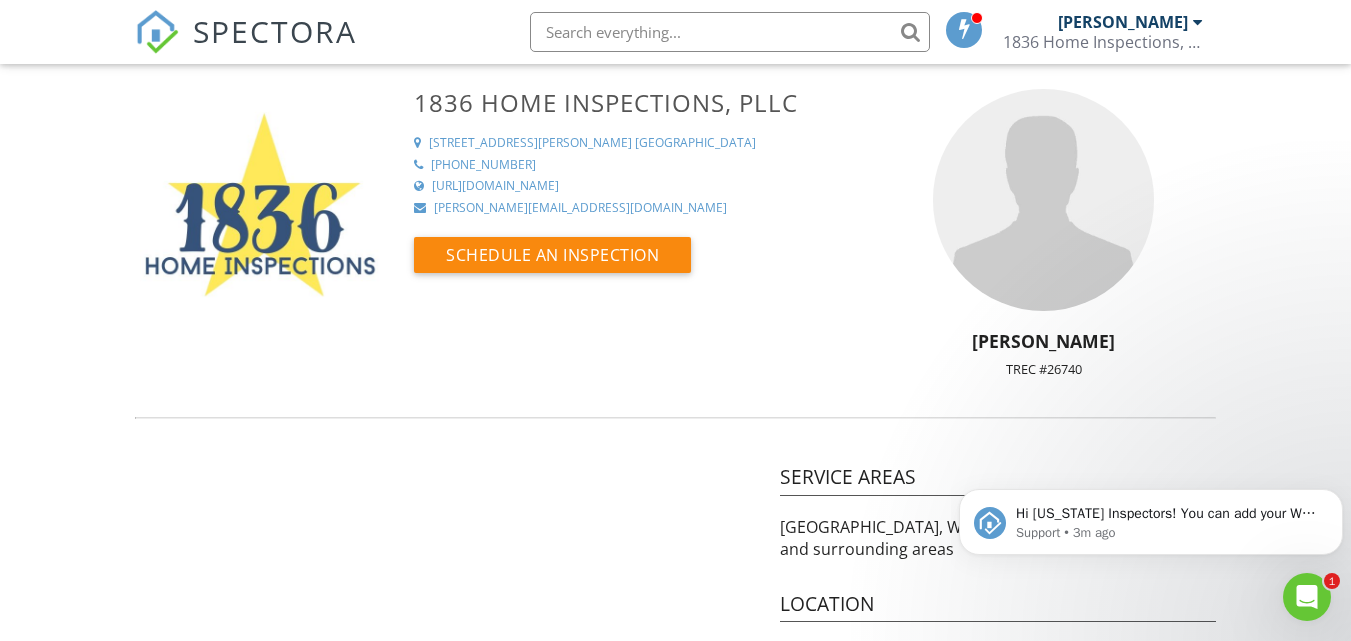 click at bounding box center [260, 209] 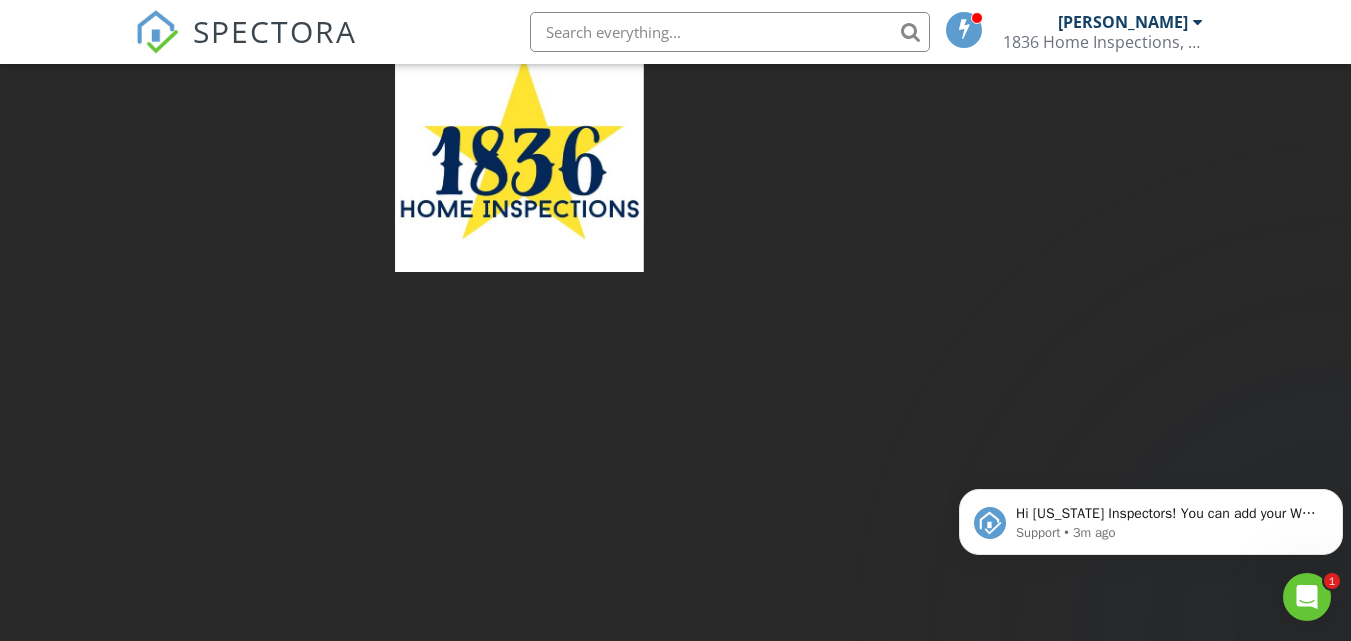 click at bounding box center [675, 320] 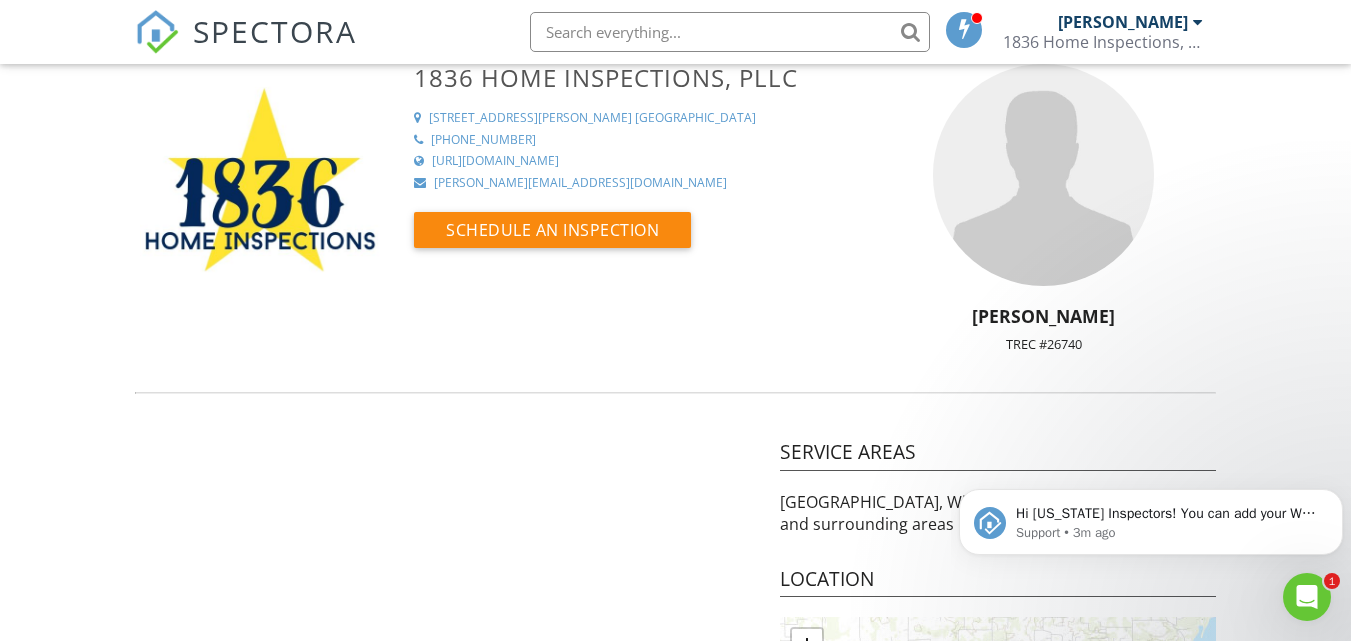 scroll, scrollTop: 0, scrollLeft: 0, axis: both 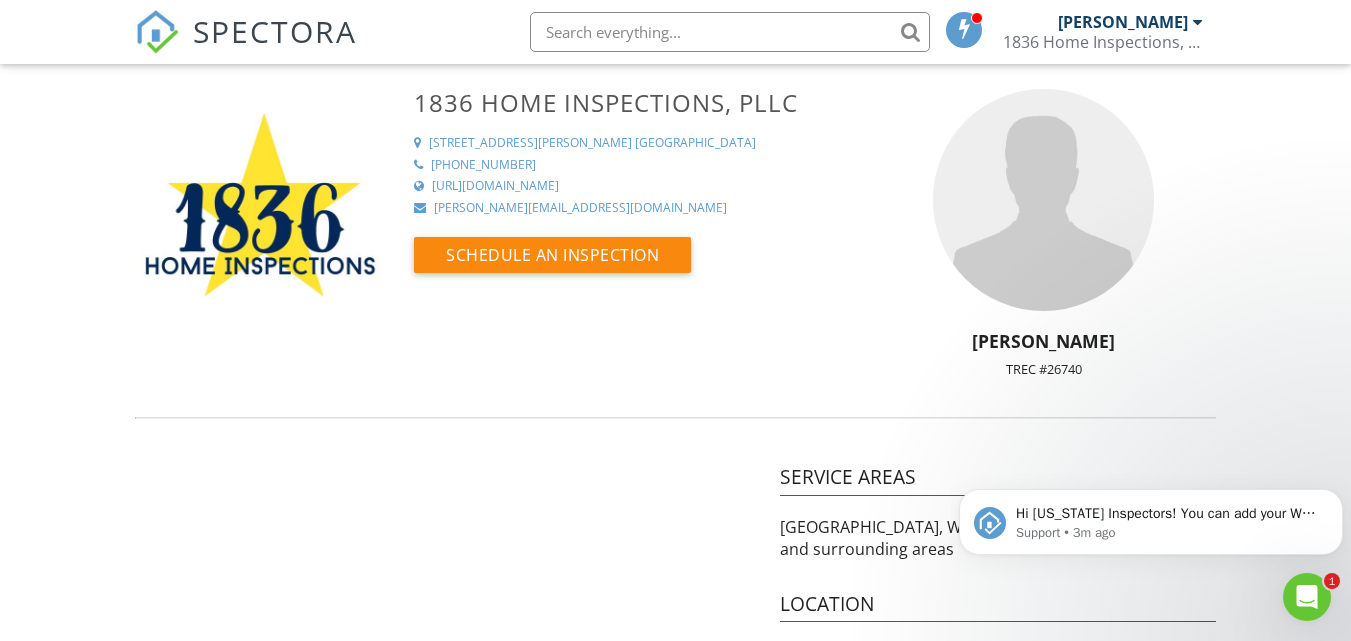 click at bounding box center (1198, 22) 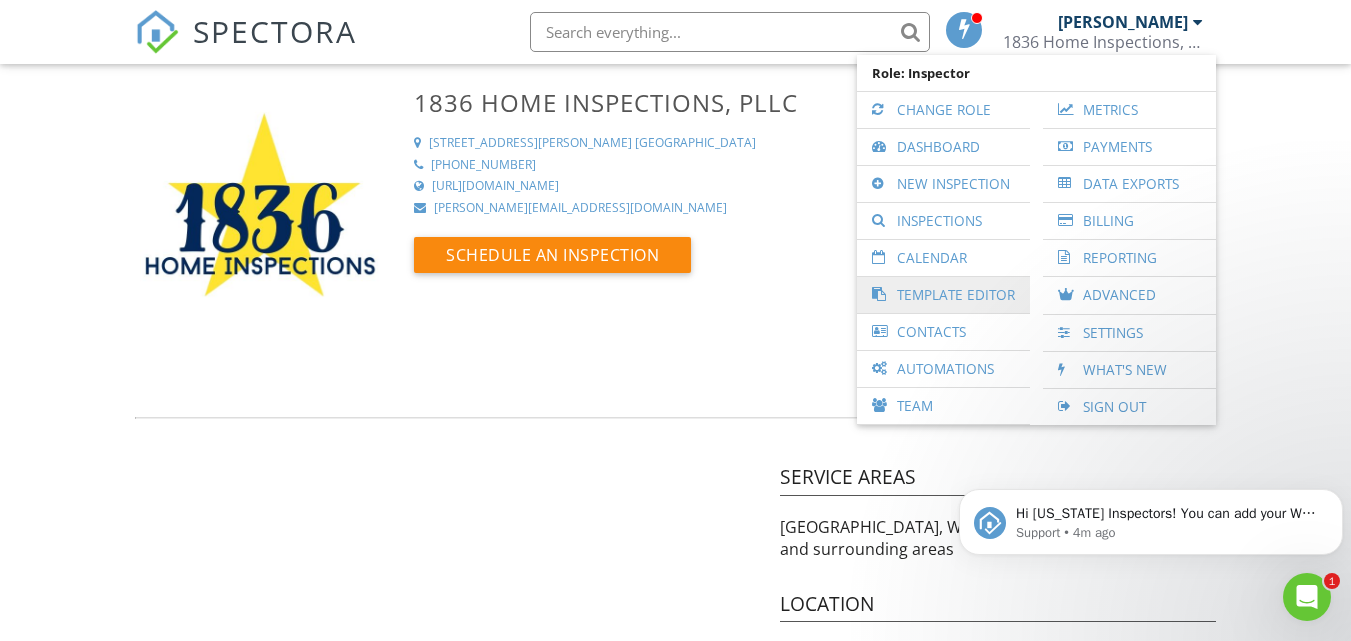 click on "Template Editor" at bounding box center [943, 295] 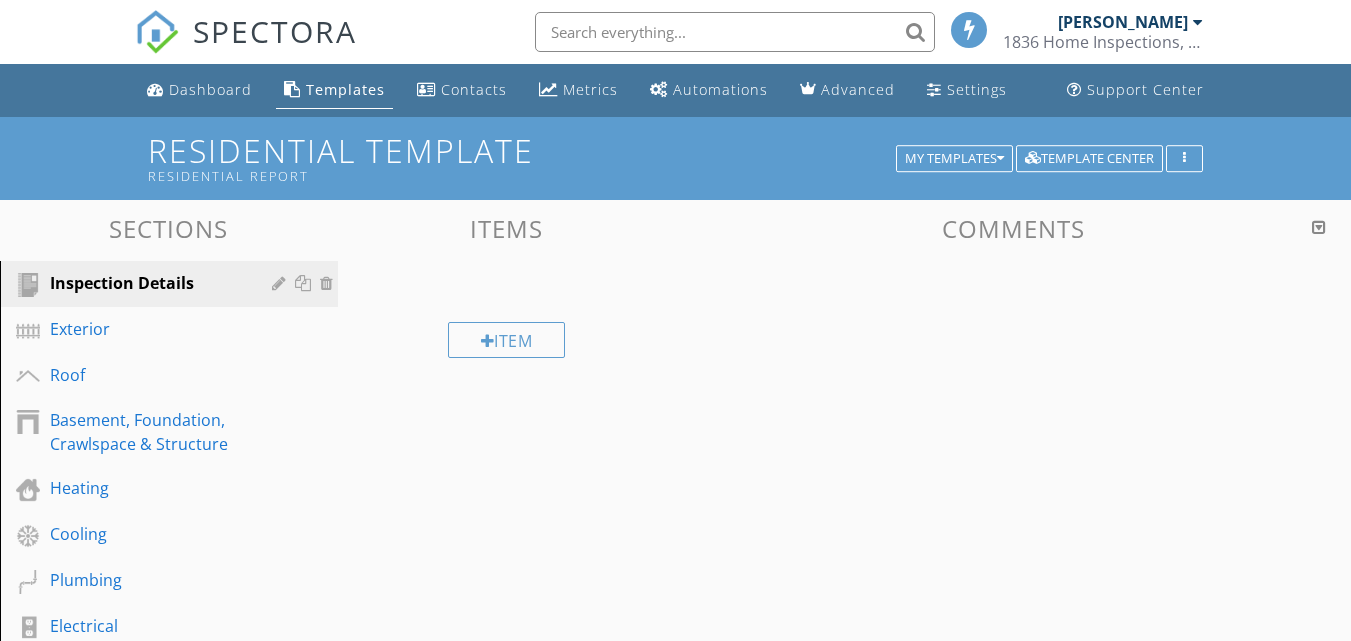 scroll, scrollTop: 0, scrollLeft: 0, axis: both 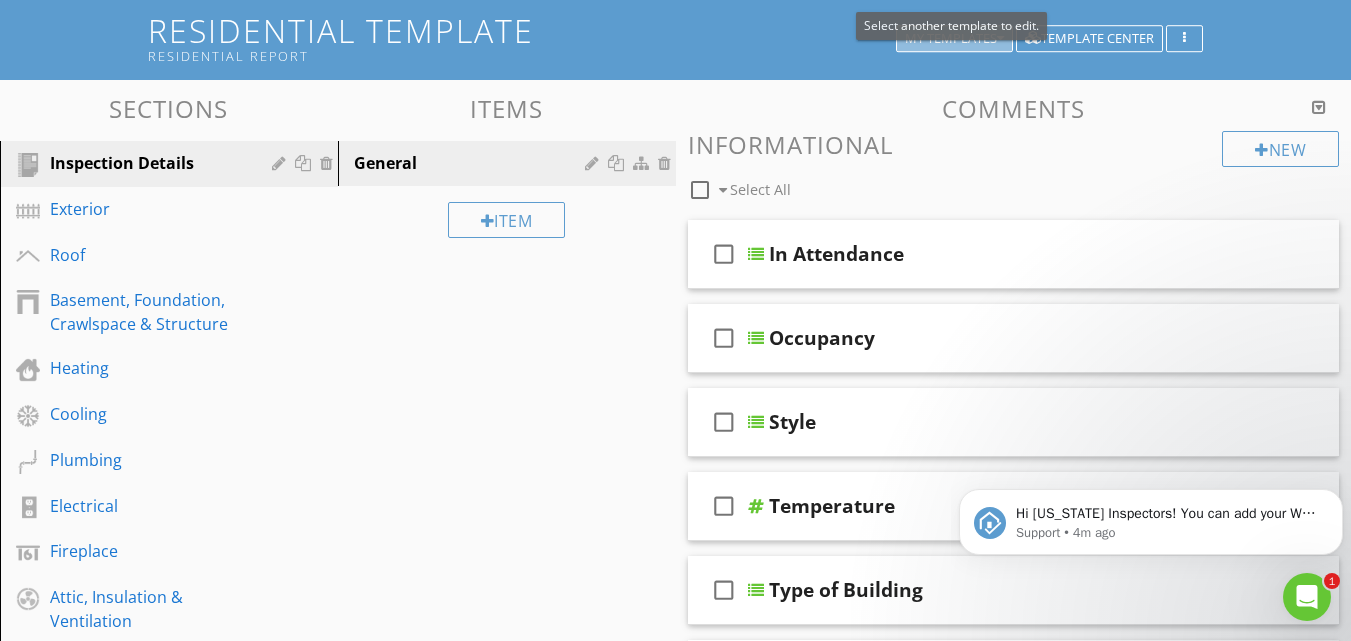 click on "My Templates" at bounding box center (954, 39) 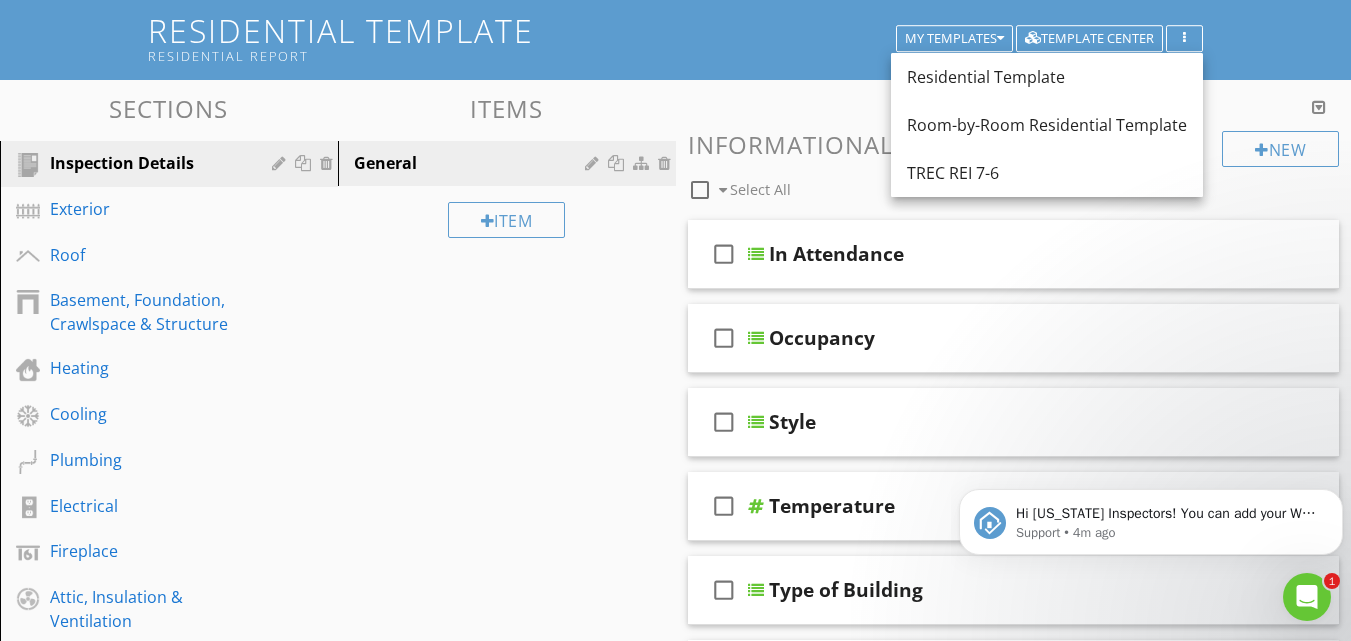 drag, startPoint x: 986, startPoint y: 76, endPoint x: 1285, endPoint y: 9, distance: 306.41476 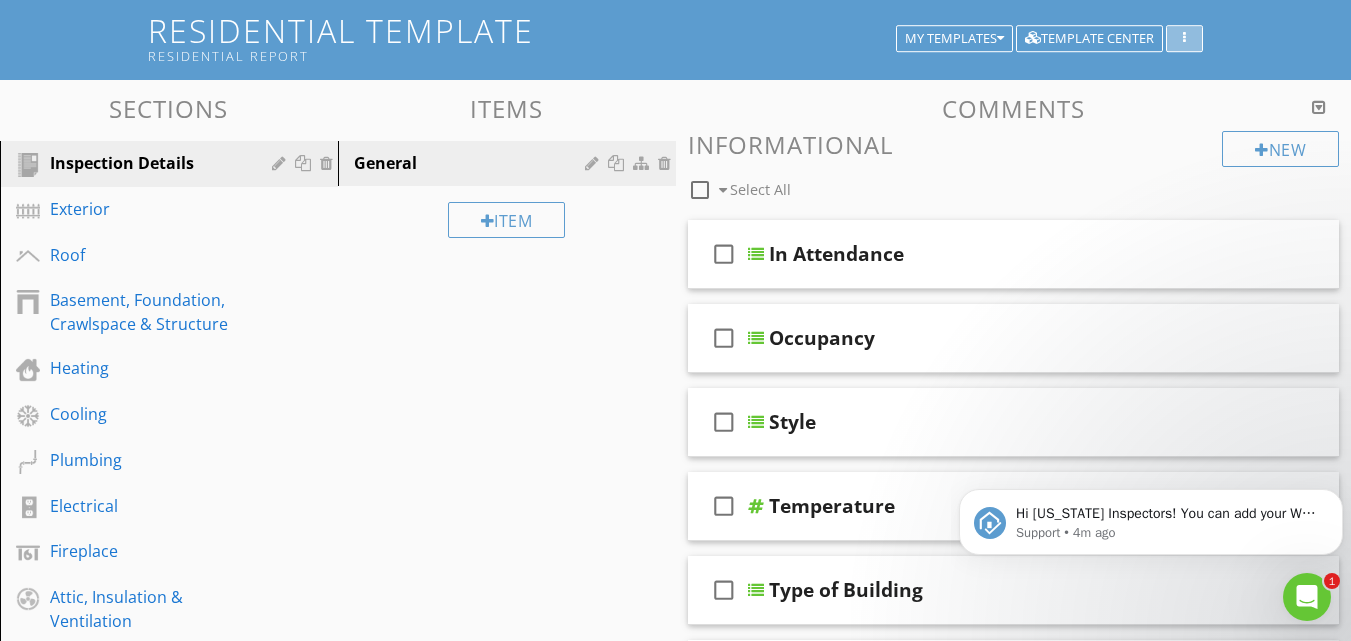 click at bounding box center [1184, 39] 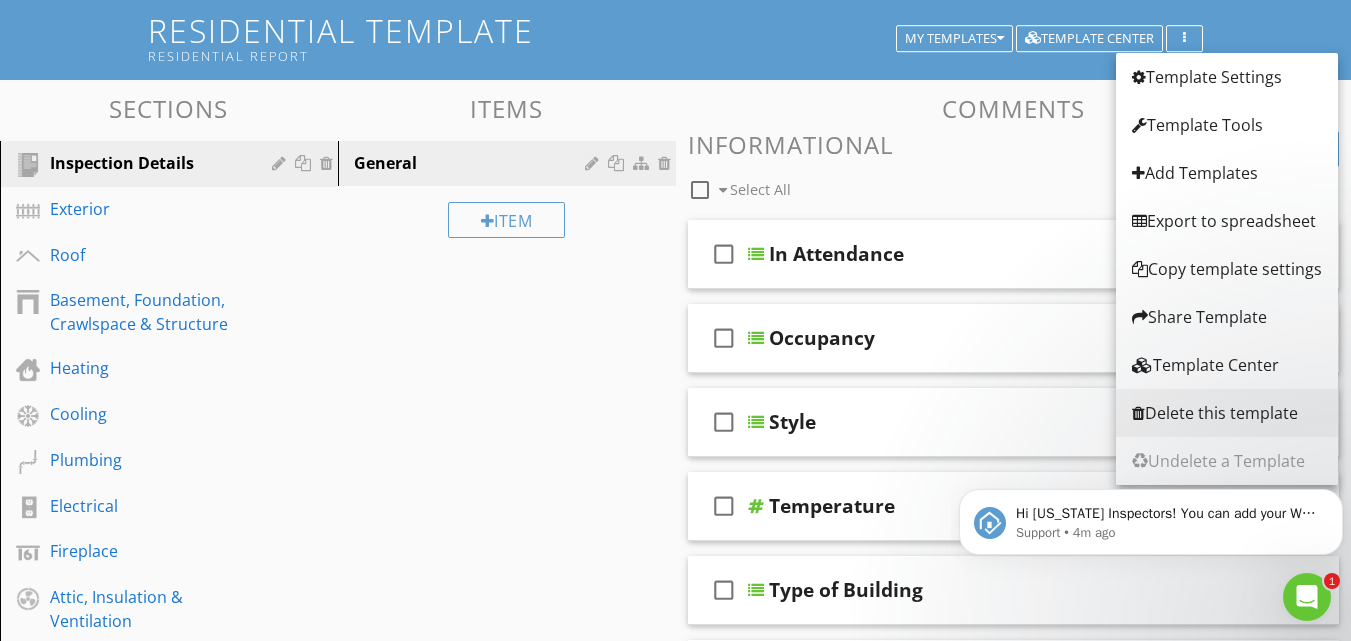 click on "Delete this template" at bounding box center (1227, 413) 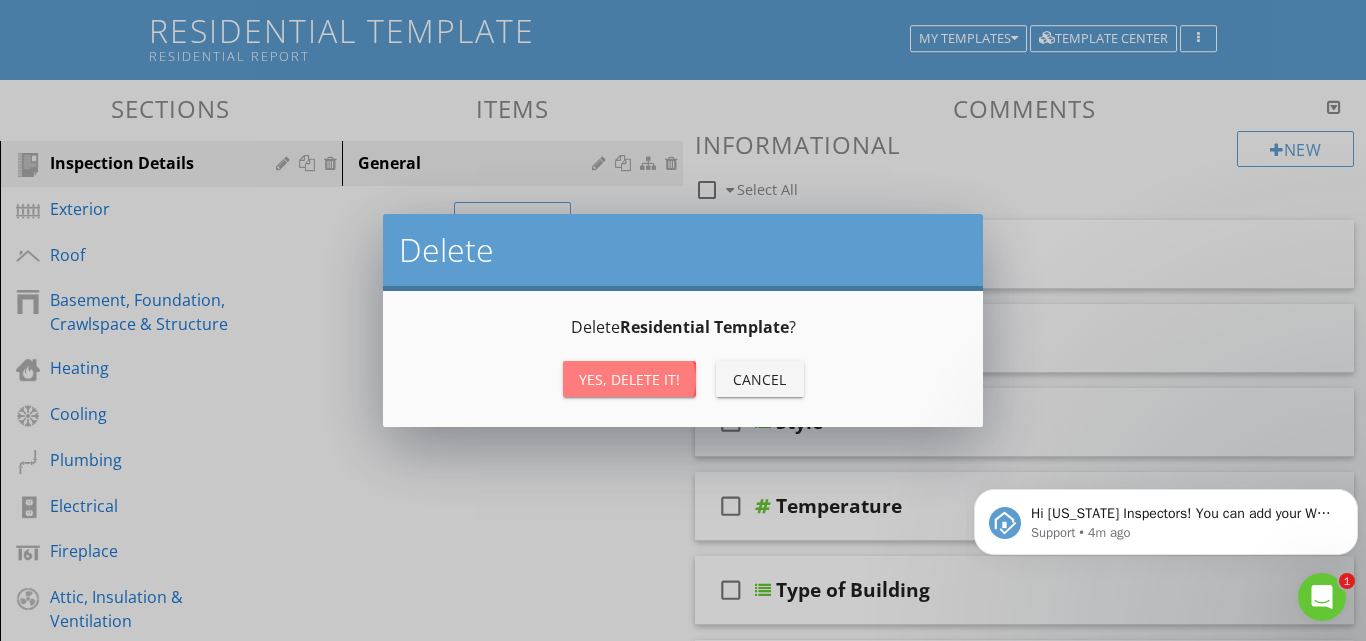 click on "Yes, Delete it!" at bounding box center (629, 379) 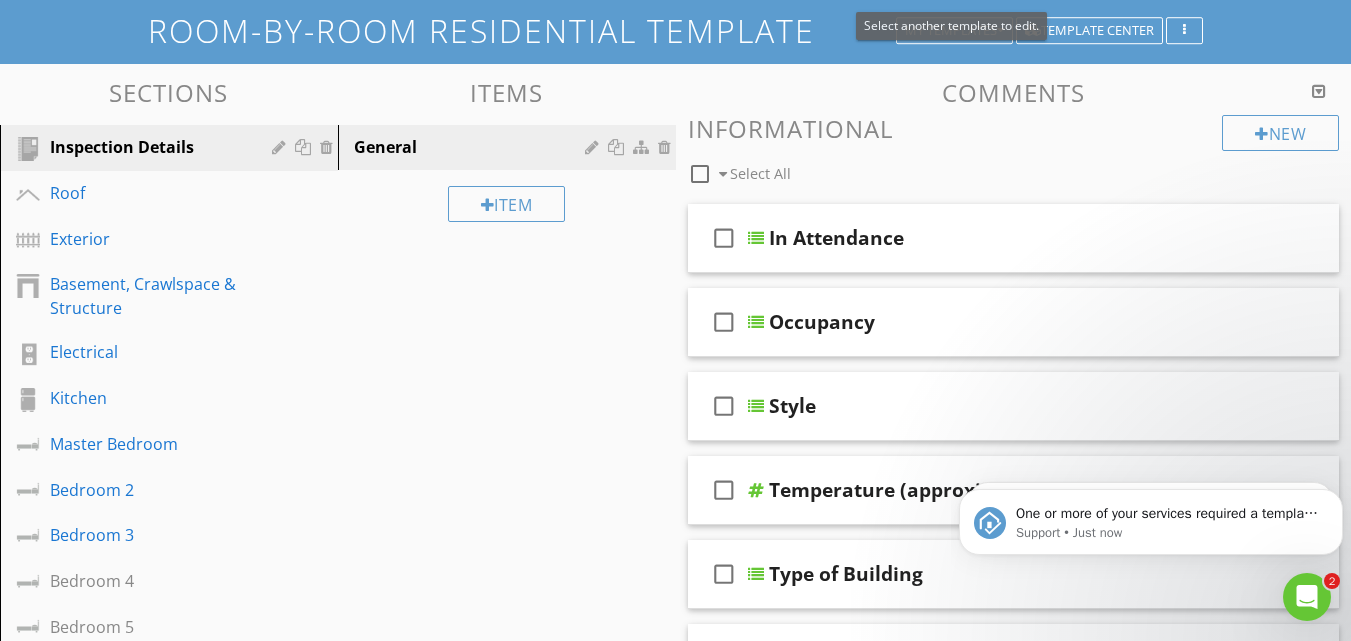 click on "Select another template to edit." at bounding box center [951, 25] 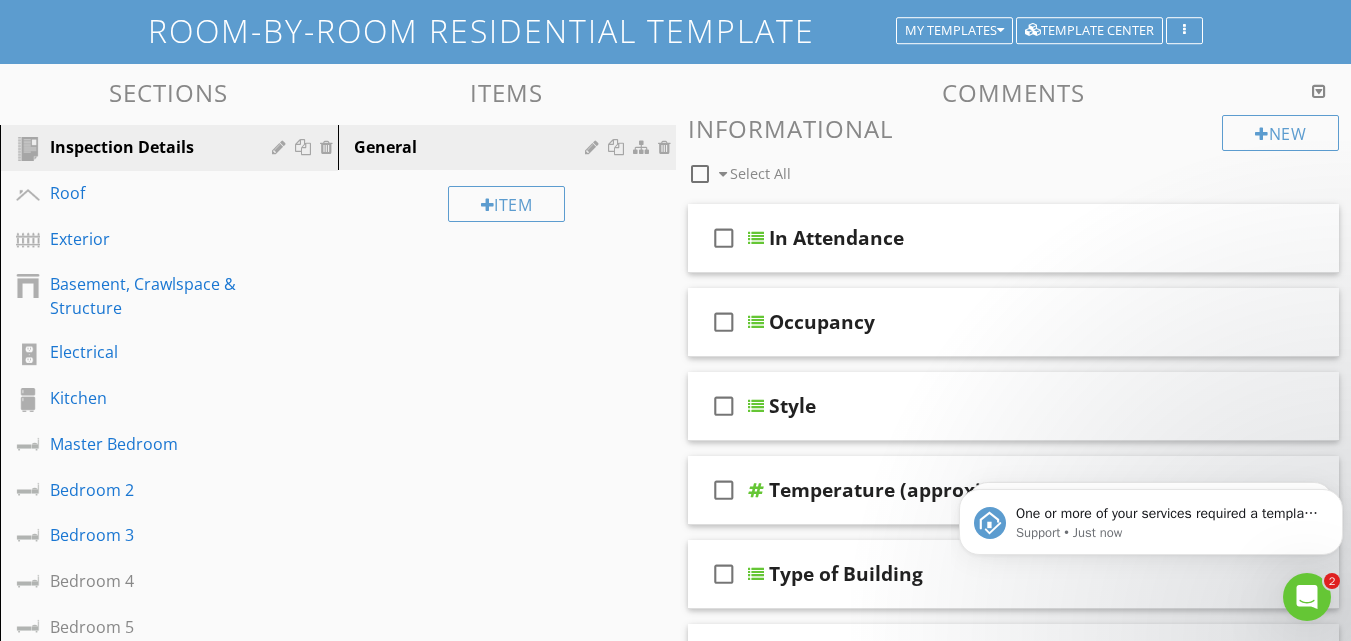 click on "Room-by-Room Residential Template
My Templates
Template Center" at bounding box center [675, 30] 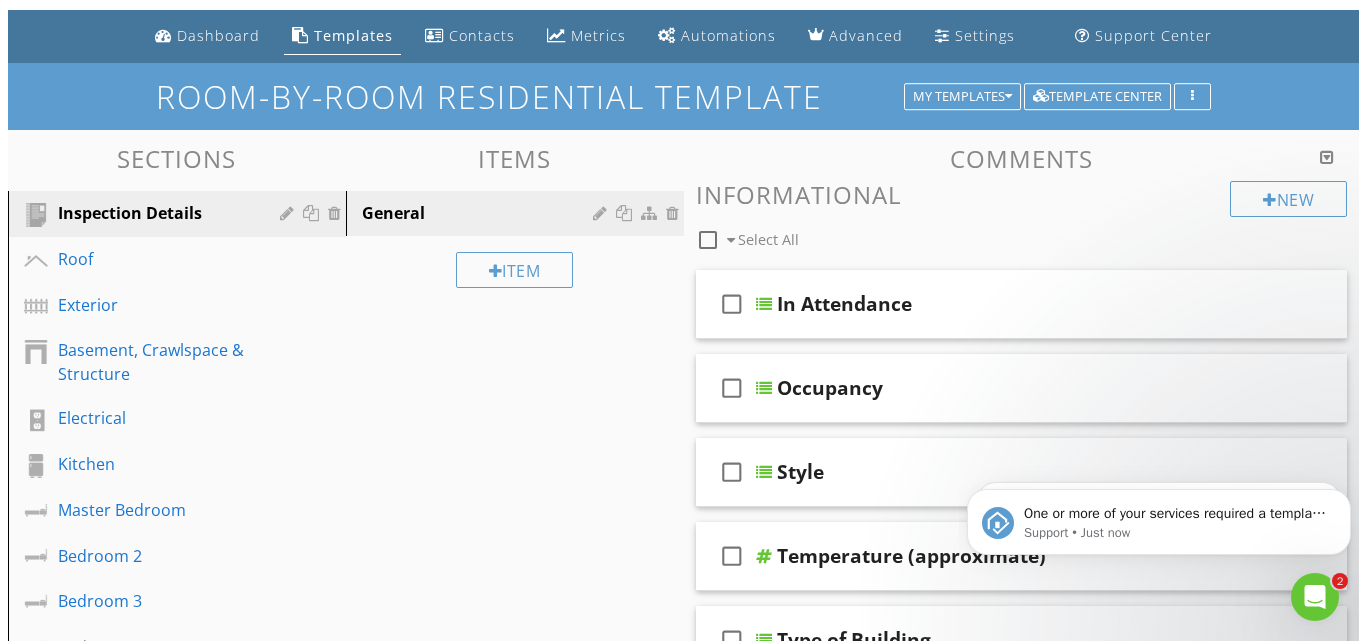 scroll, scrollTop: 53, scrollLeft: 0, axis: vertical 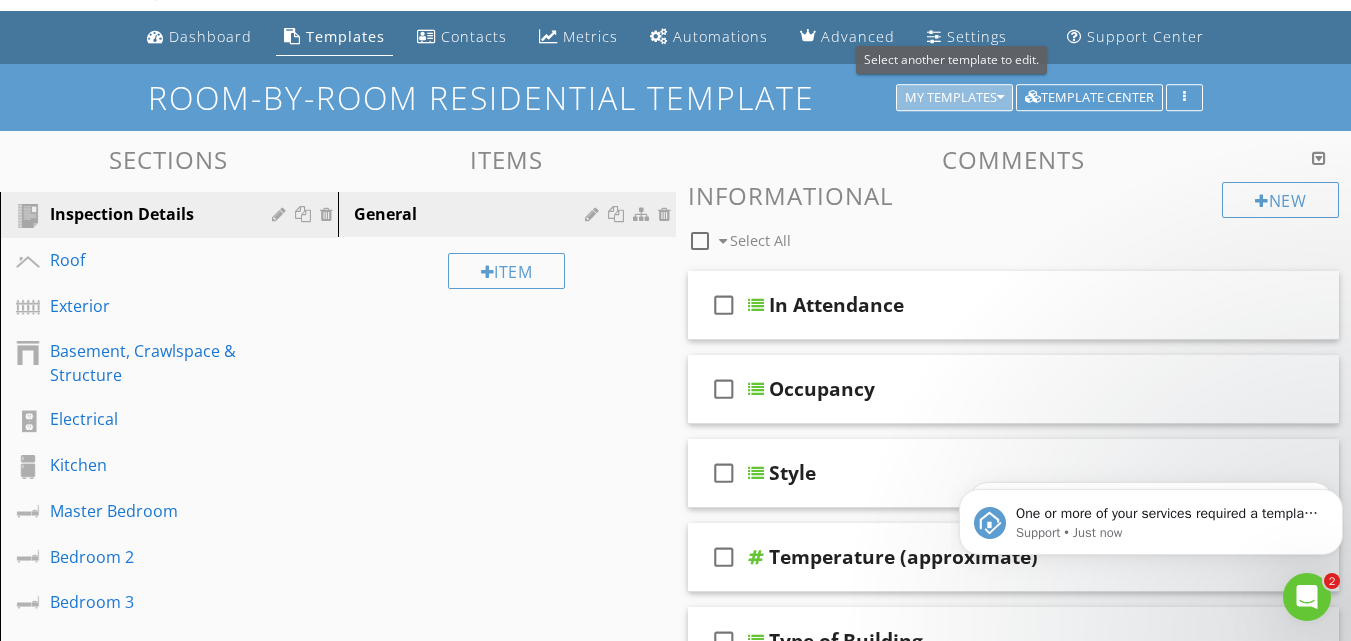 click on "My Templates" at bounding box center (954, 98) 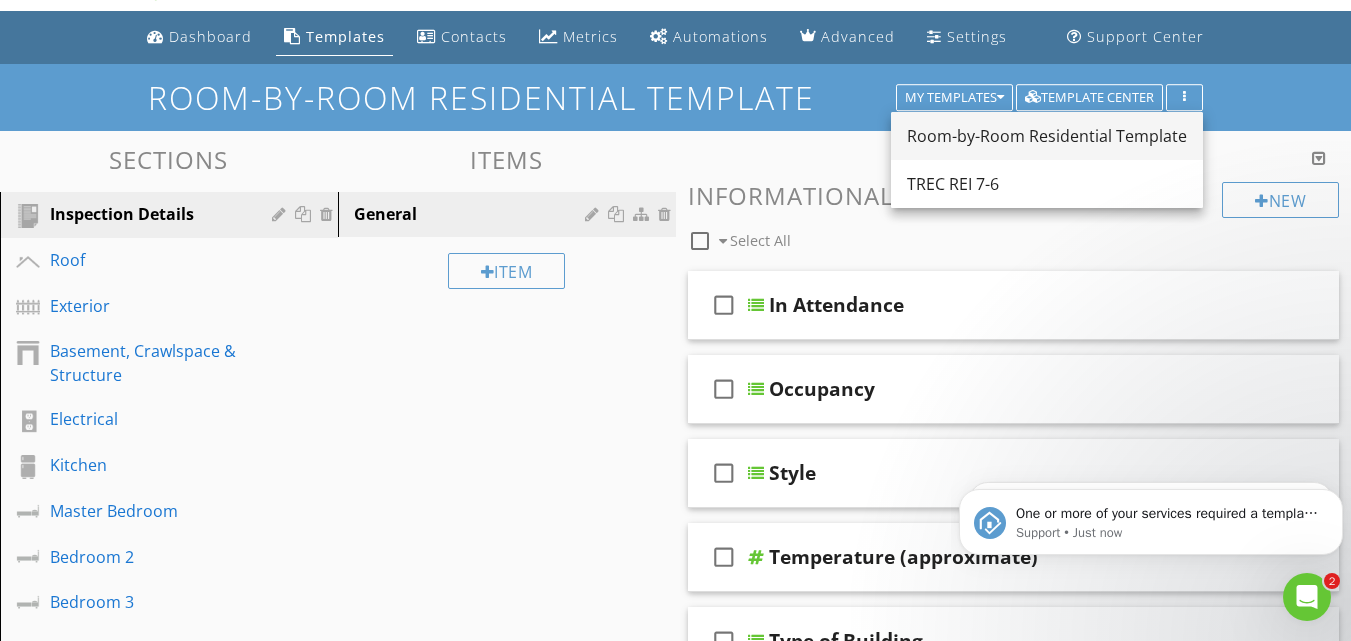 click on "Room-by-Room Residential Template" at bounding box center (1047, 136) 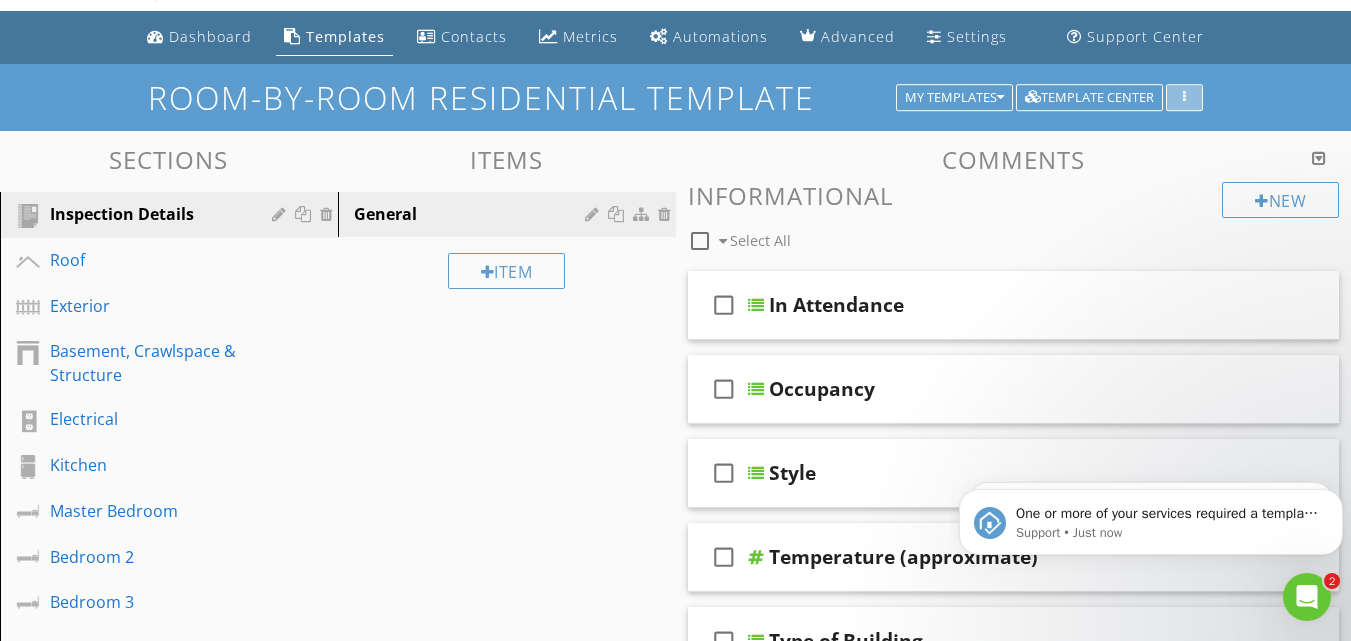 click at bounding box center (1184, 98) 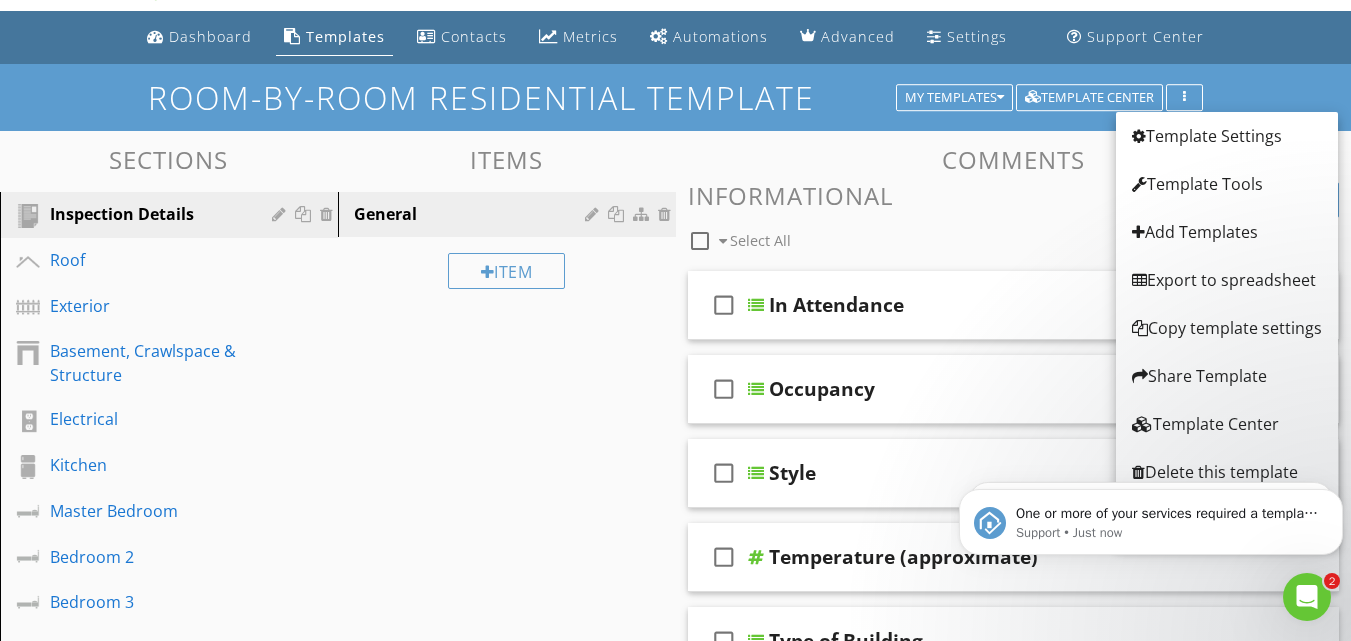 click on "One or more of your services required a template (Residential Template), which was recently deleted:   Residential Inspection Support • Just now Hi Texas Inspectors! You can add your WDI license number automatically next to your signature for this special form. Here's how: Support • 5m ago" at bounding box center (1151, 430) 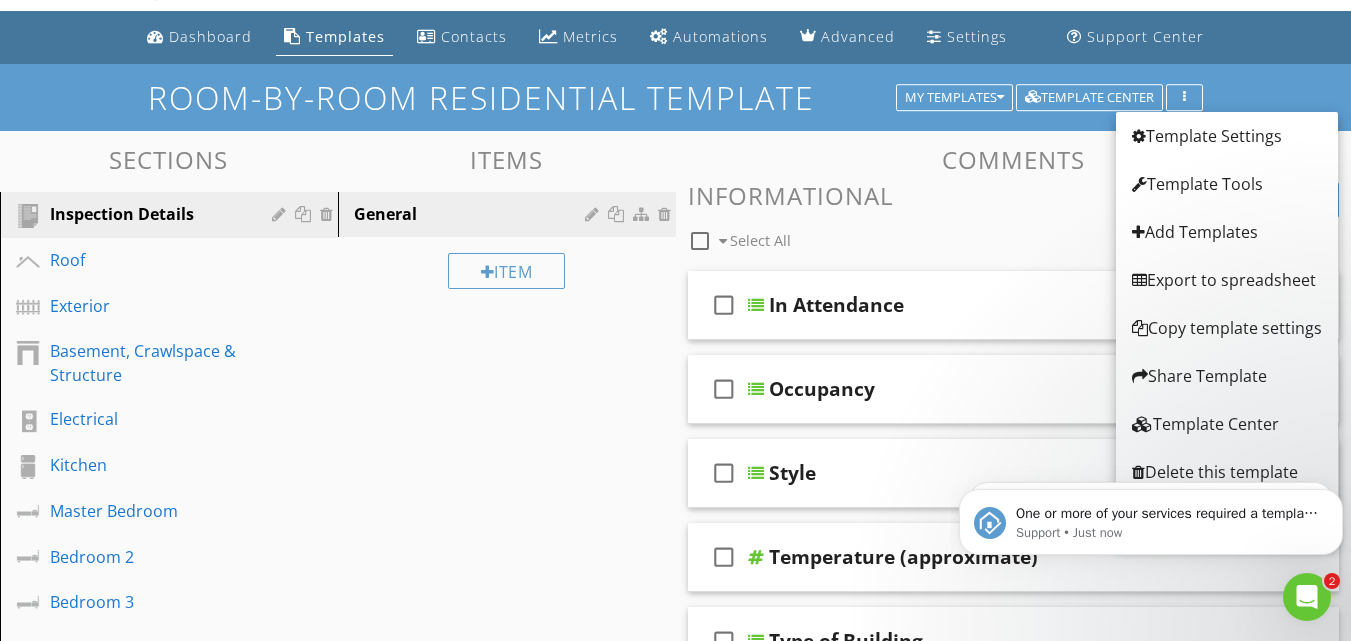 click on "One or more of your services required a template (Residential Template), which was recently deleted:   Residential Inspection Support • Just now Hi Texas Inspectors! You can add your WDI license number automatically next to your signature for this special form. Here's how: Support • 5m ago" at bounding box center (1151, 430) 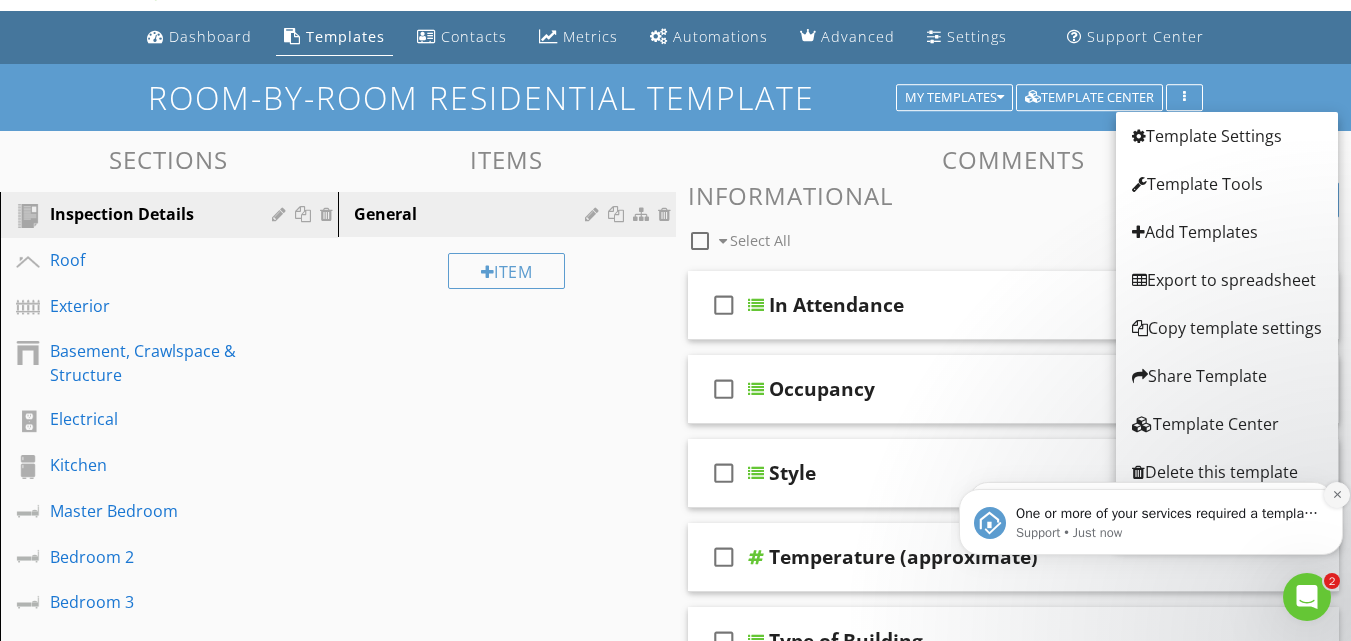 click 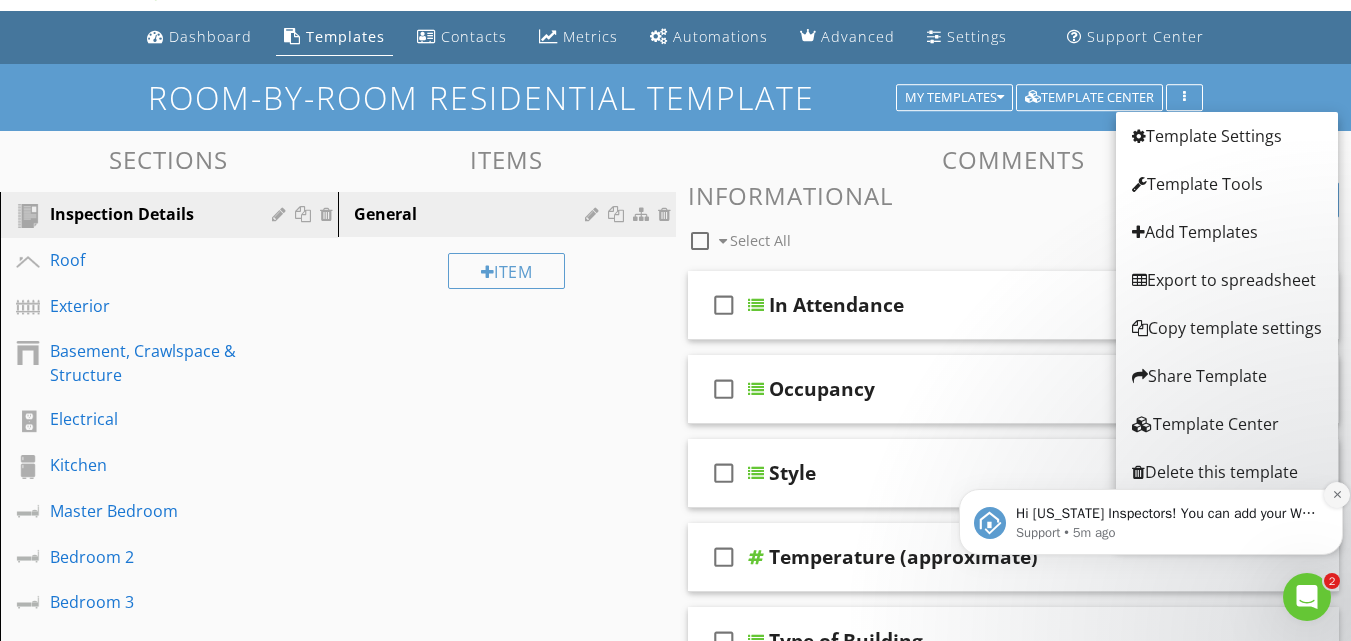 click 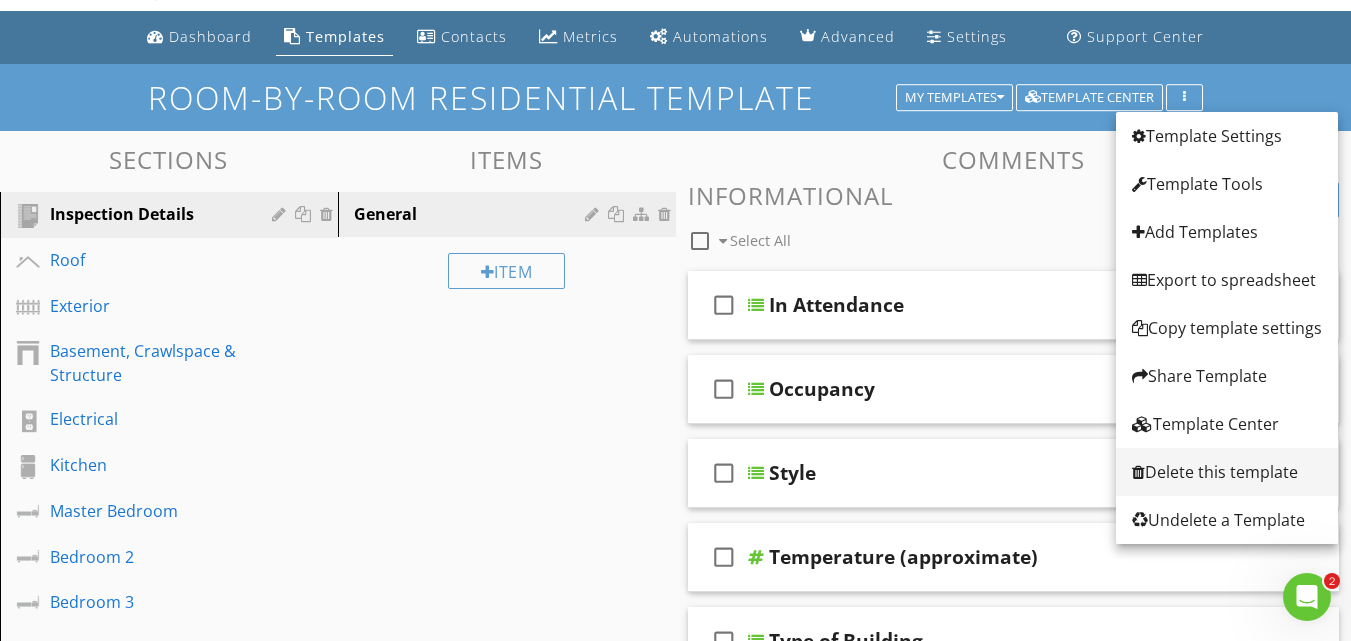 click on "Delete this template" at bounding box center (1227, 472) 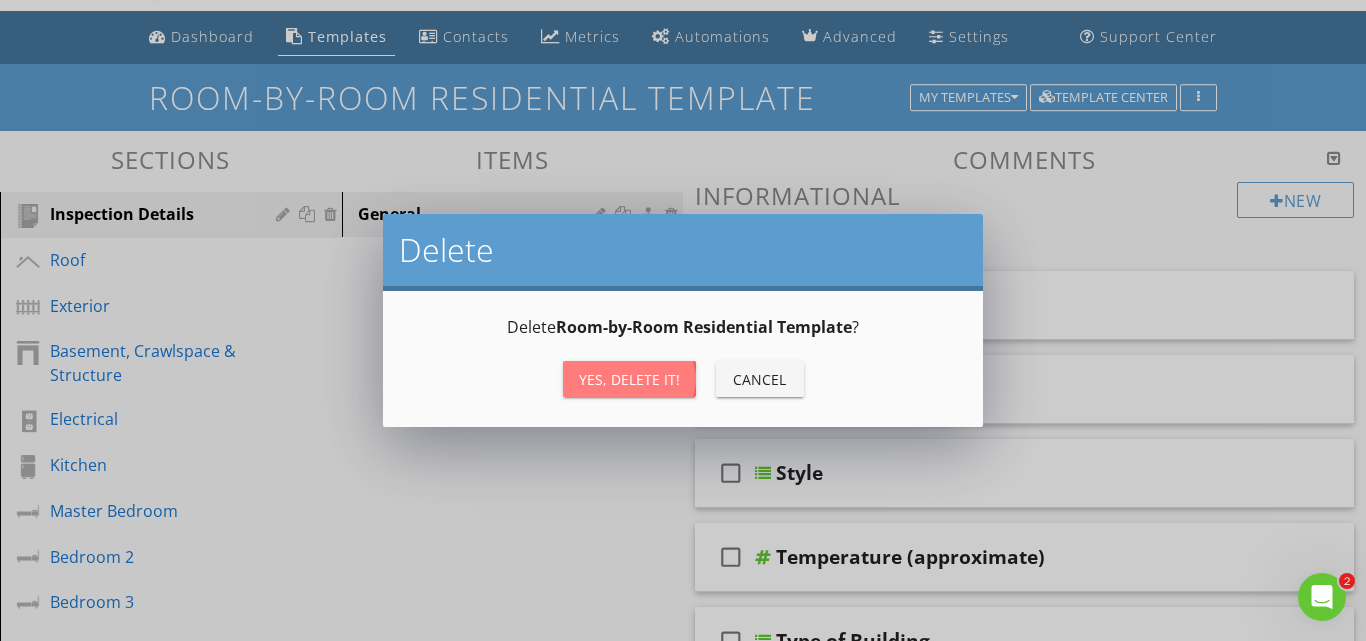 click on "Yes, Delete it!" at bounding box center [629, 379] 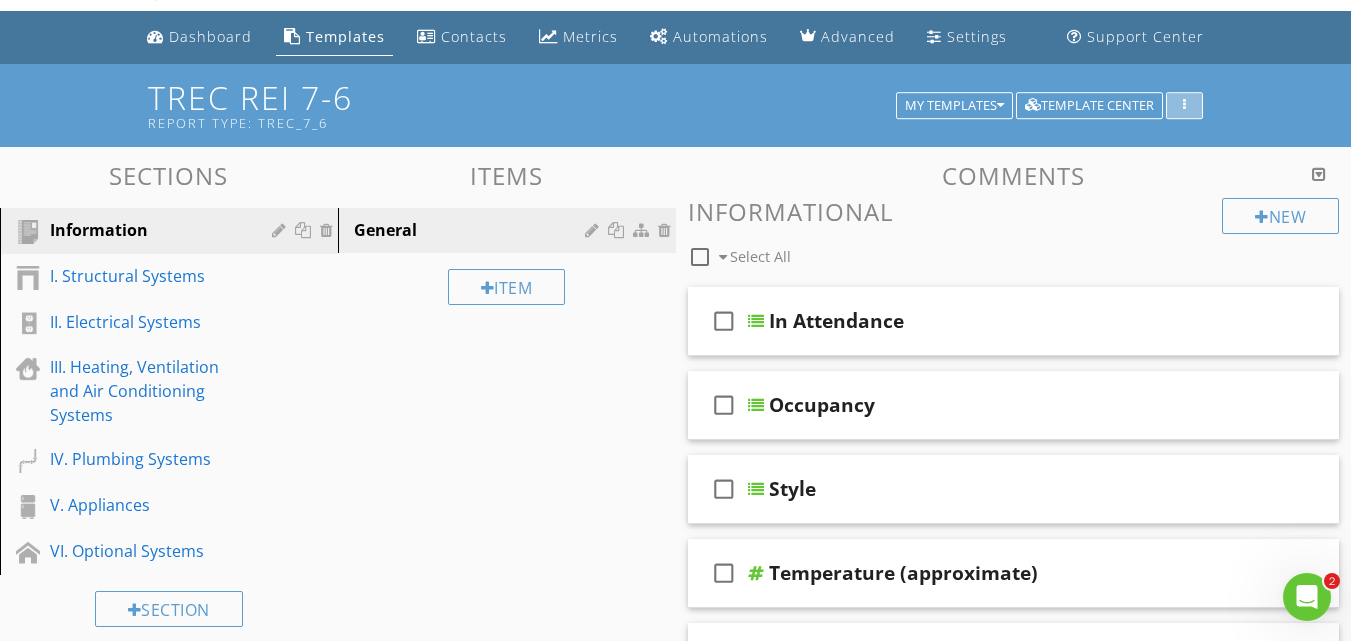 click at bounding box center (1184, 106) 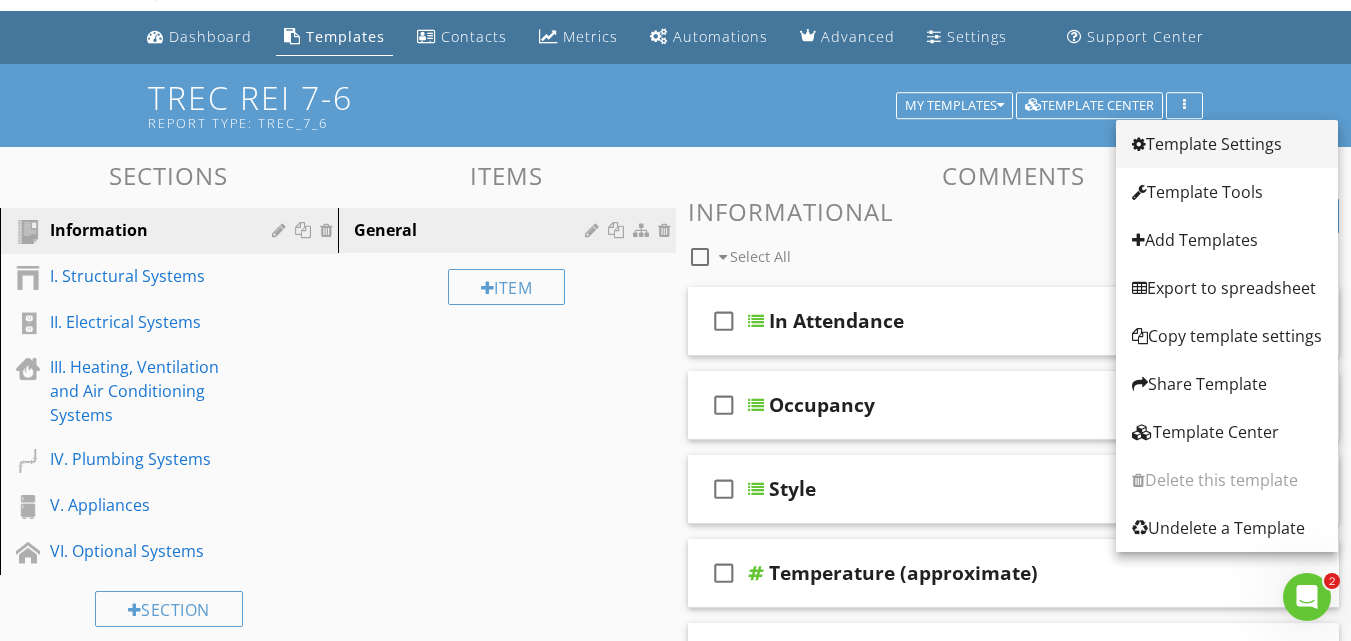 click on "Template Settings" at bounding box center (1227, 144) 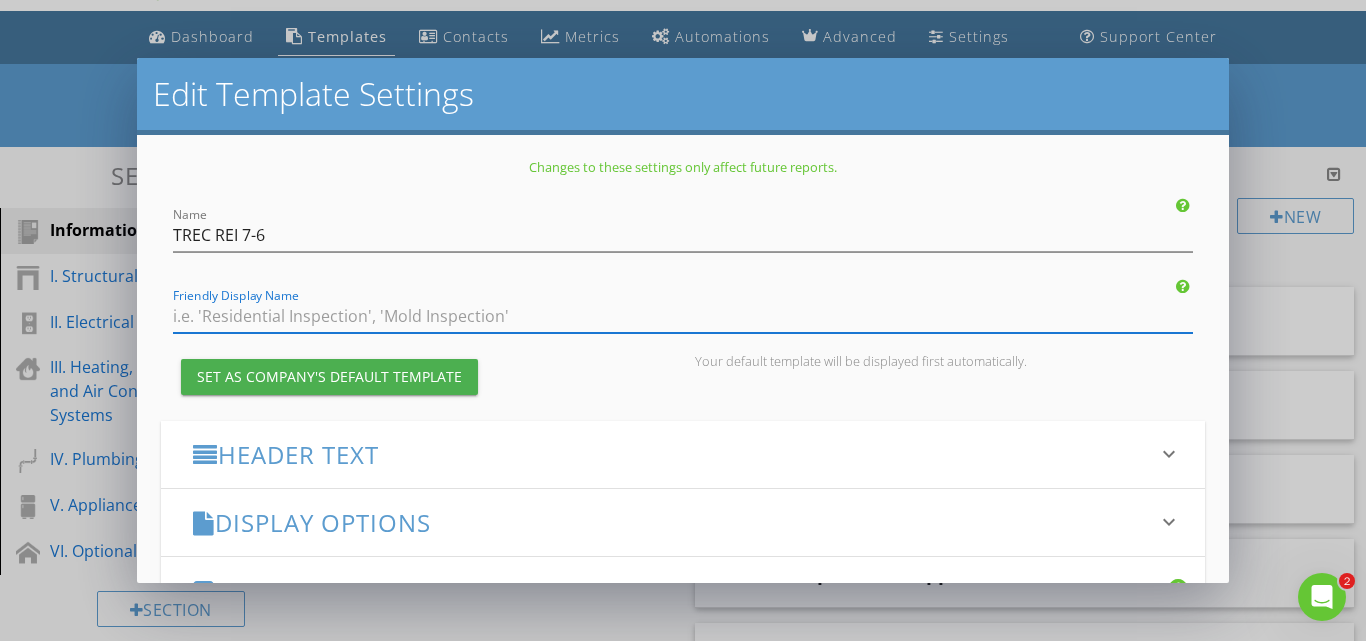 click at bounding box center [683, 316] 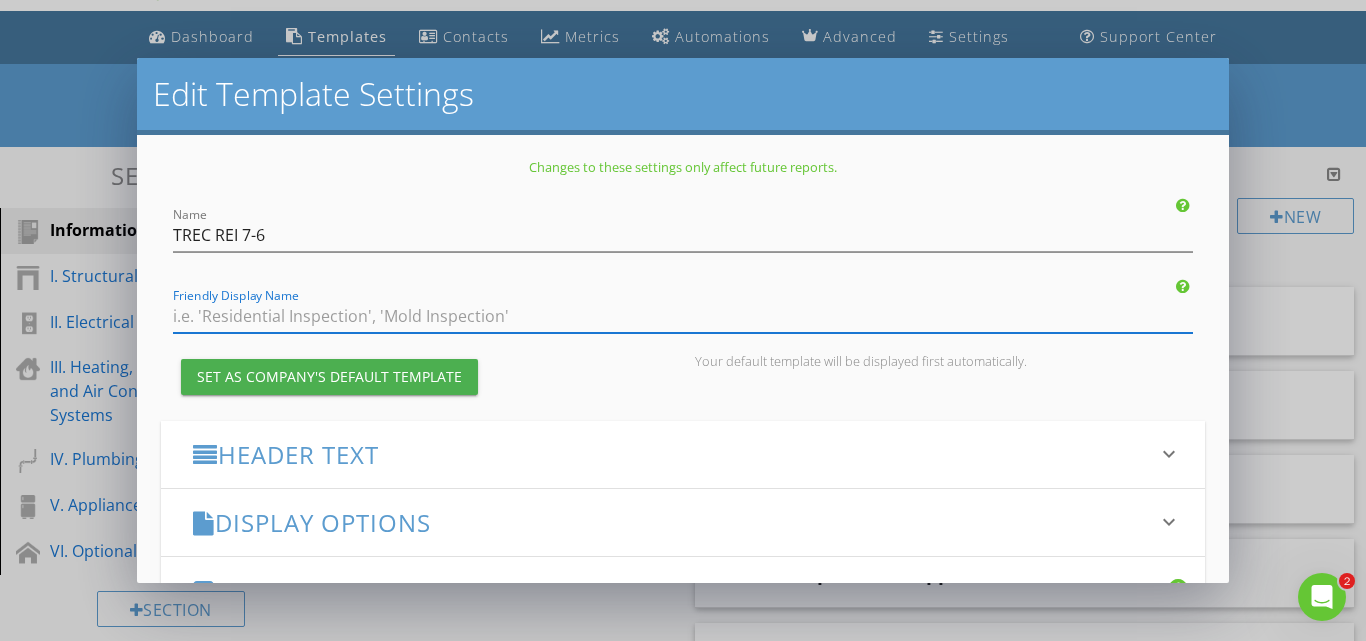 type on "t" 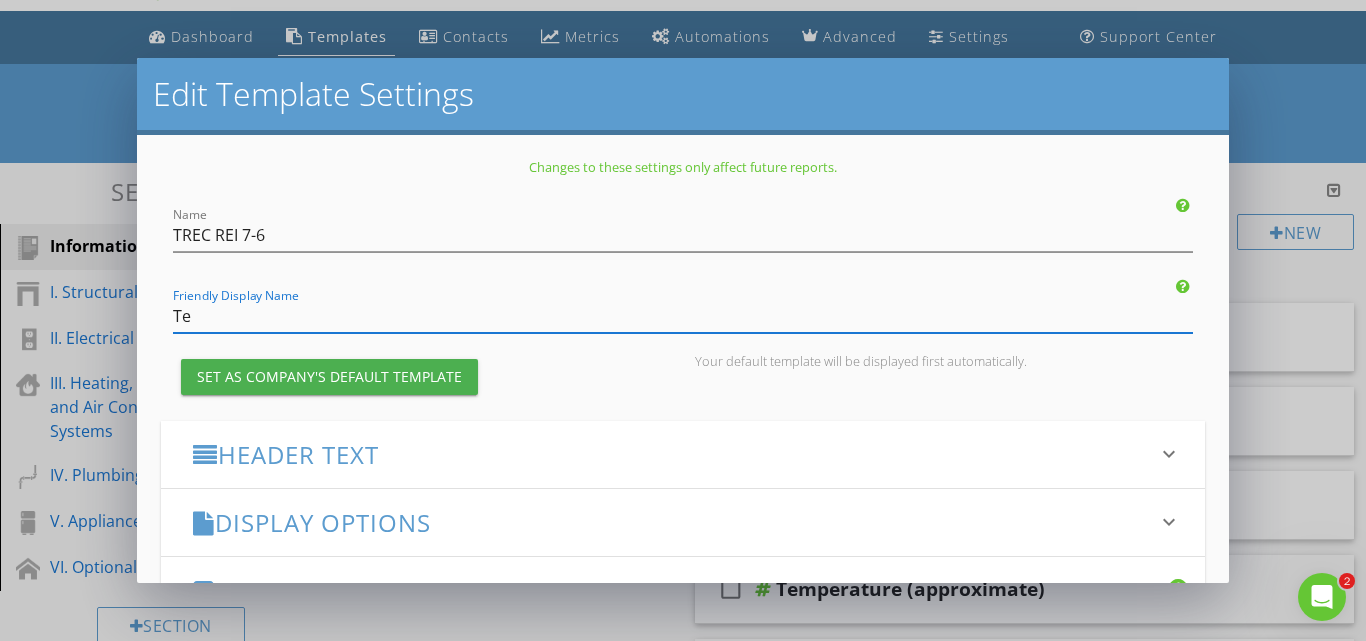 type on "T" 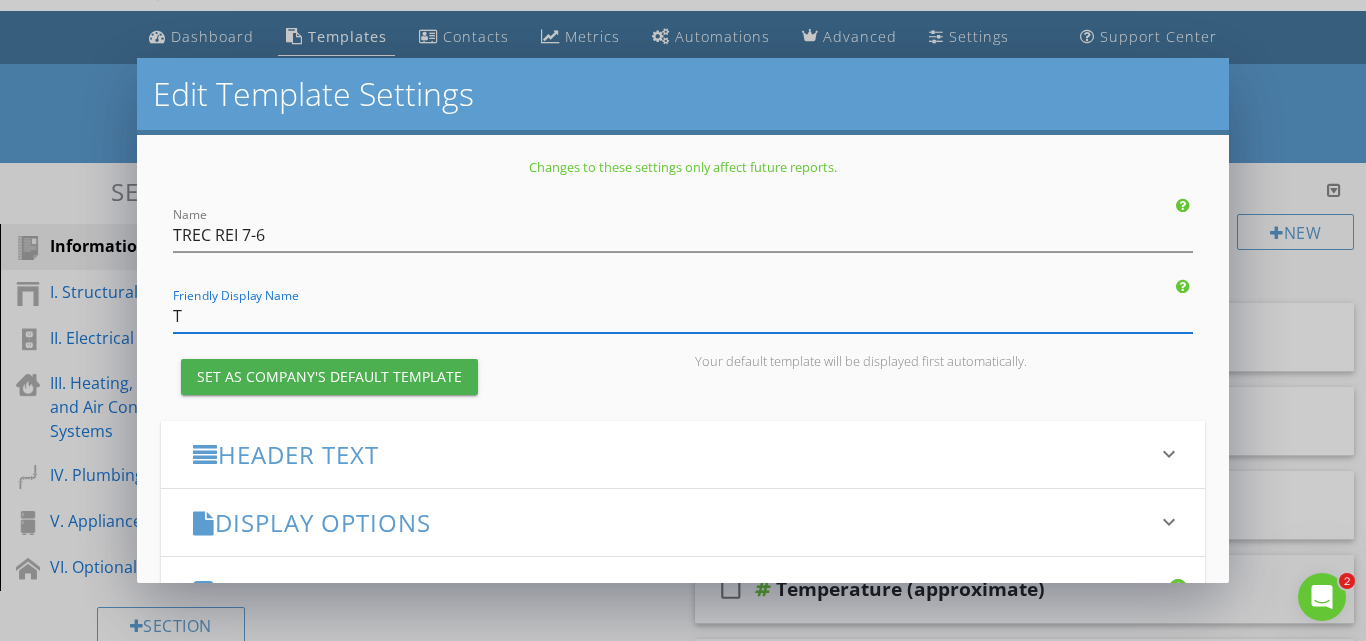 type 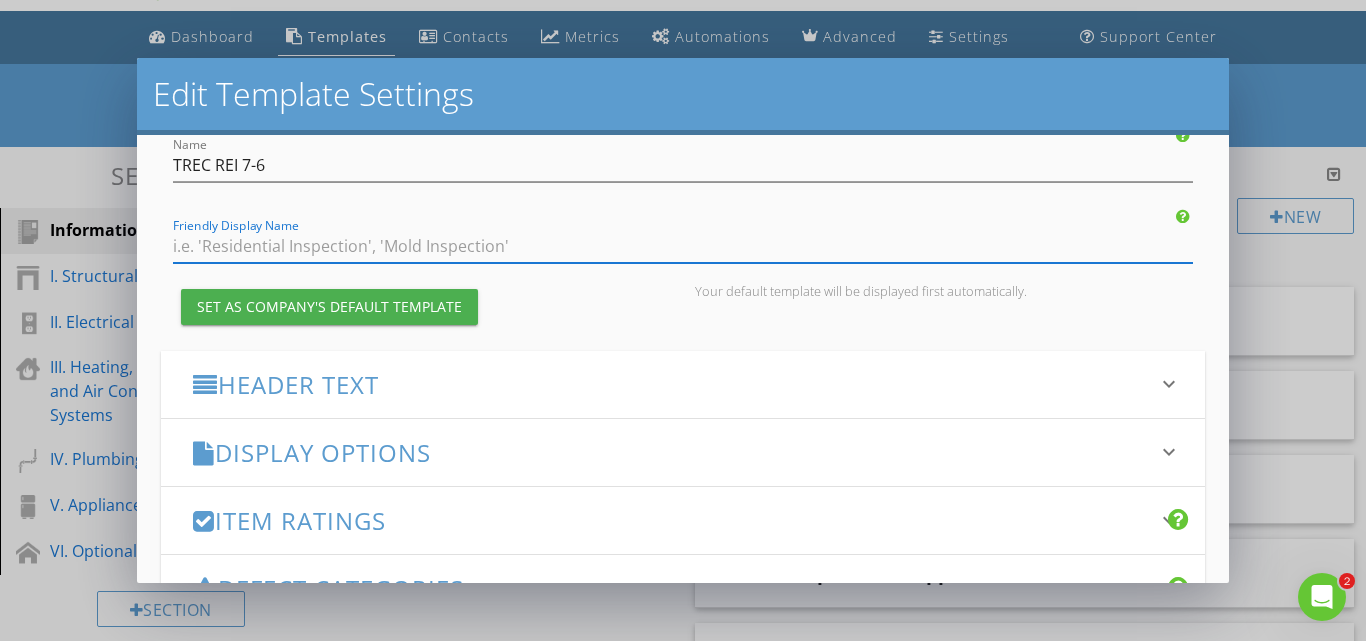 scroll, scrollTop: 71, scrollLeft: 0, axis: vertical 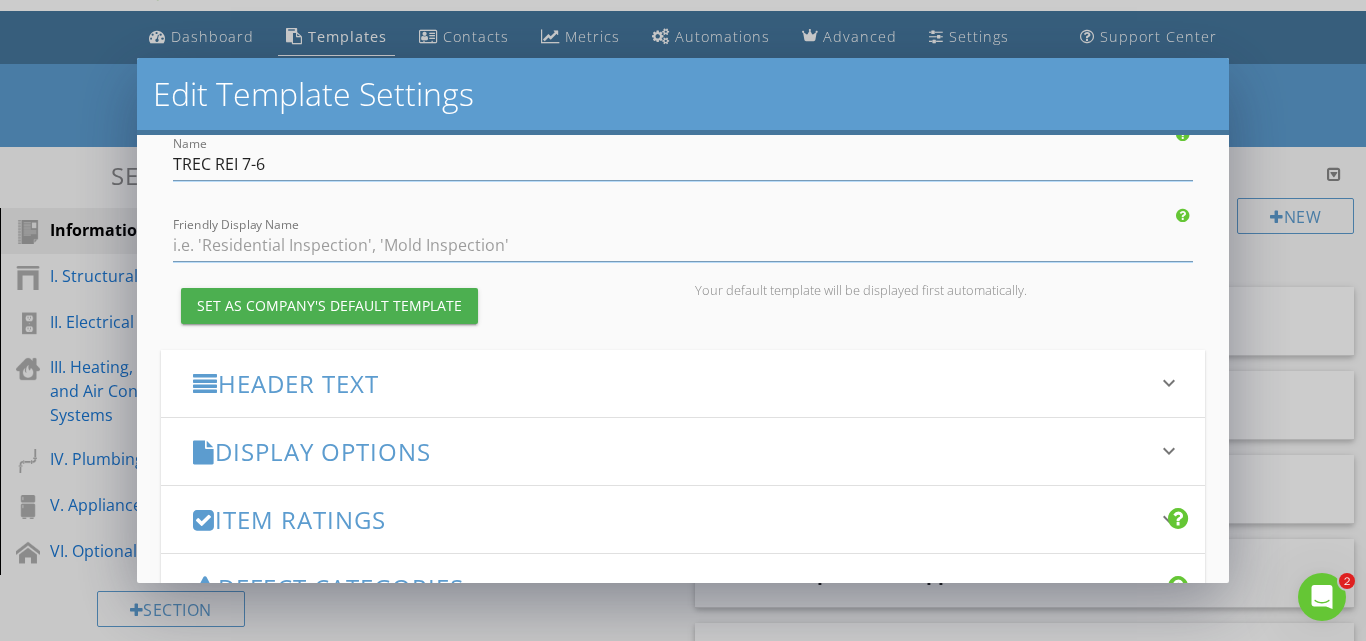 click on "Display Options" at bounding box center (671, 451) 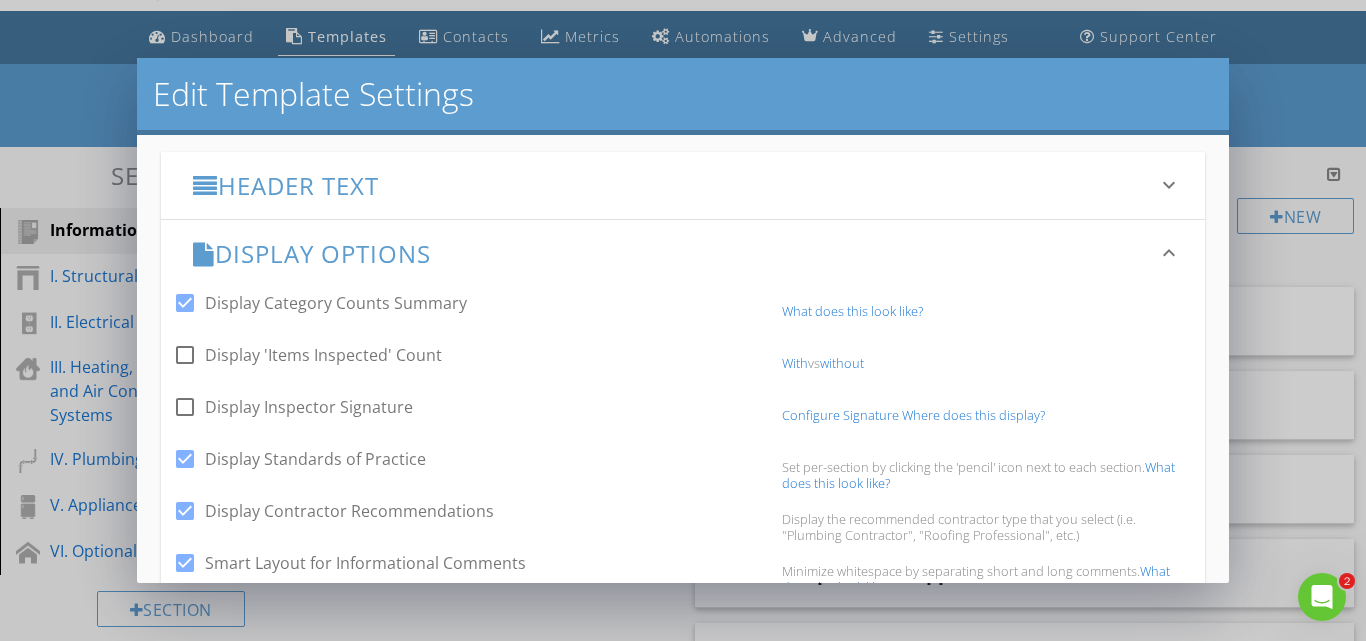 scroll, scrollTop: 270, scrollLeft: 0, axis: vertical 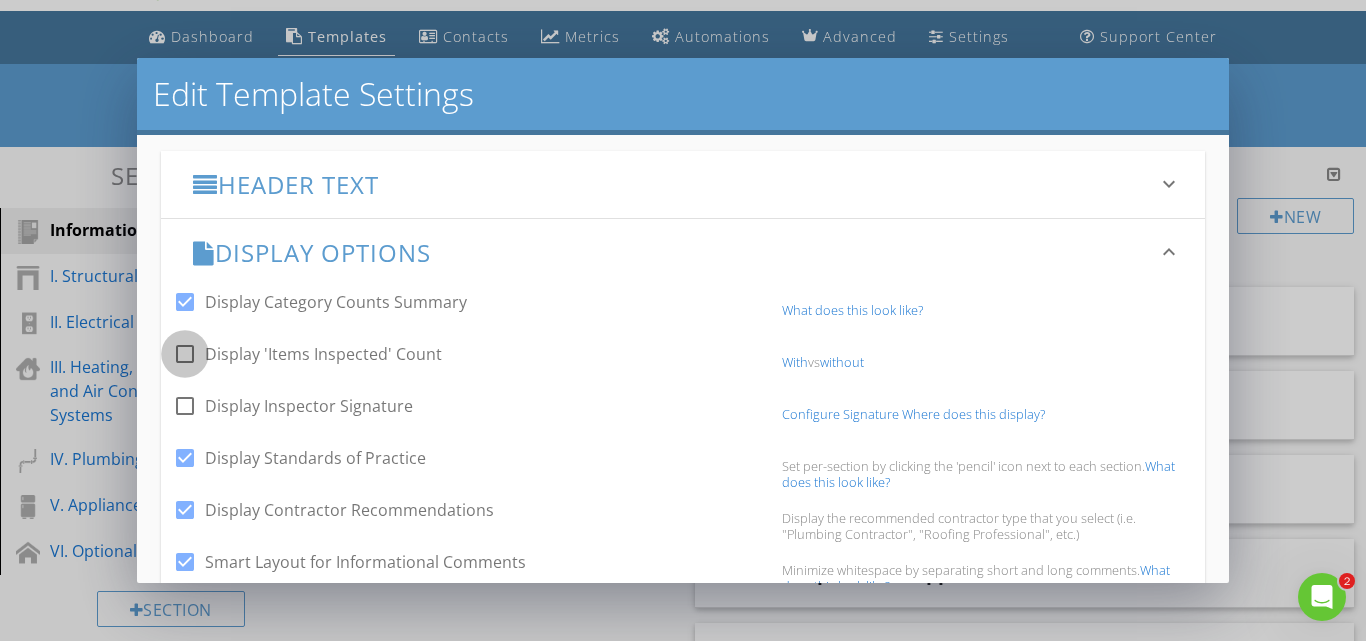 click at bounding box center [185, 354] 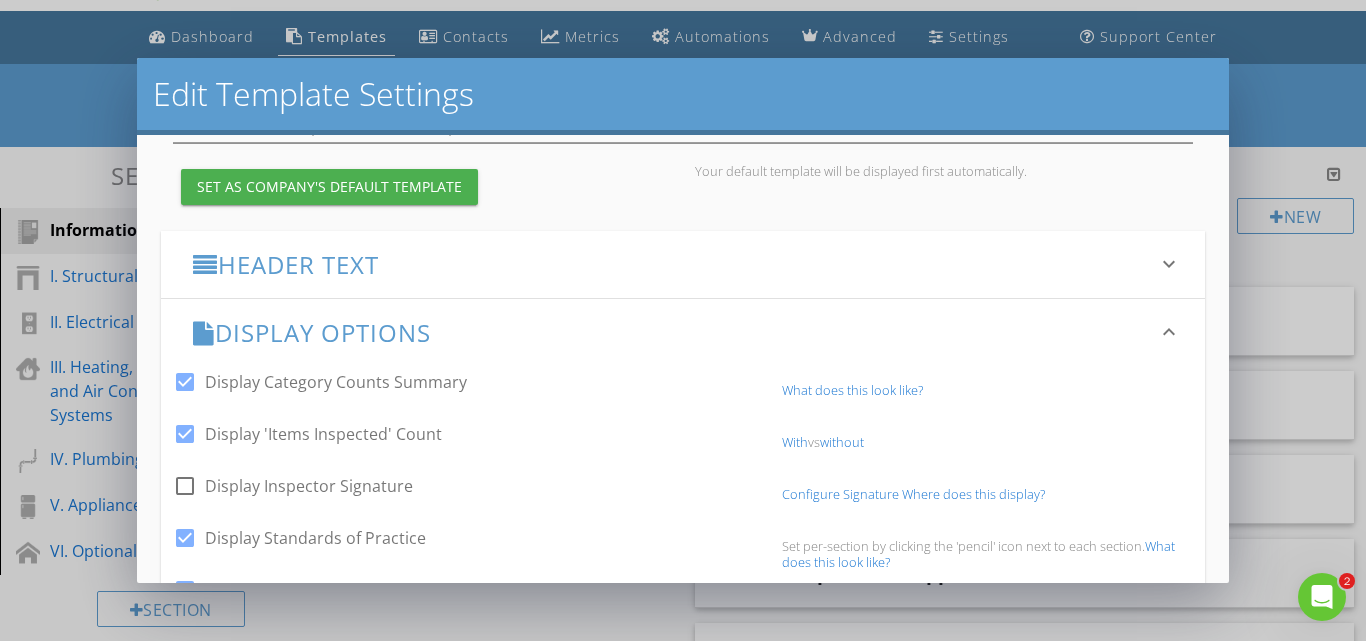 scroll, scrollTop: 187, scrollLeft: 0, axis: vertical 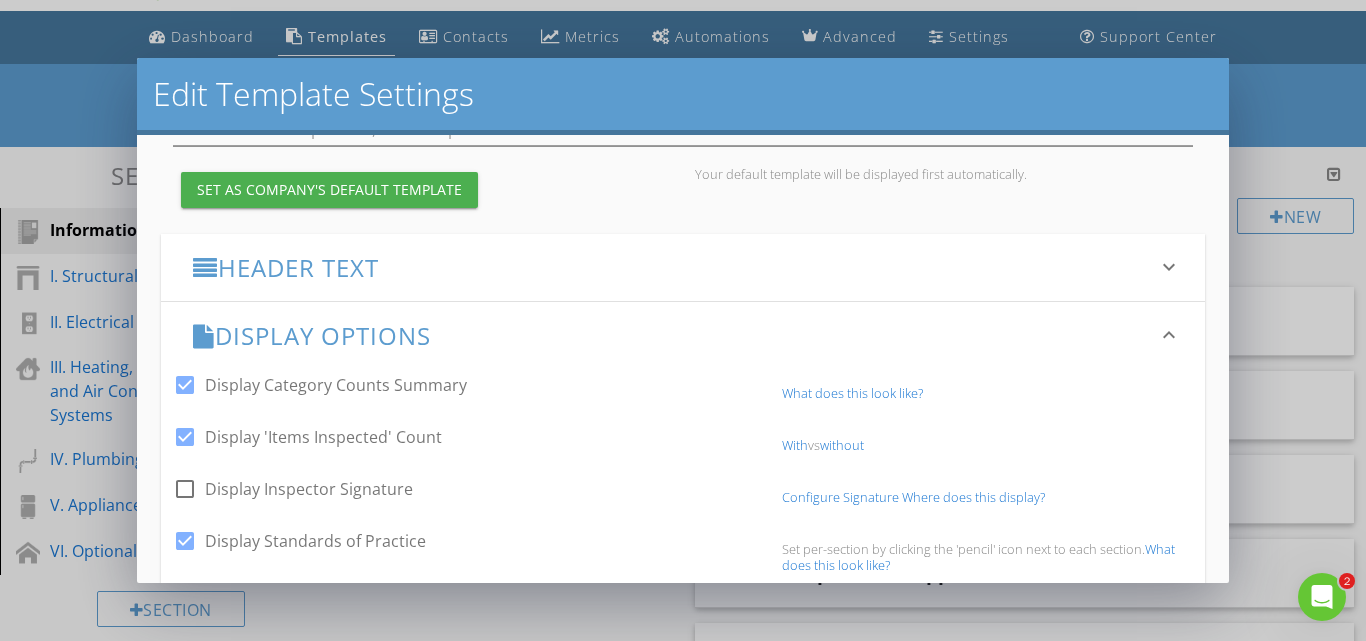 click at bounding box center [205, 268] 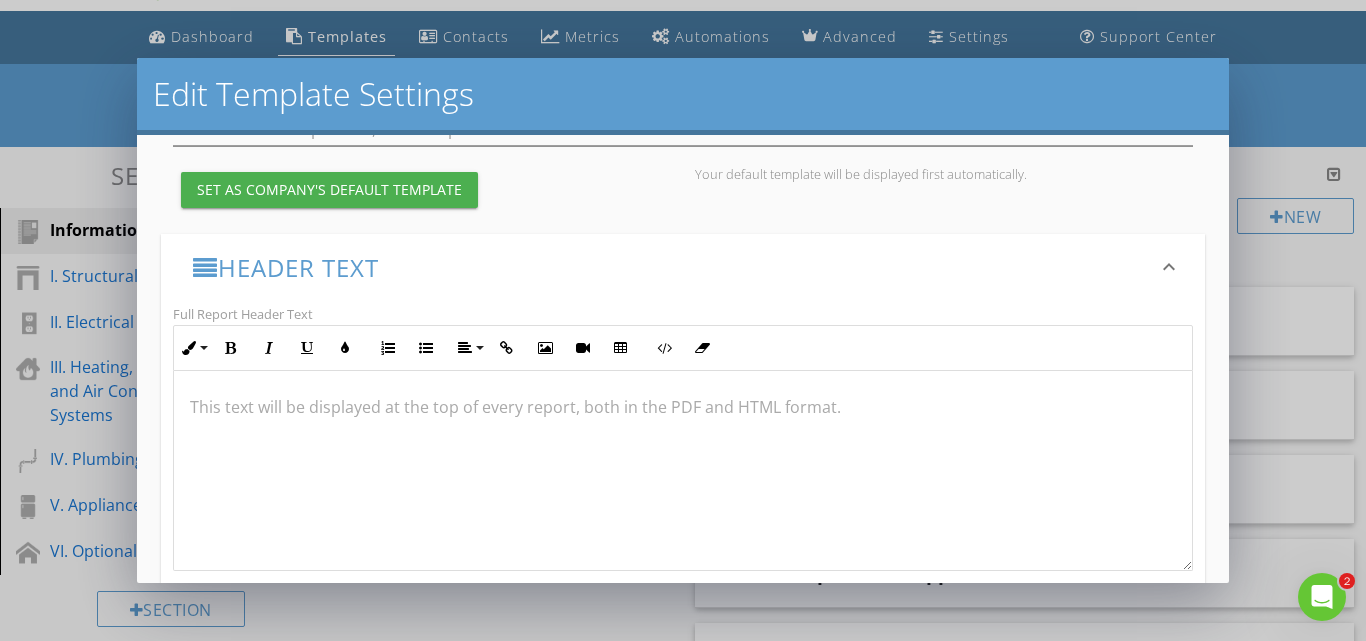 click at bounding box center [205, 268] 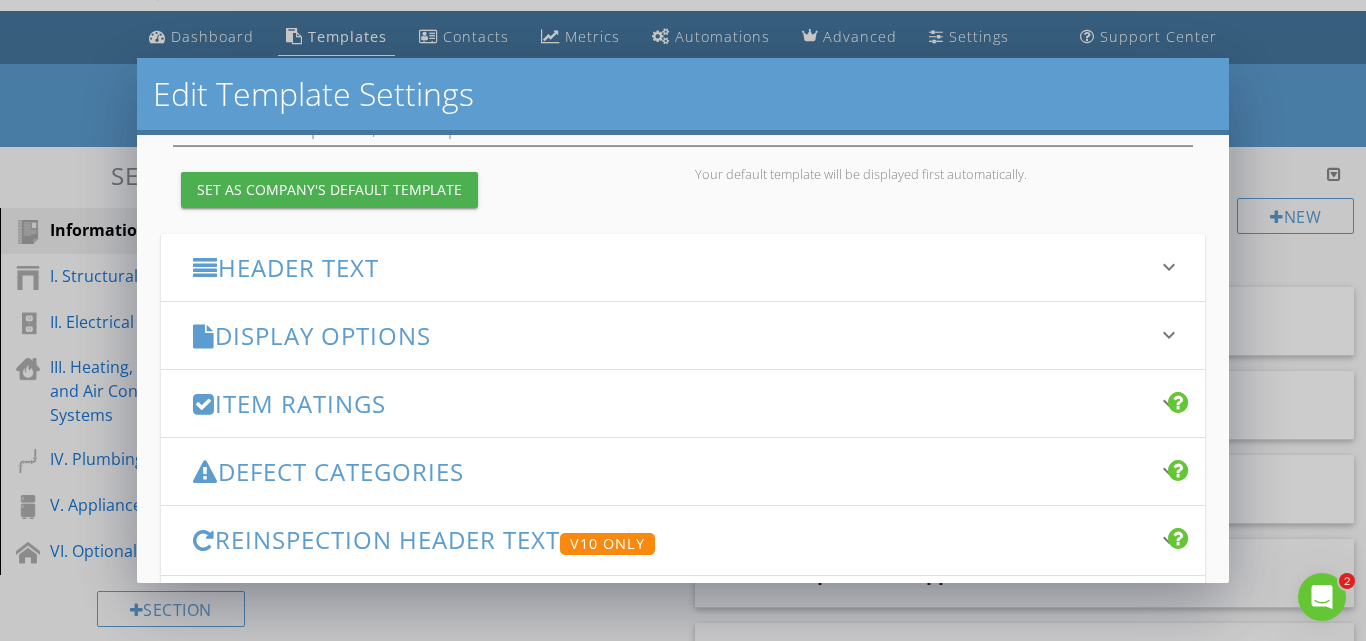 click on "Display Options" at bounding box center (671, 335) 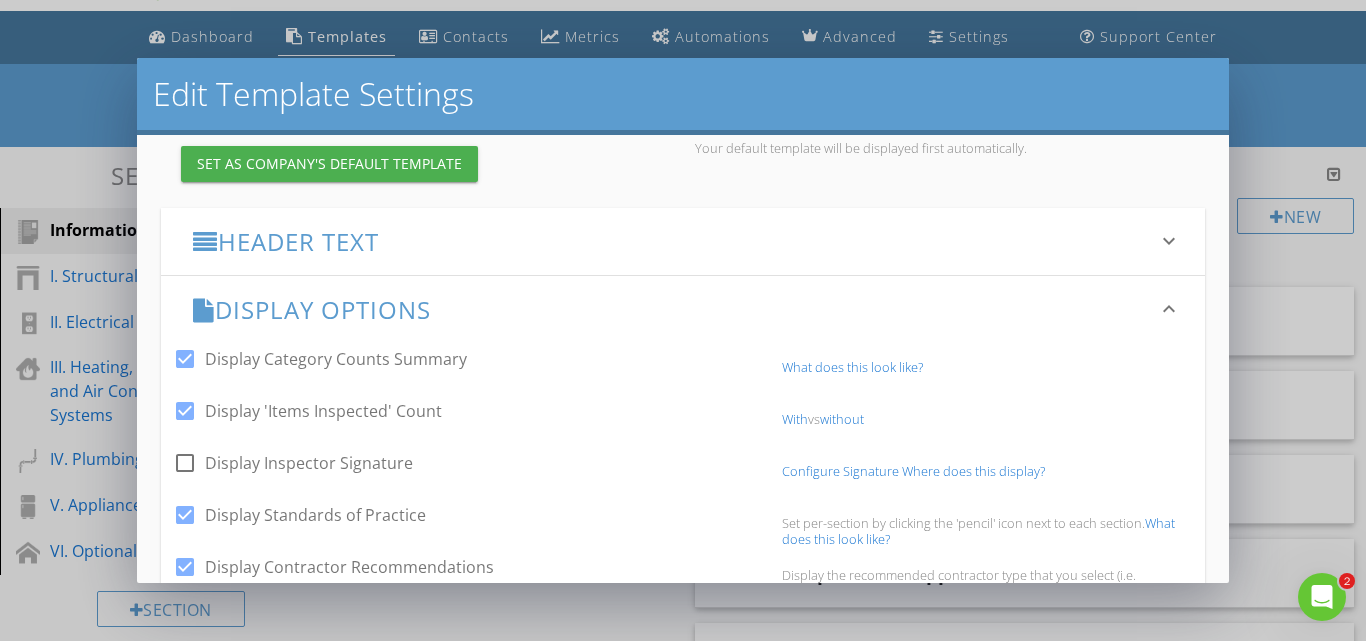 scroll, scrollTop: 210, scrollLeft: 0, axis: vertical 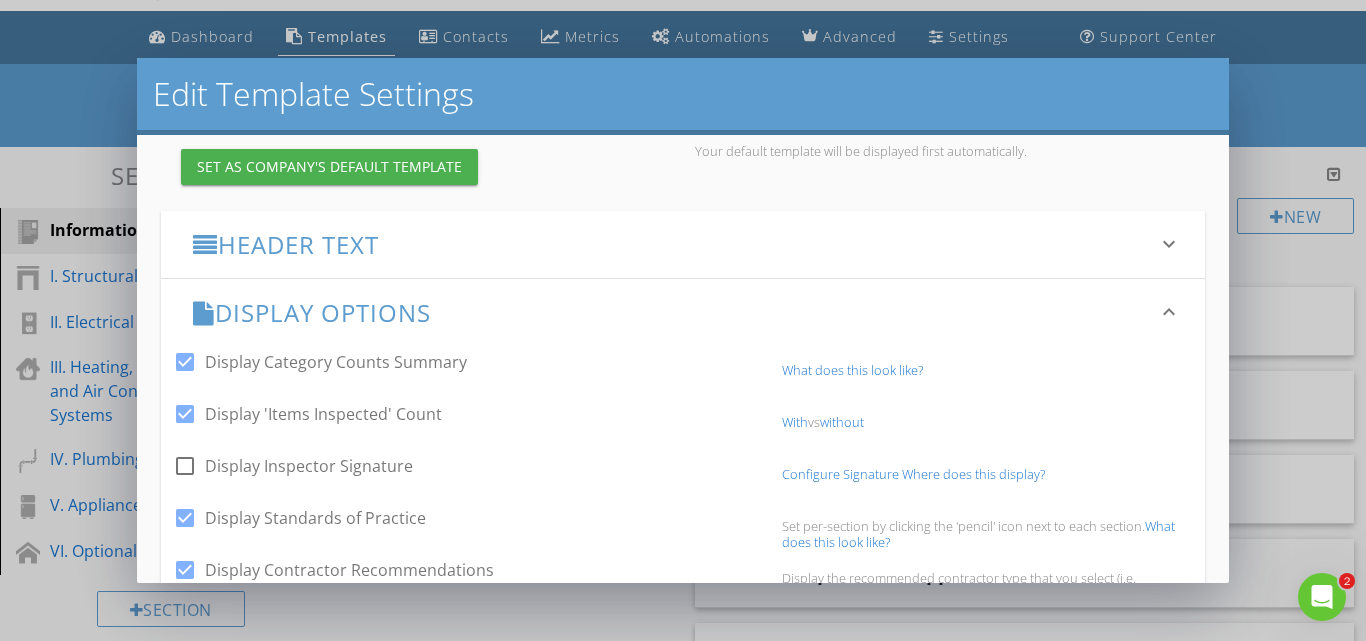 click on "Display Options
keyboard_arrow_down" at bounding box center [683, 312] 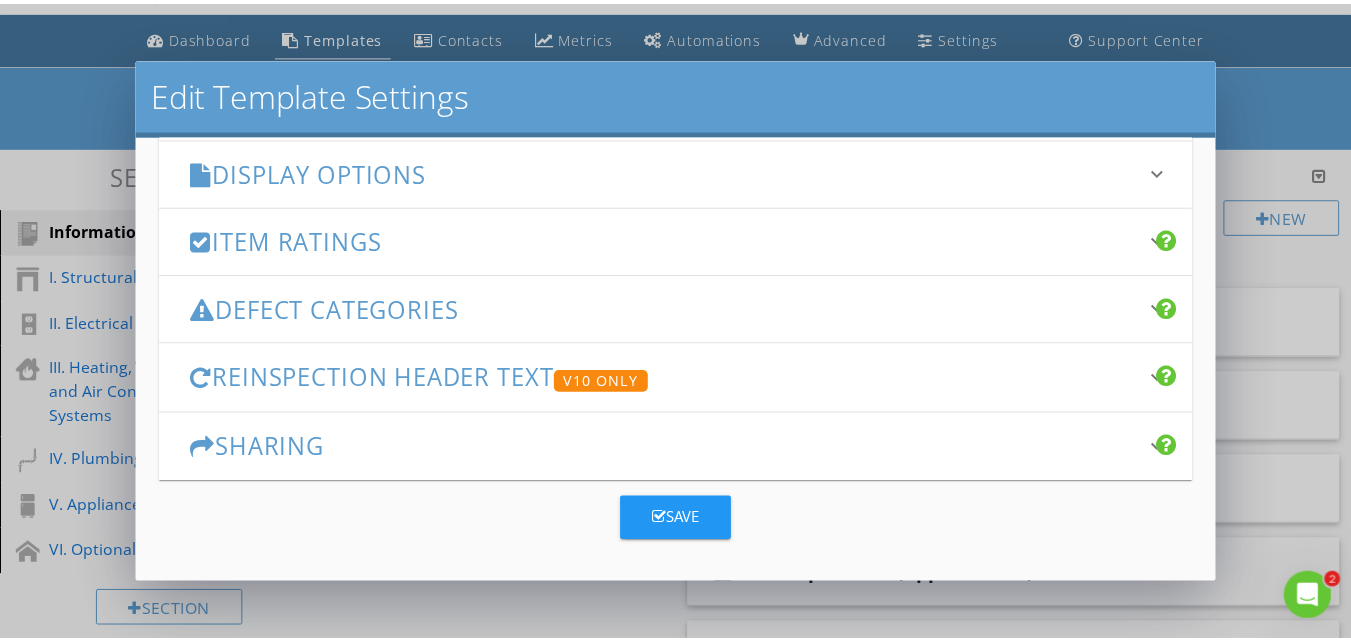 scroll, scrollTop: 351, scrollLeft: 0, axis: vertical 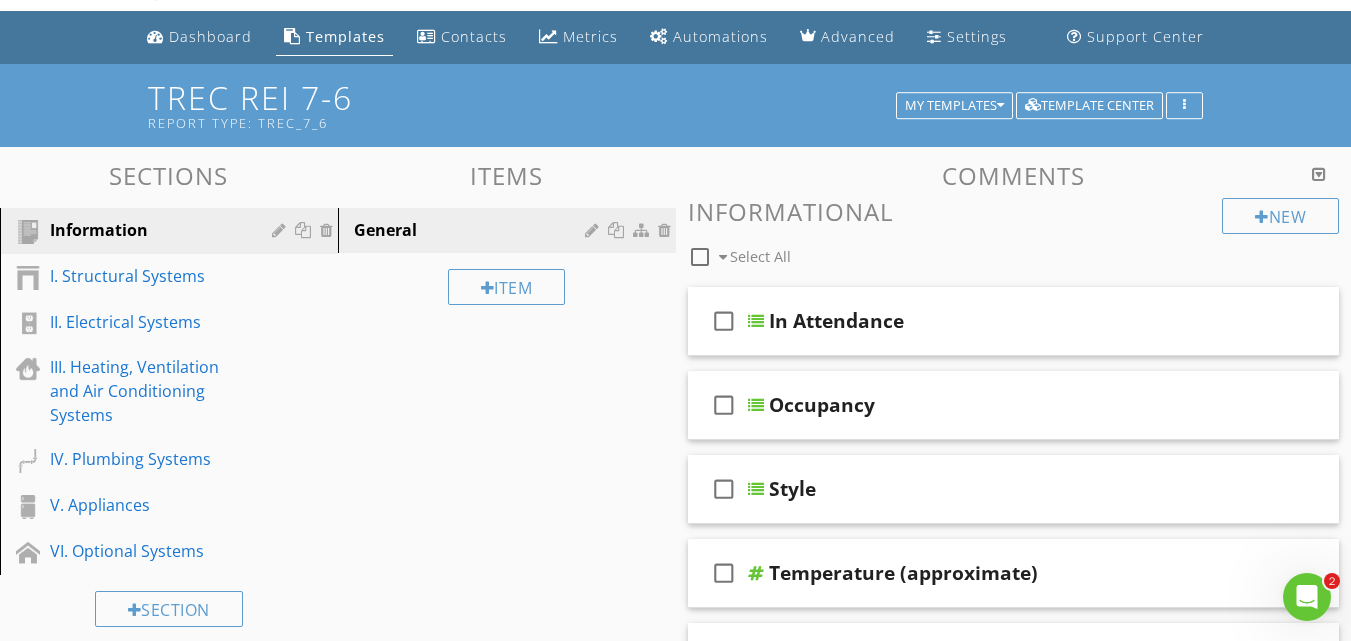 click at bounding box center (675, 320) 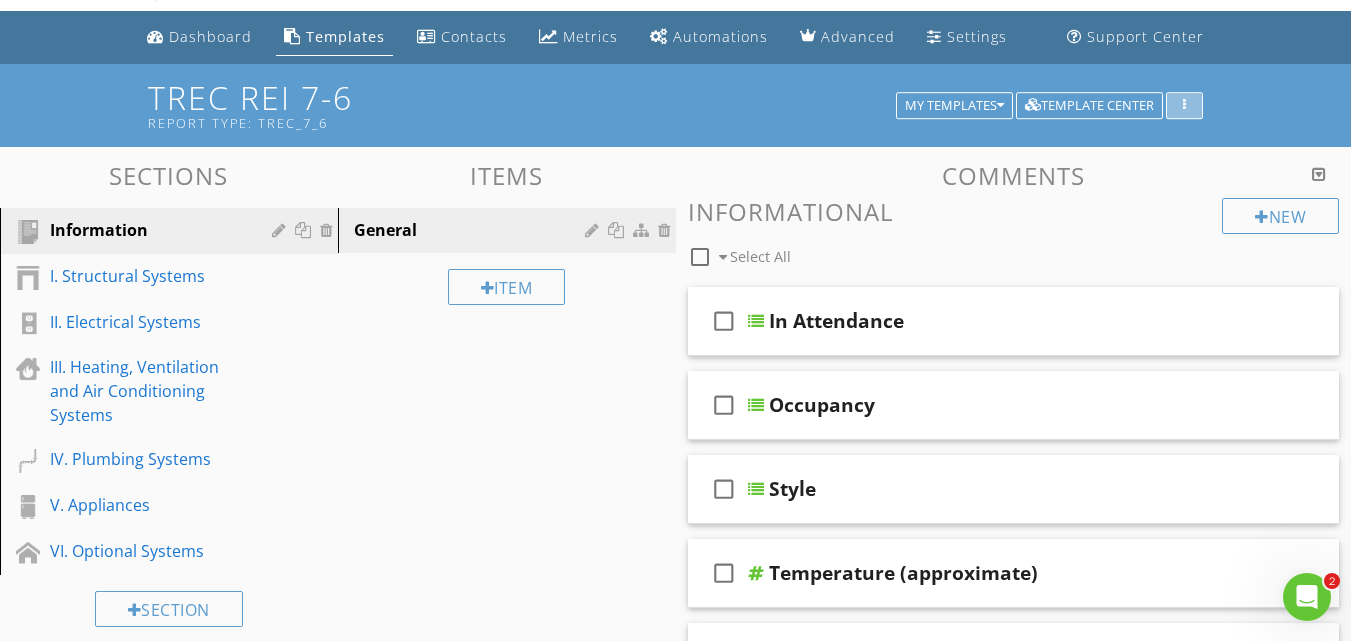 click at bounding box center [1184, 106] 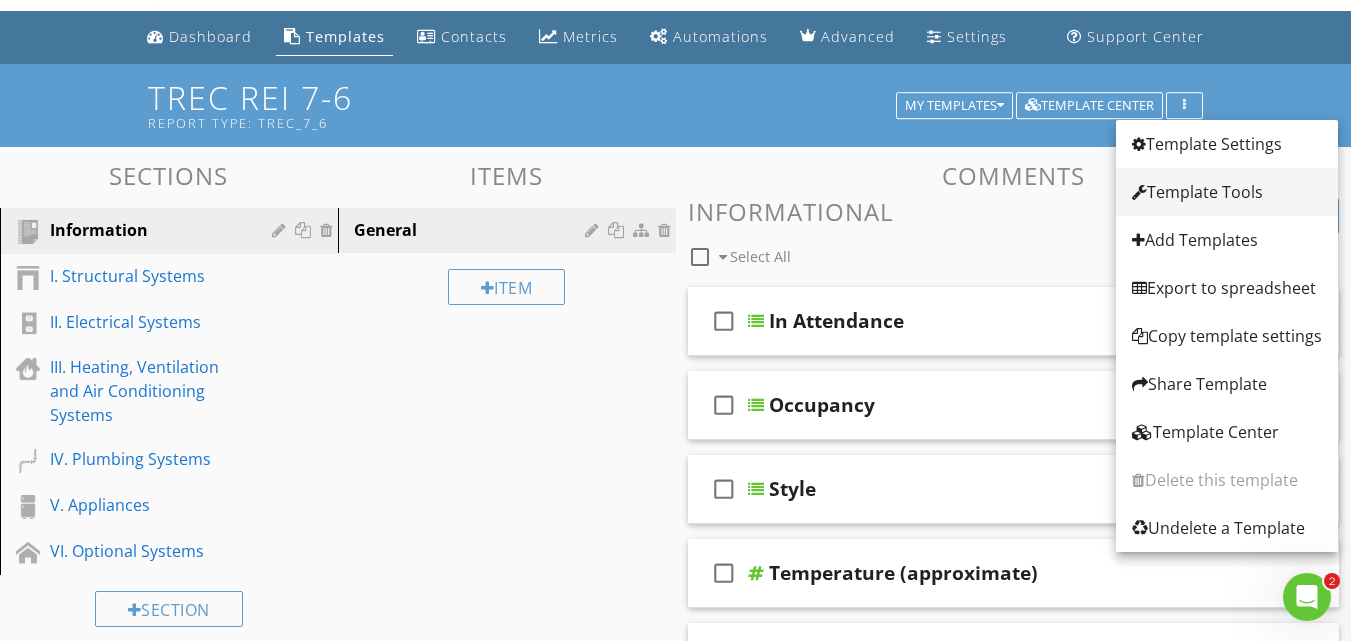 click on "Template Tools" at bounding box center (1227, 192) 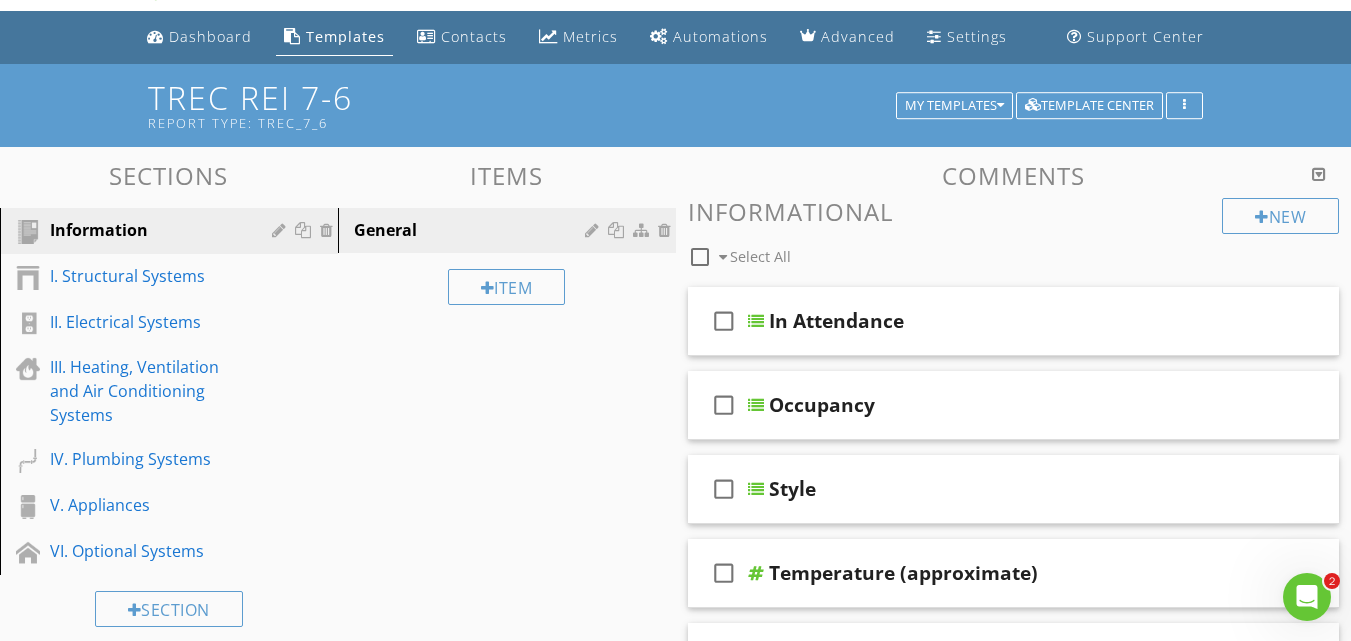 click at bounding box center [675, 320] 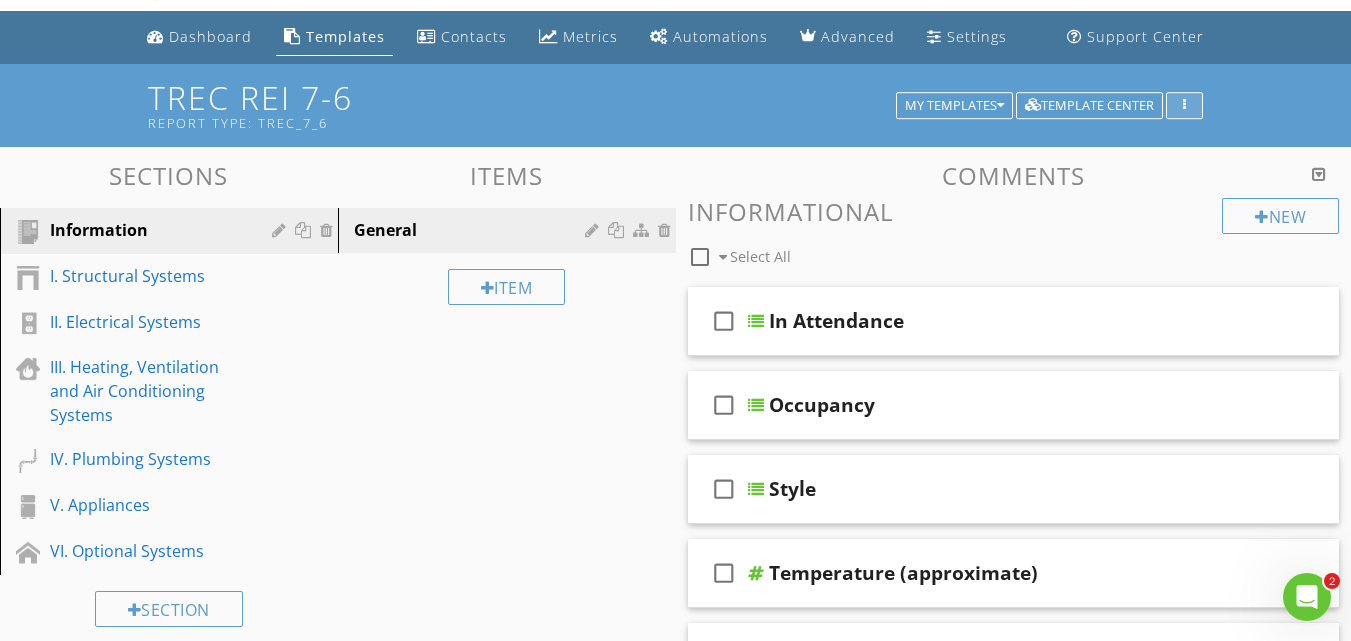 click at bounding box center [1184, 106] 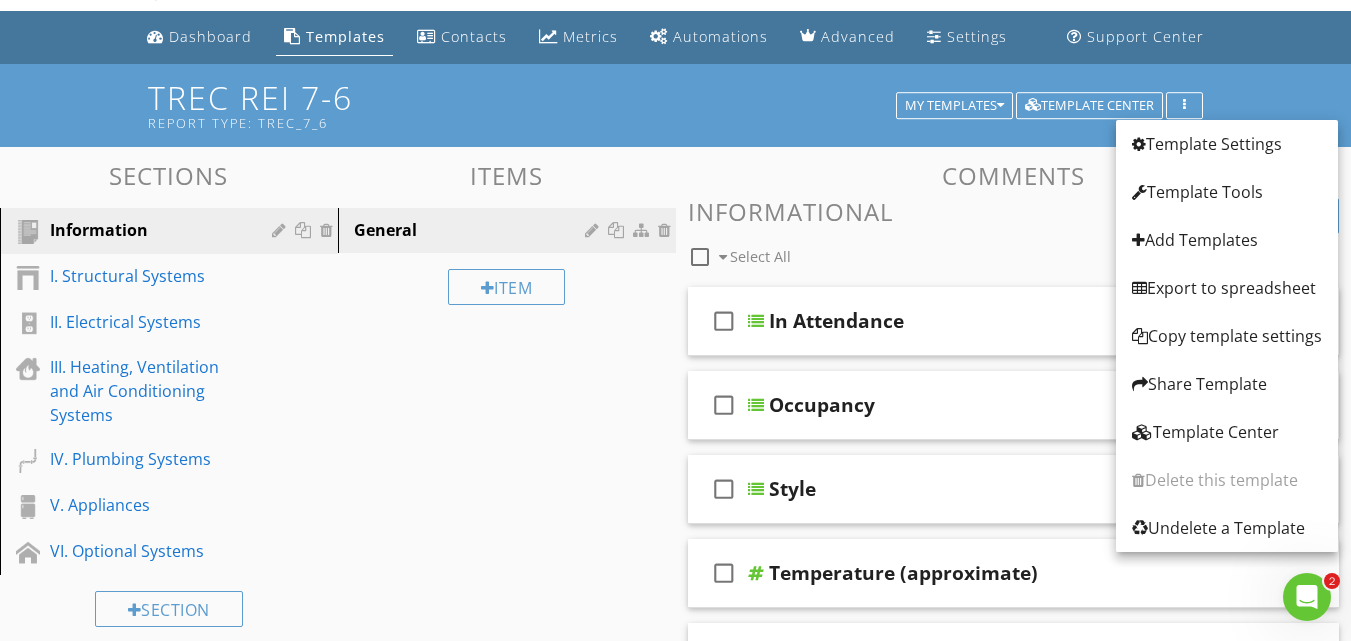 click on "TREC REI 7-6
Report Type: TREC_7_6
My Templates
Template Center" at bounding box center (675, 105) 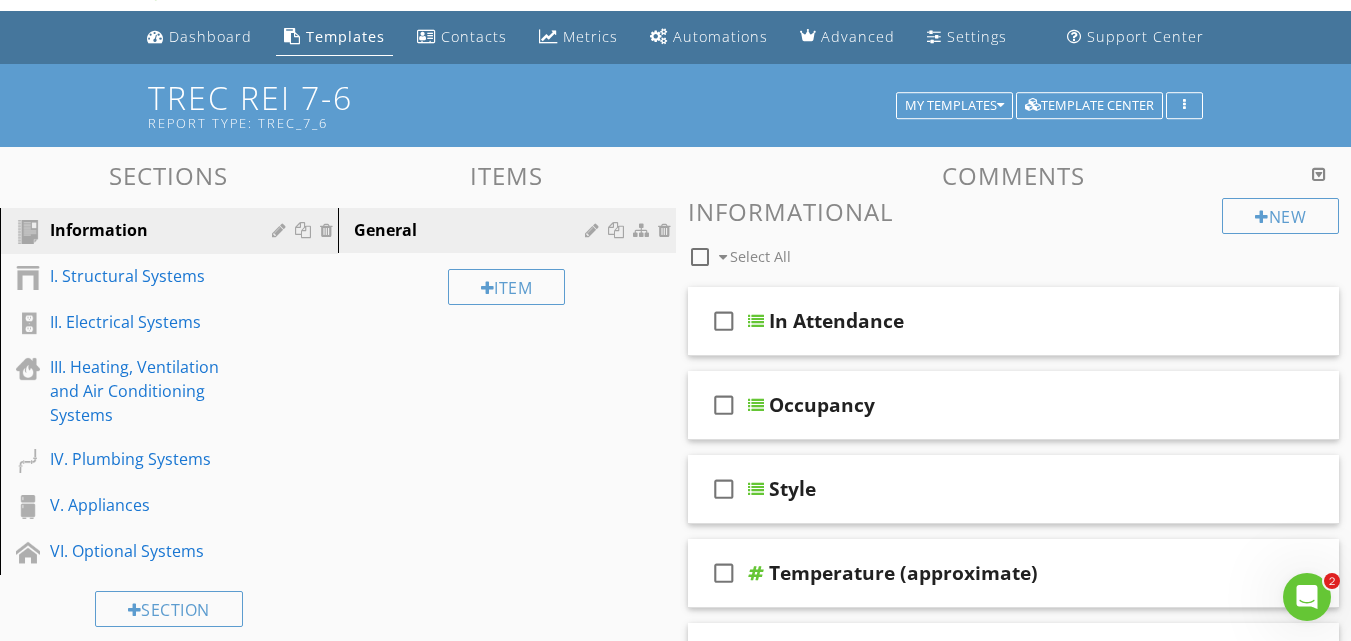 click at bounding box center [1319, 174] 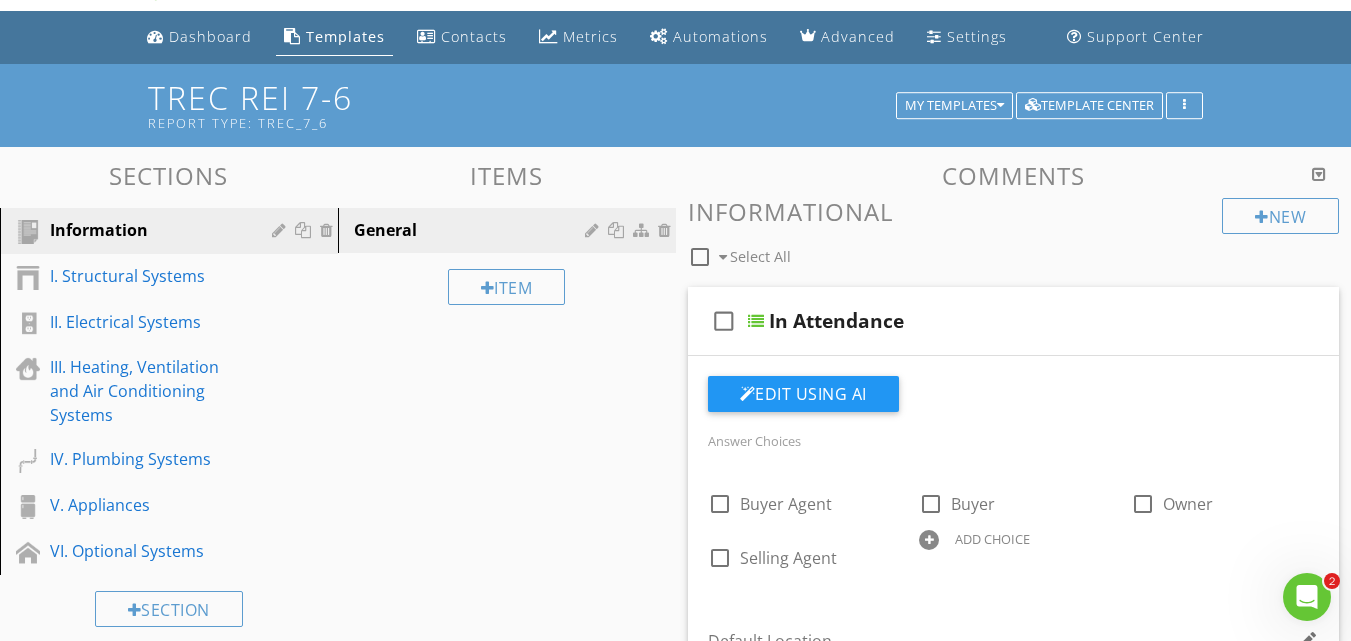 click at bounding box center (1319, 174) 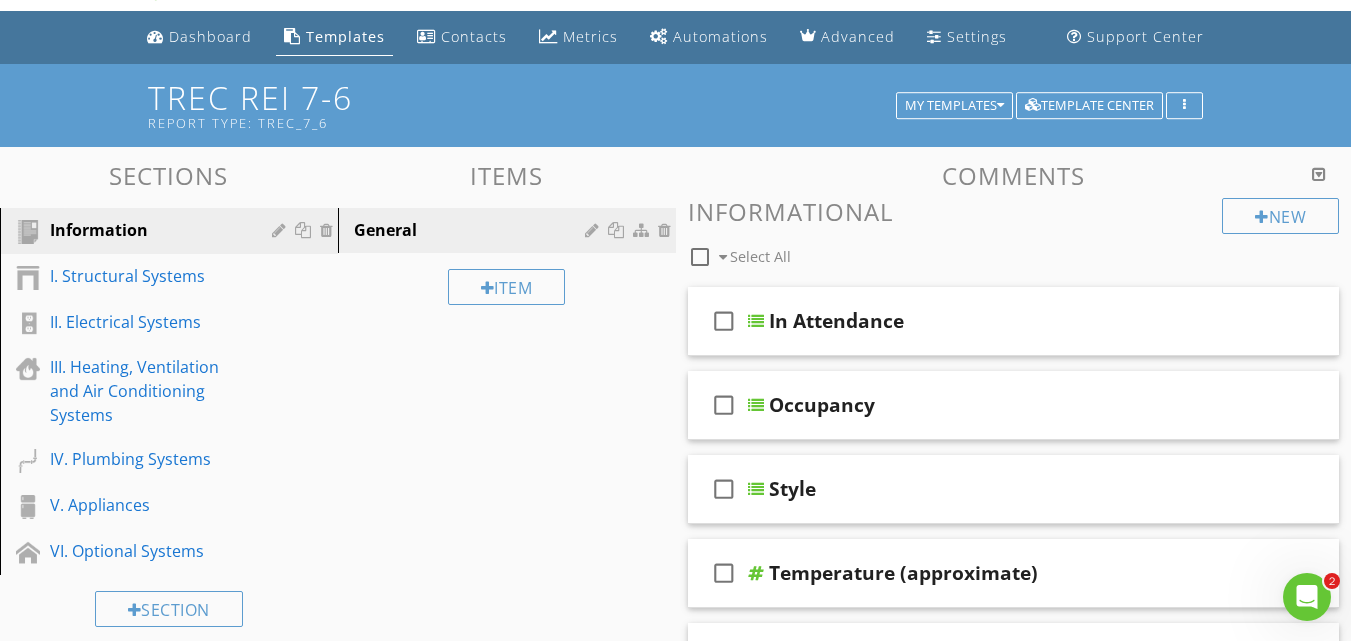 click at bounding box center [1319, 174] 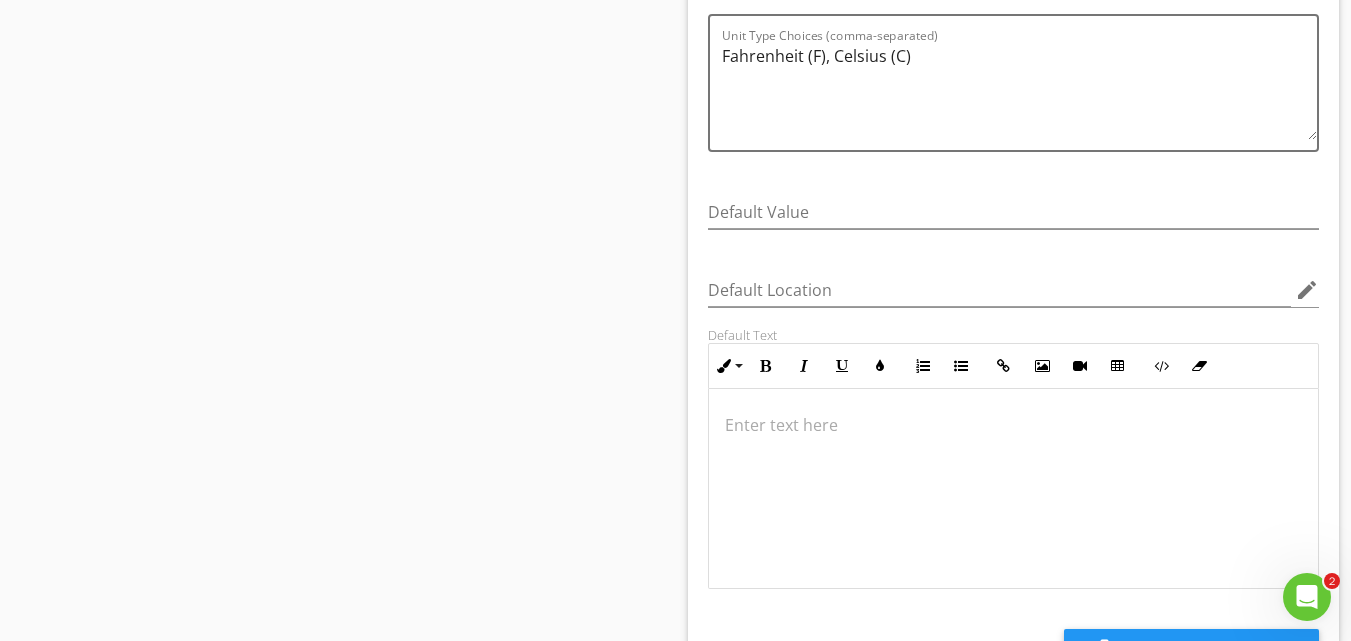 scroll, scrollTop: 3158, scrollLeft: 0, axis: vertical 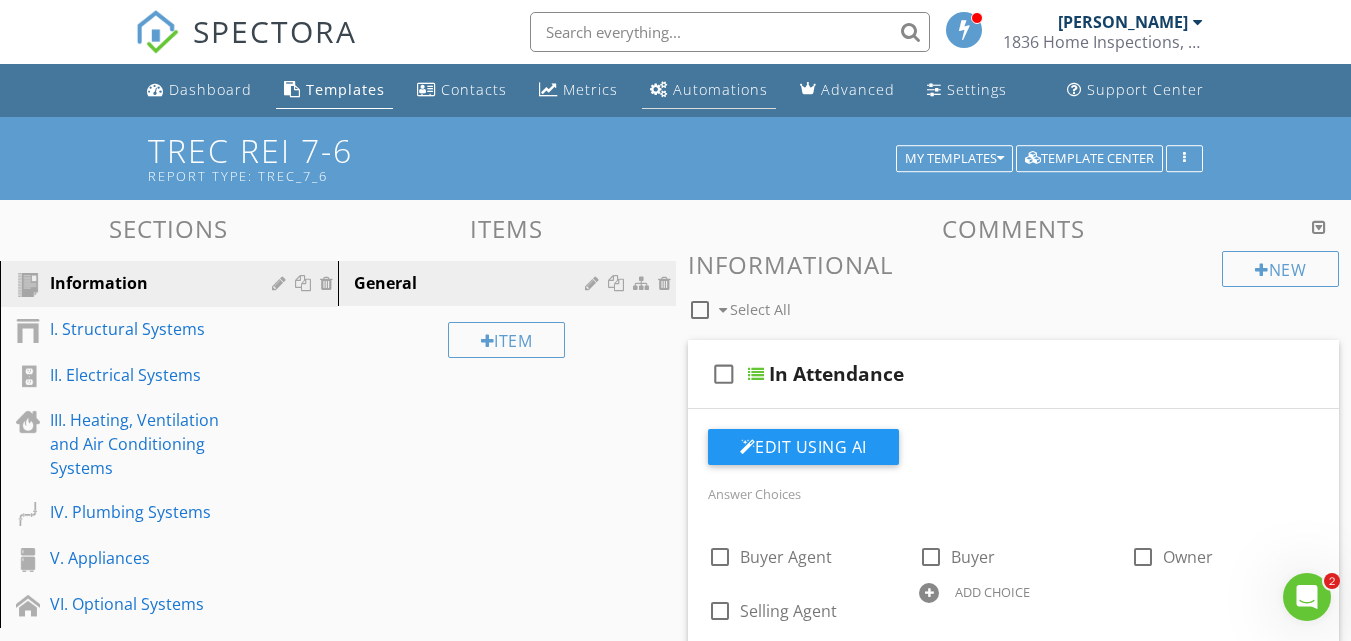 click on "Automations" at bounding box center (720, 89) 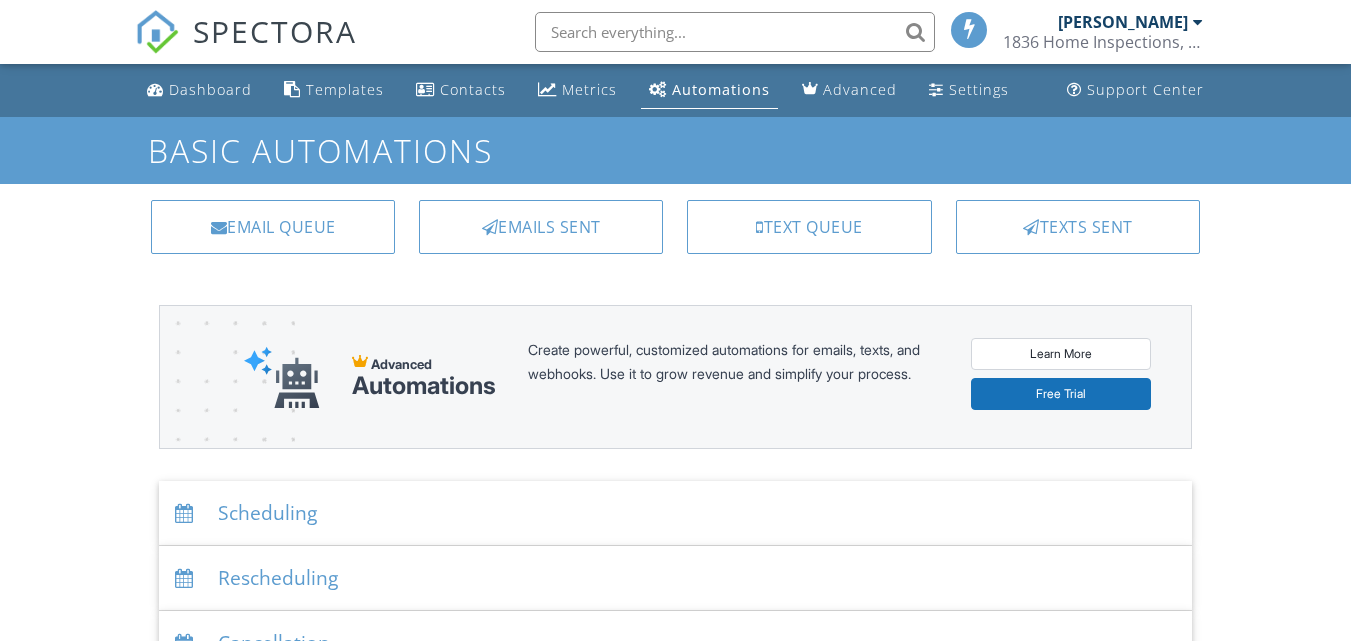 scroll, scrollTop: 0, scrollLeft: 0, axis: both 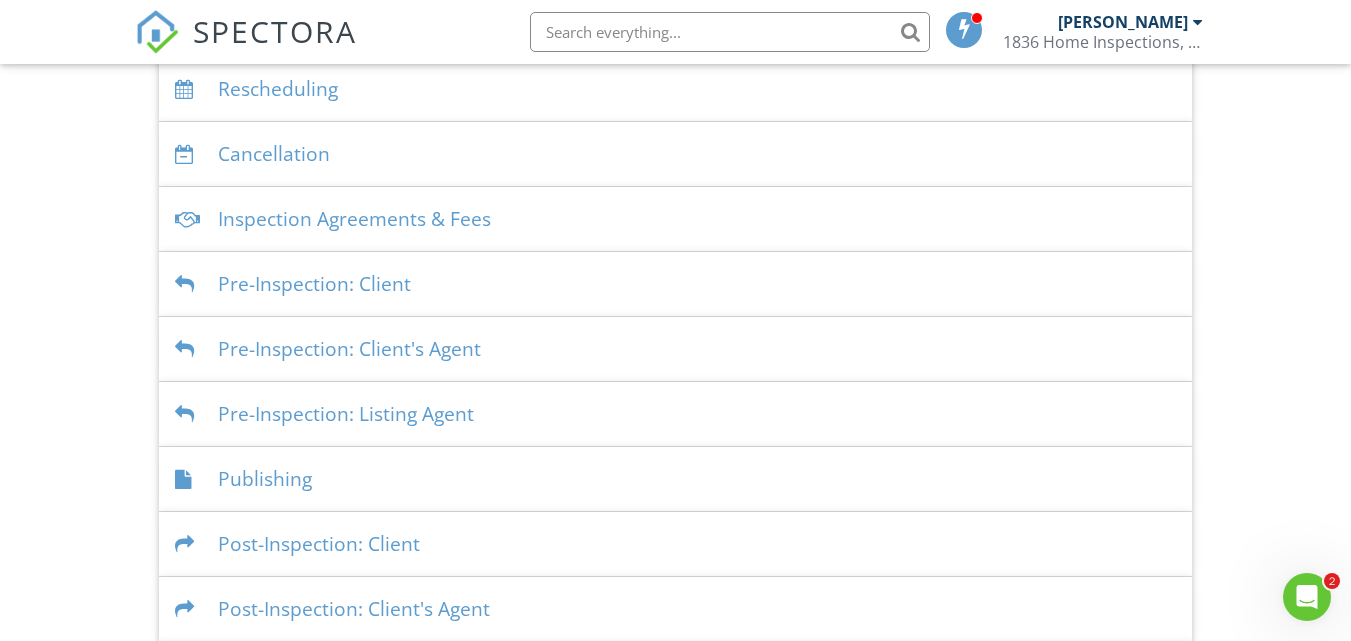 click on "Pre-Inspection: Client" at bounding box center (675, 284) 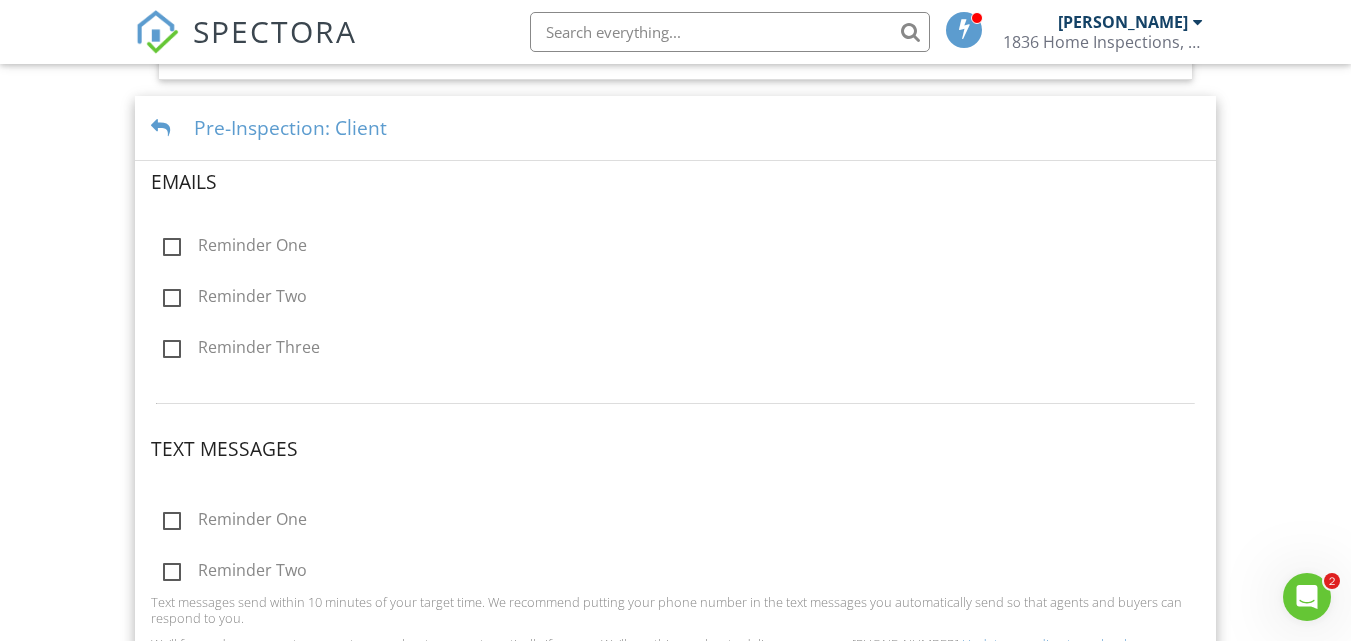 scroll, scrollTop: 662, scrollLeft: 0, axis: vertical 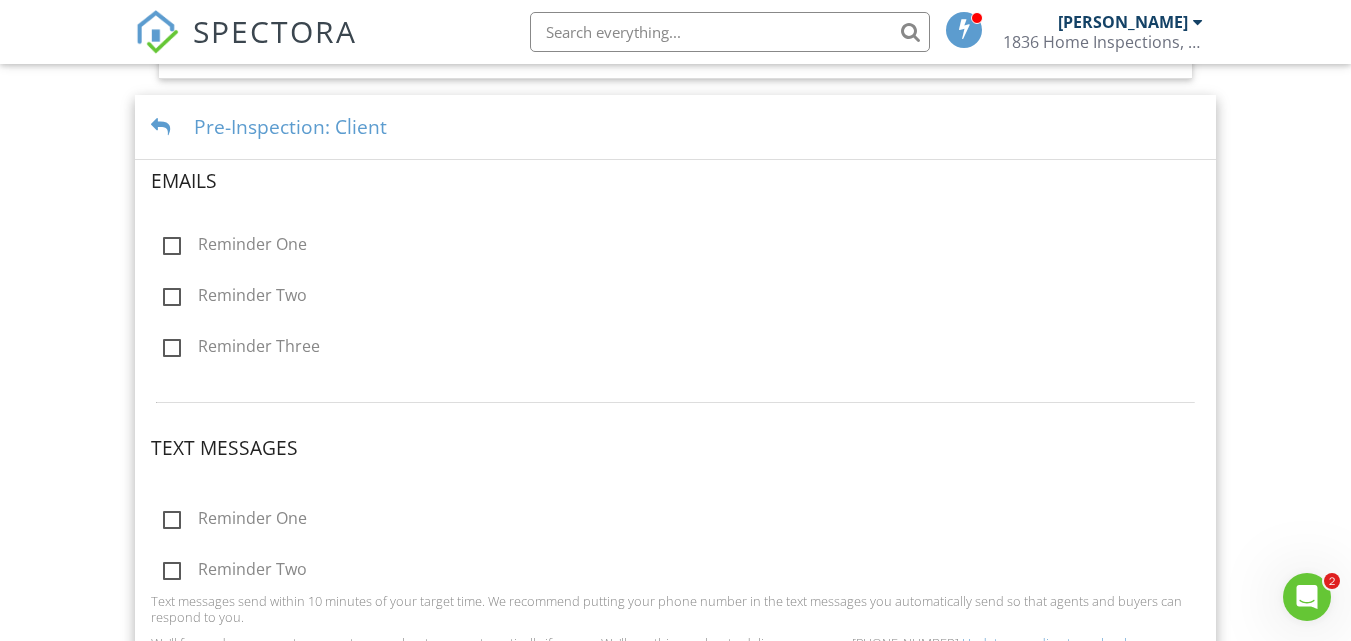 click on "Reminder One" at bounding box center [235, 247] 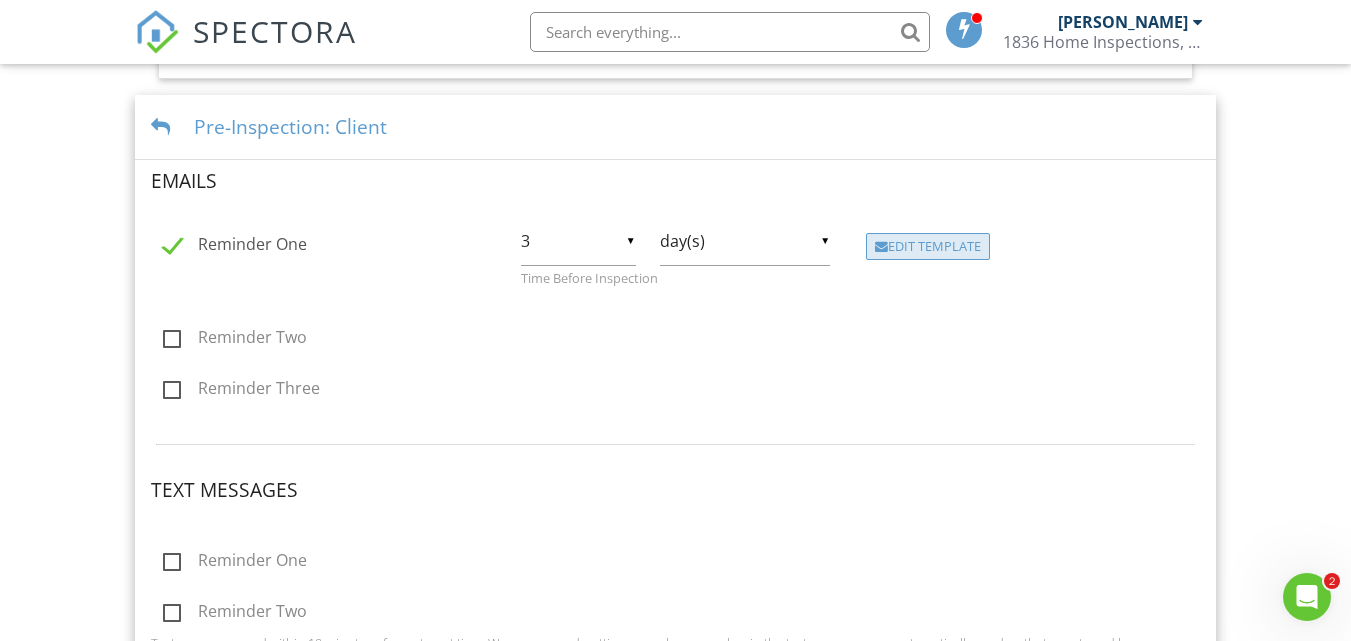 click on "Edit Template" at bounding box center [928, 247] 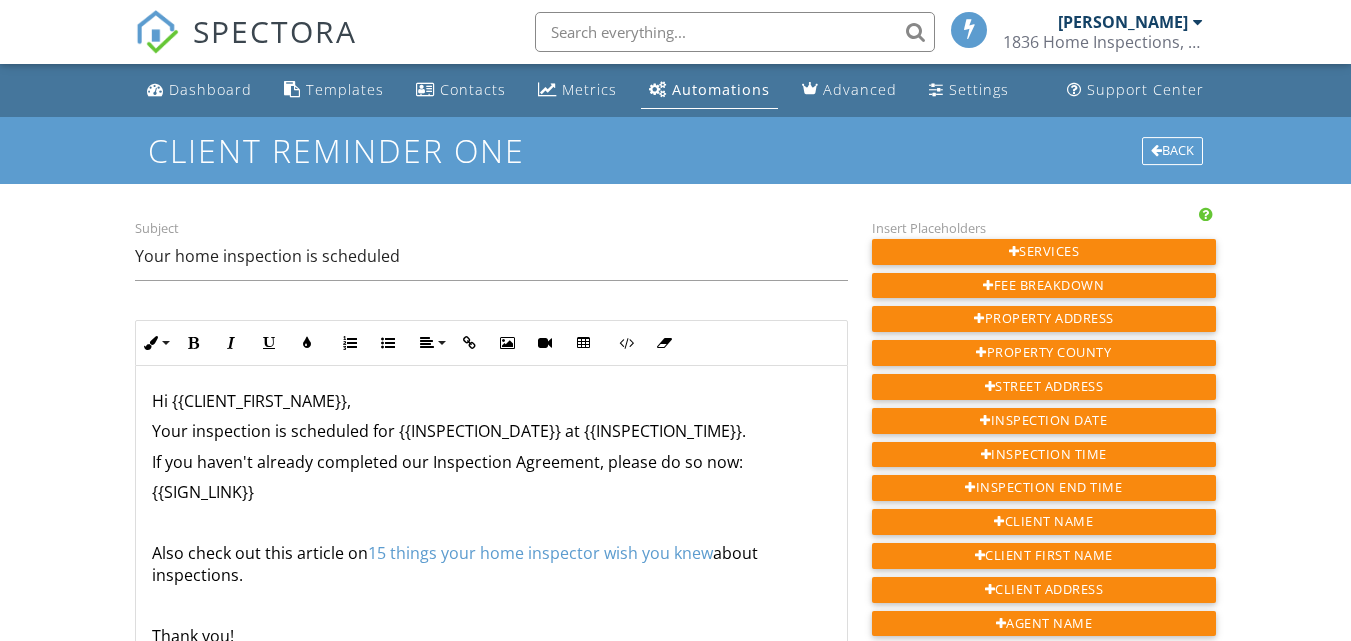 scroll, scrollTop: 0, scrollLeft: 0, axis: both 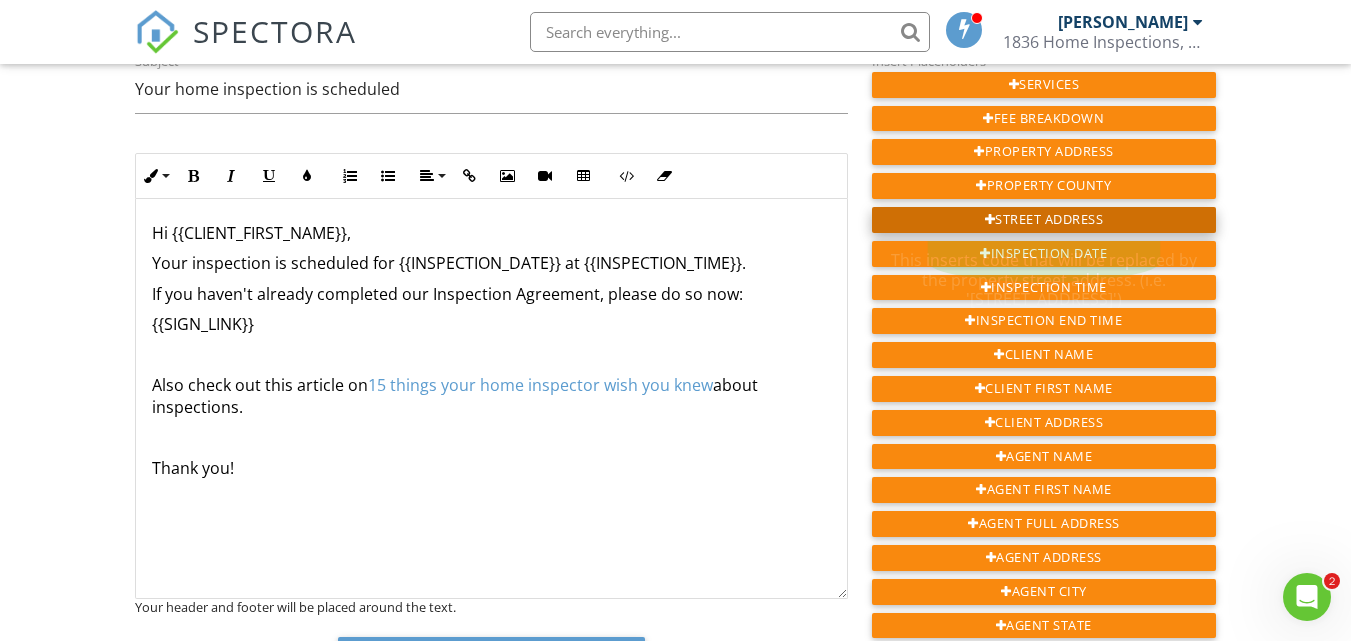 click at bounding box center (990, 220) 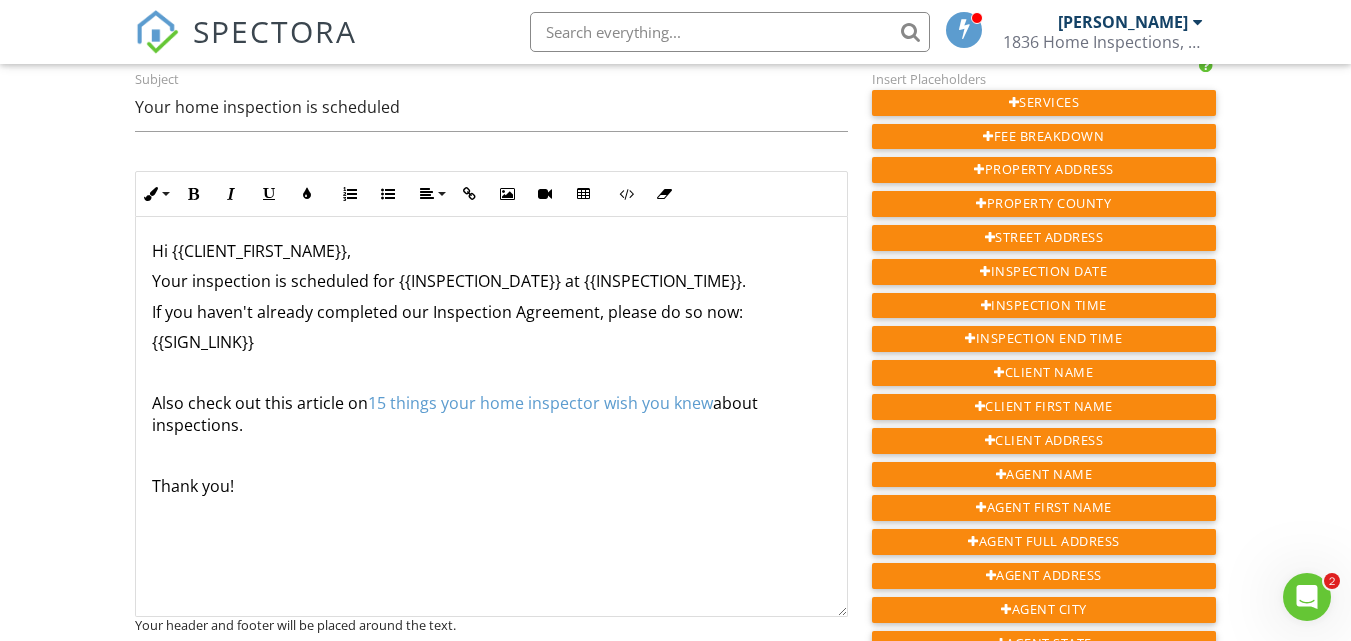 scroll, scrollTop: 147, scrollLeft: 0, axis: vertical 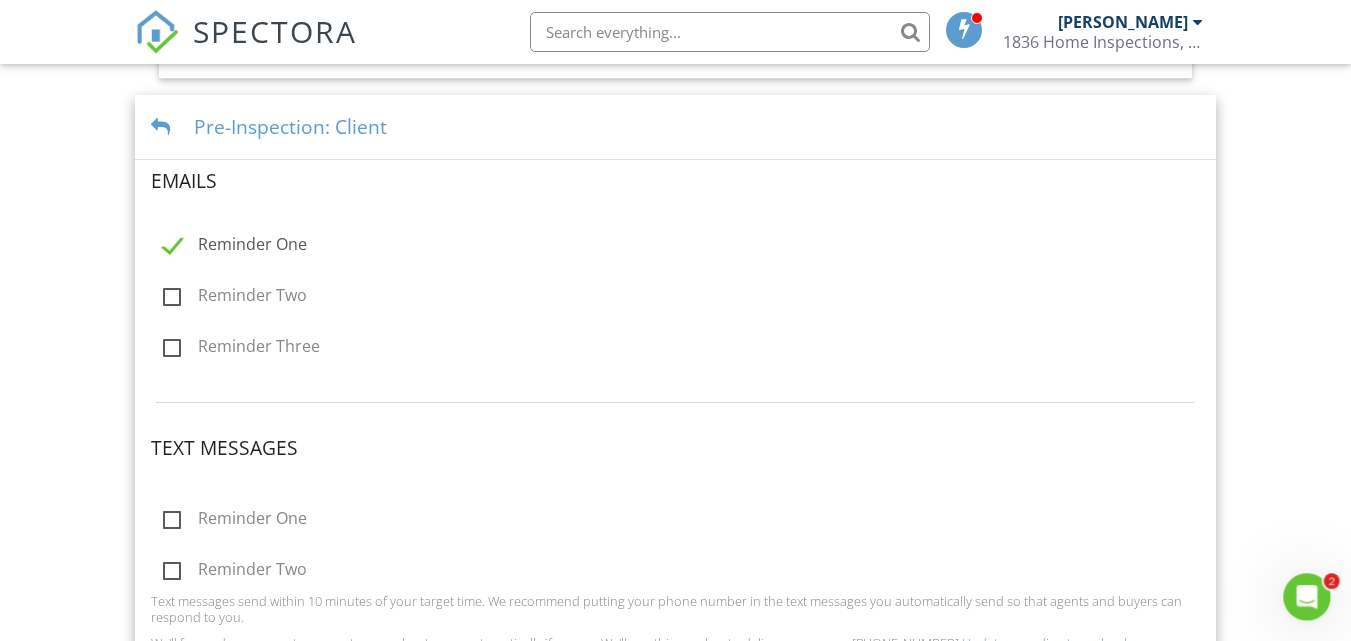 click on "Reminder One" at bounding box center (235, 247) 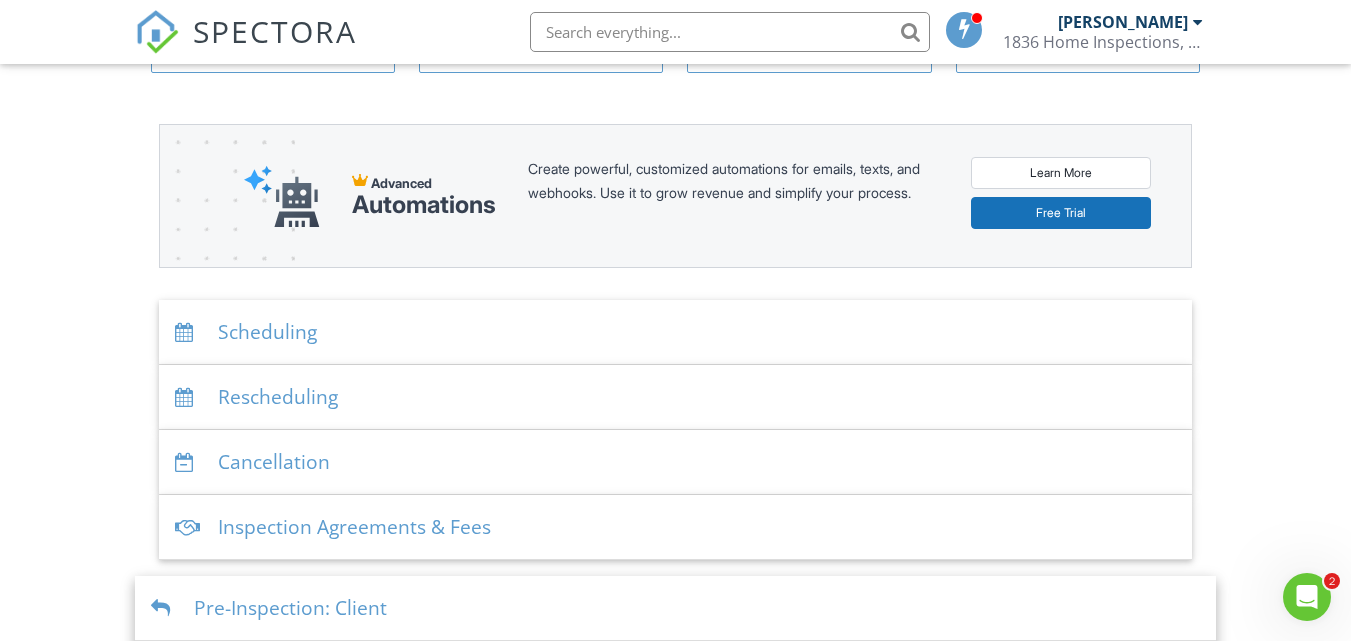 scroll, scrollTop: 182, scrollLeft: 0, axis: vertical 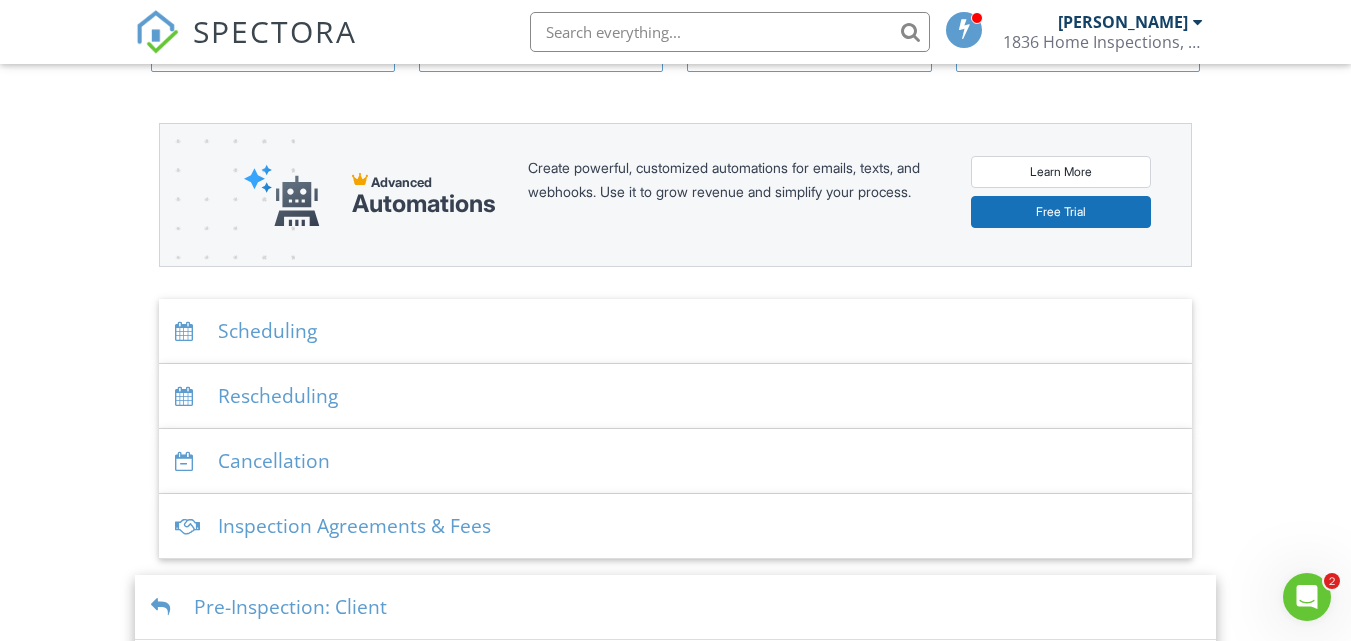 click on "Inspection Agreements & Fees" at bounding box center [675, 526] 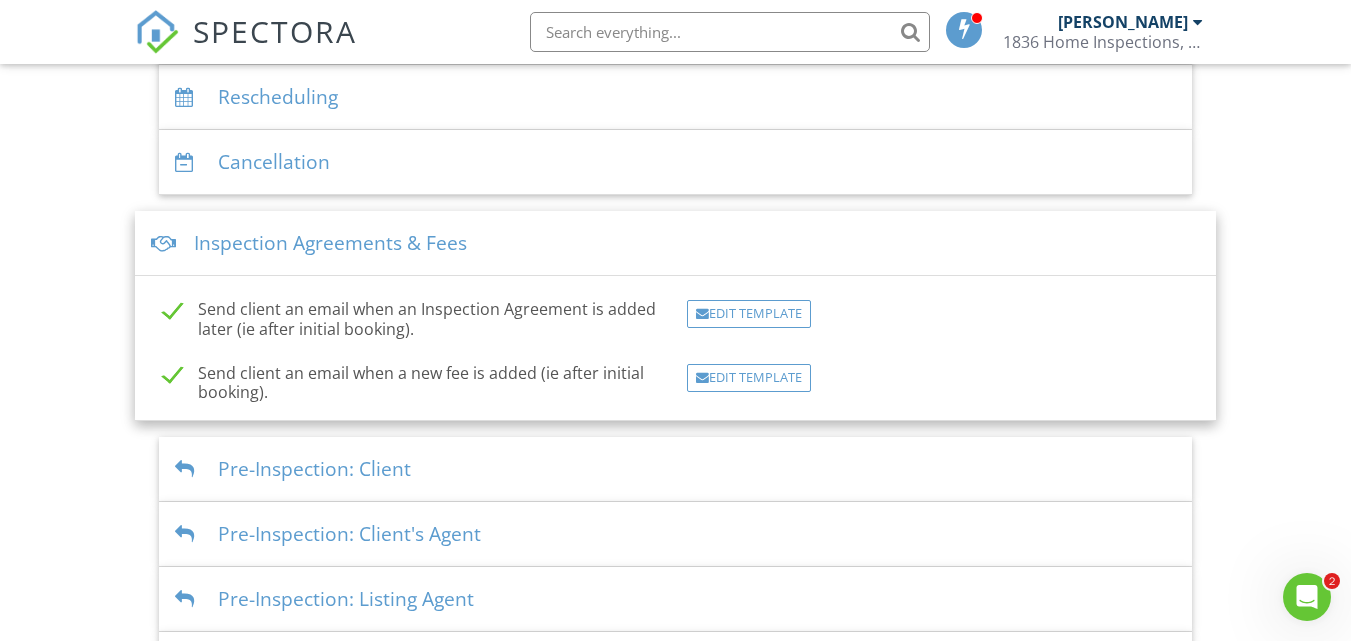 scroll, scrollTop: 486, scrollLeft: 0, axis: vertical 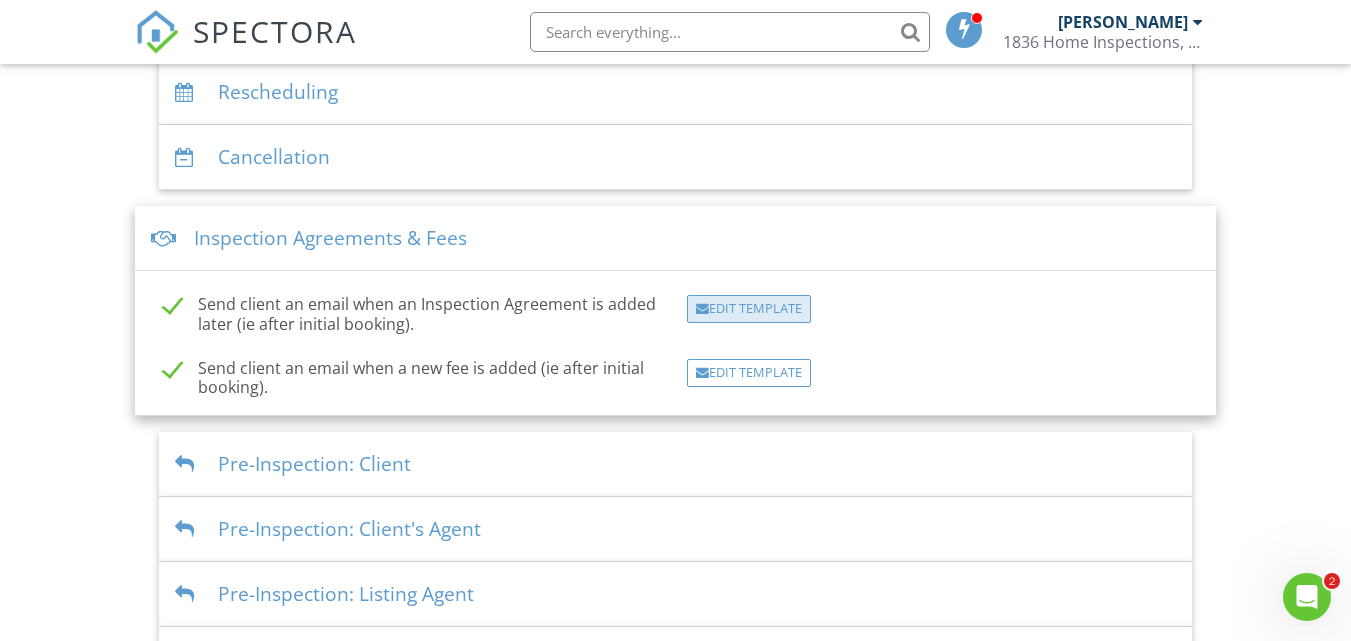 click on "Edit Template" at bounding box center (749, 309) 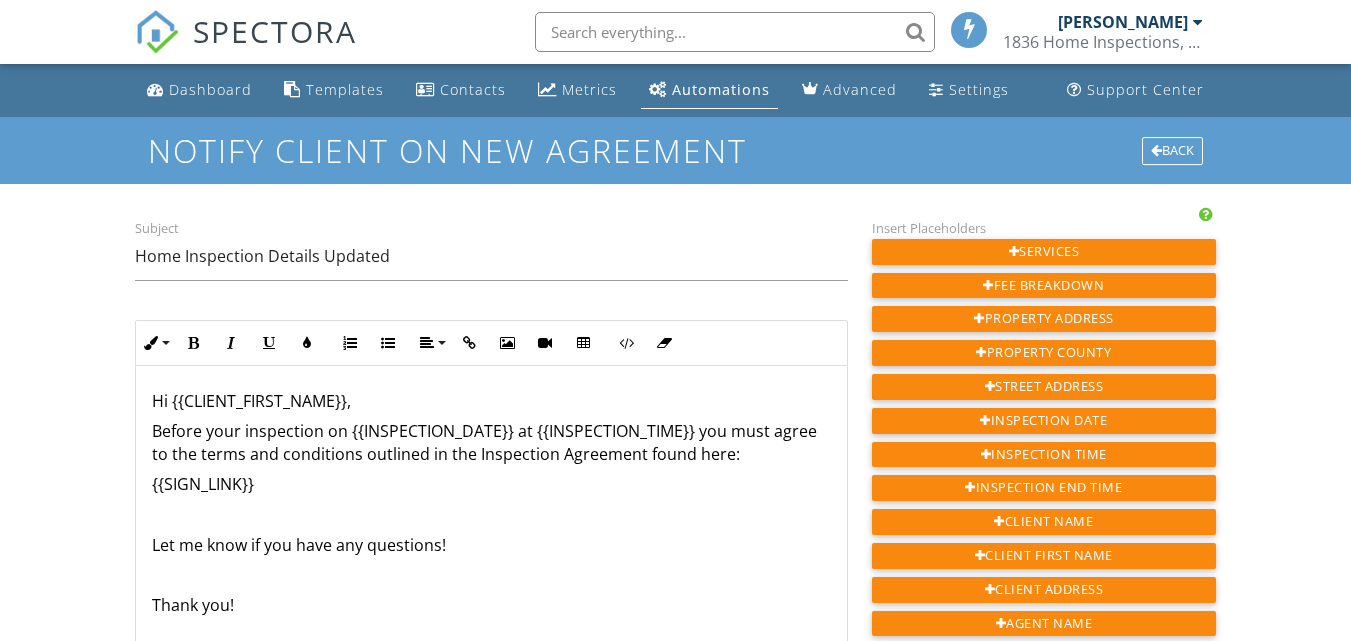 scroll, scrollTop: 0, scrollLeft: 0, axis: both 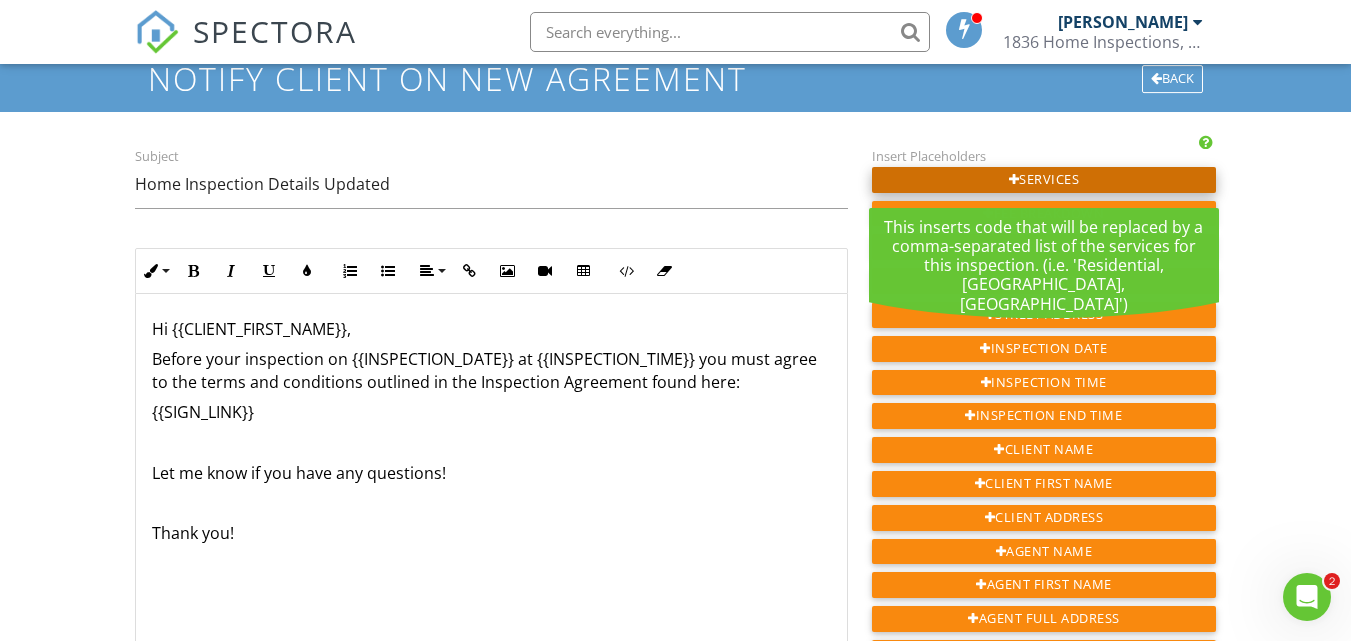 click on "Services" at bounding box center [1044, 180] 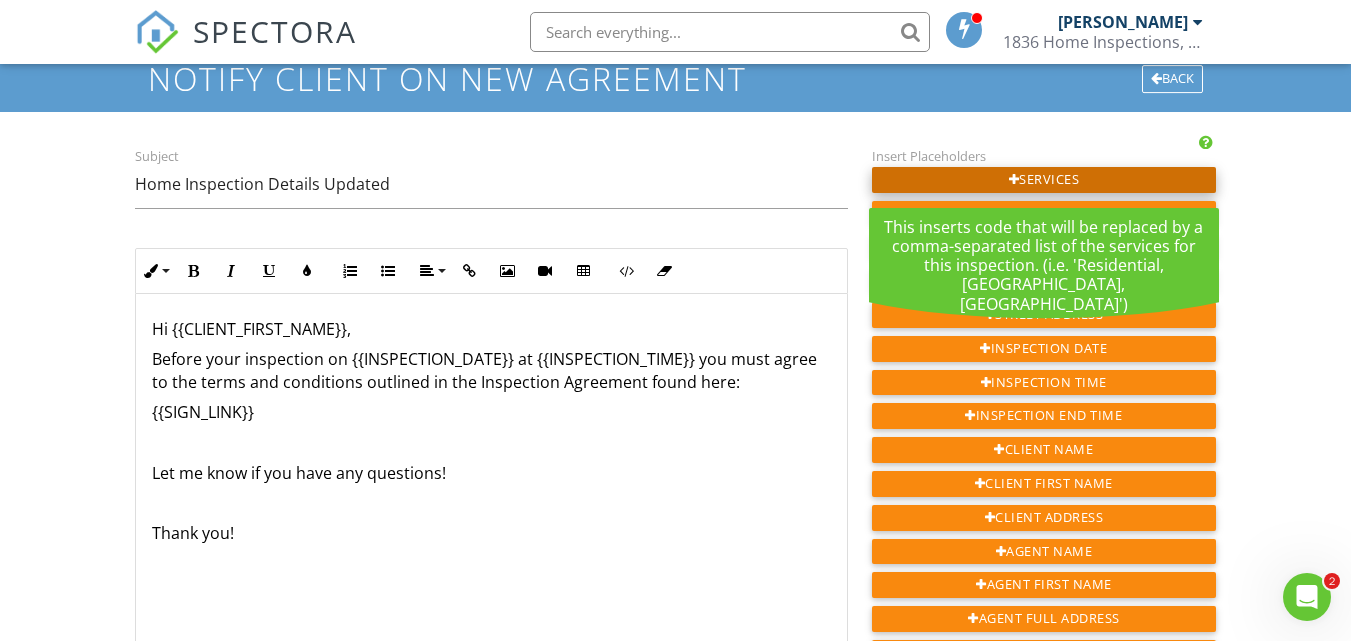 click on "Services" at bounding box center (1044, 180) 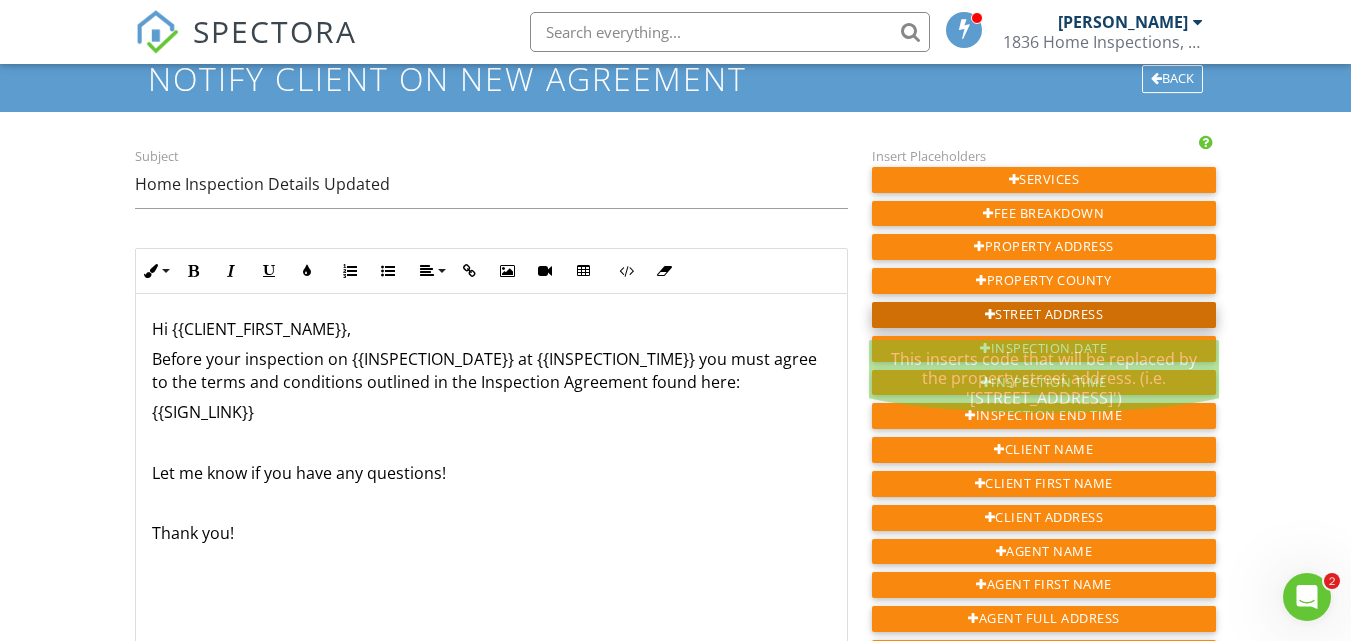 click at bounding box center (990, 315) 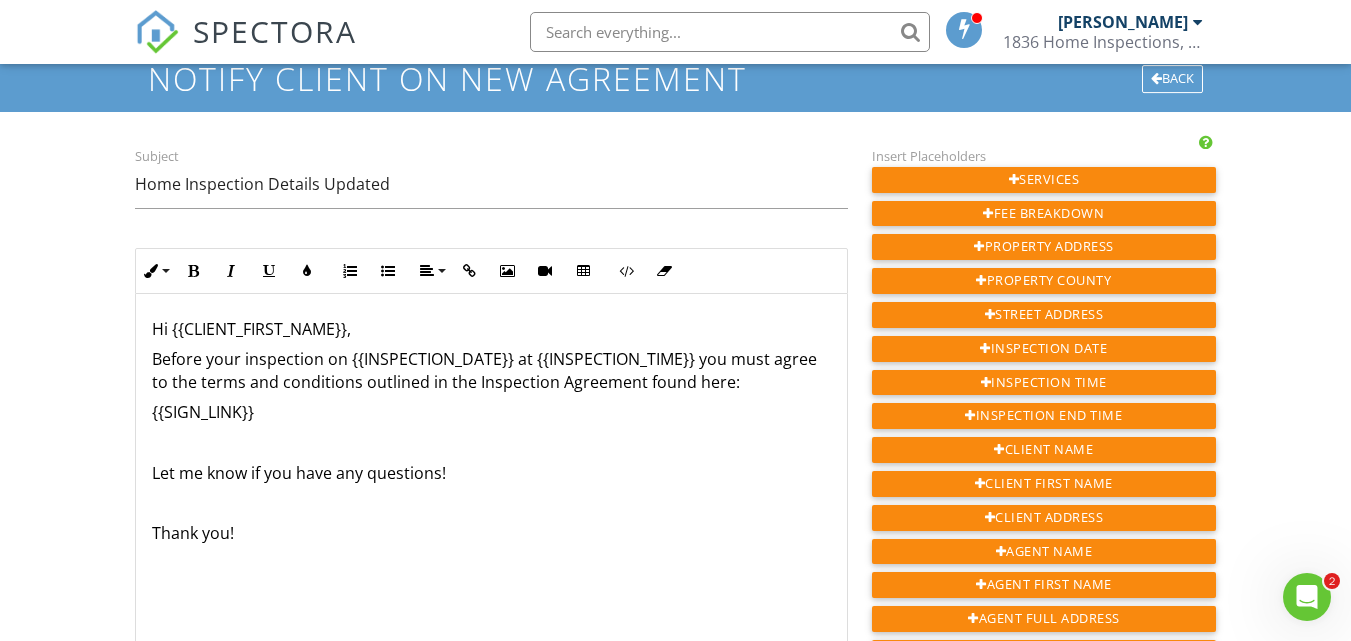 click 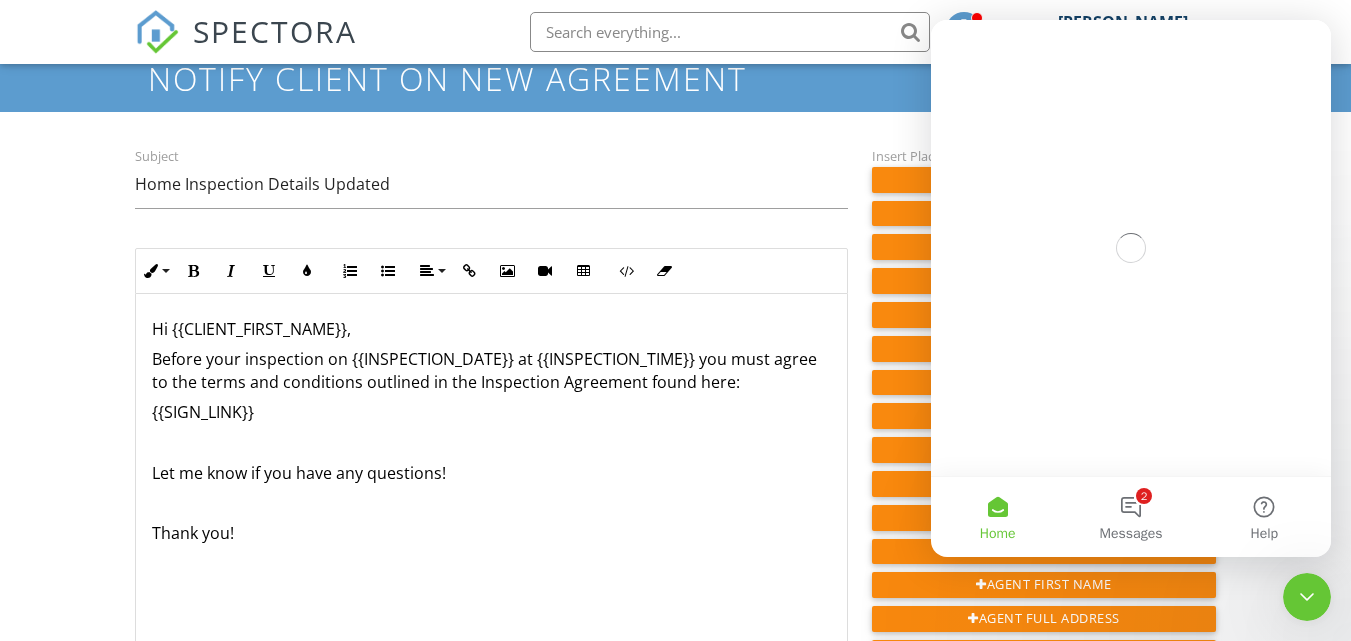 scroll, scrollTop: 0, scrollLeft: 0, axis: both 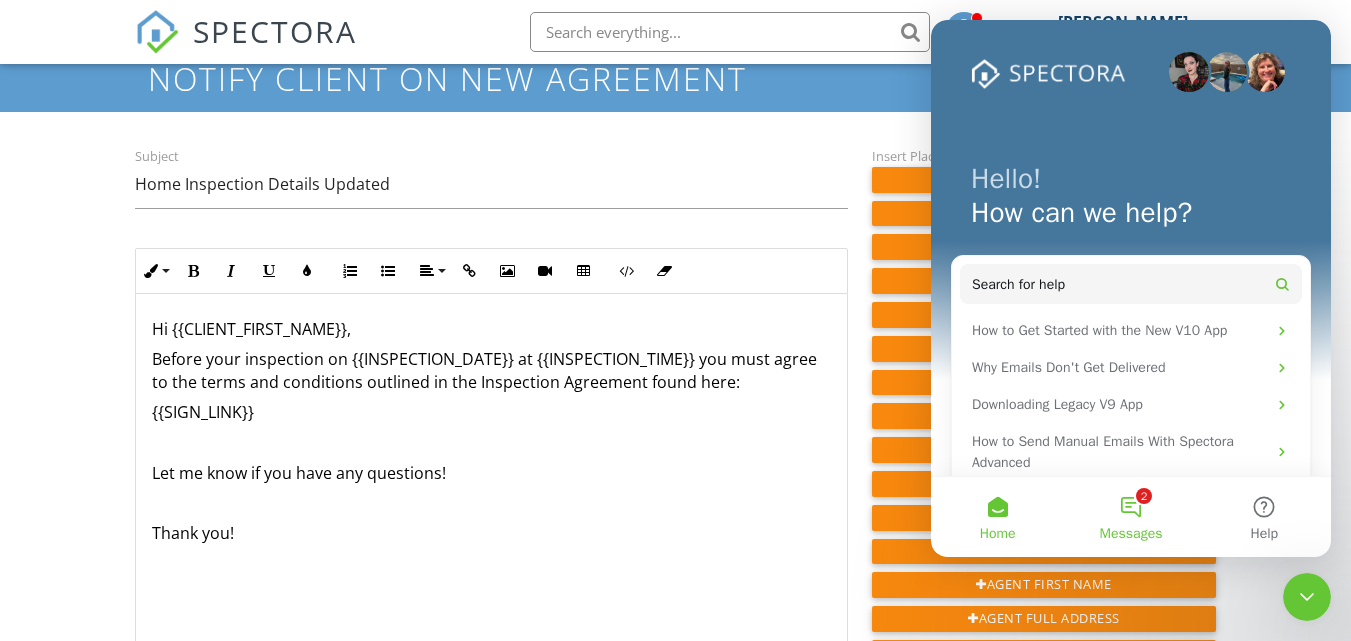 click on "2 Messages" at bounding box center (1130, 517) 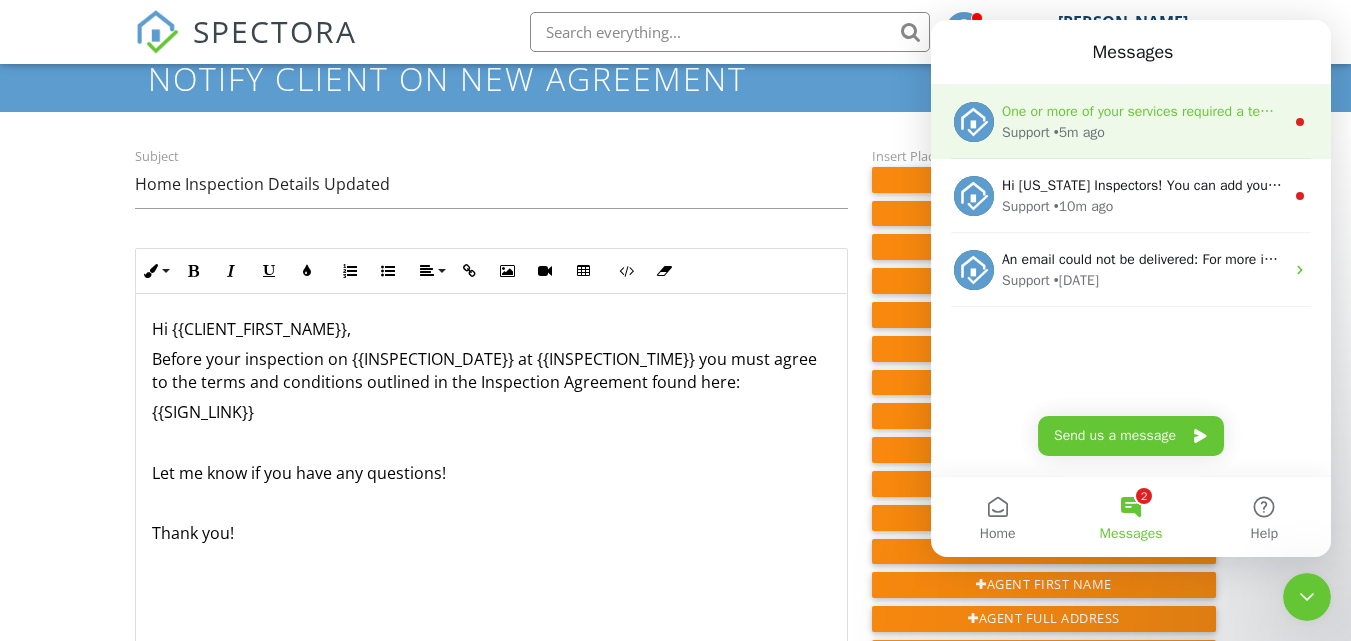 click on "•  5m ago" at bounding box center [1079, 132] 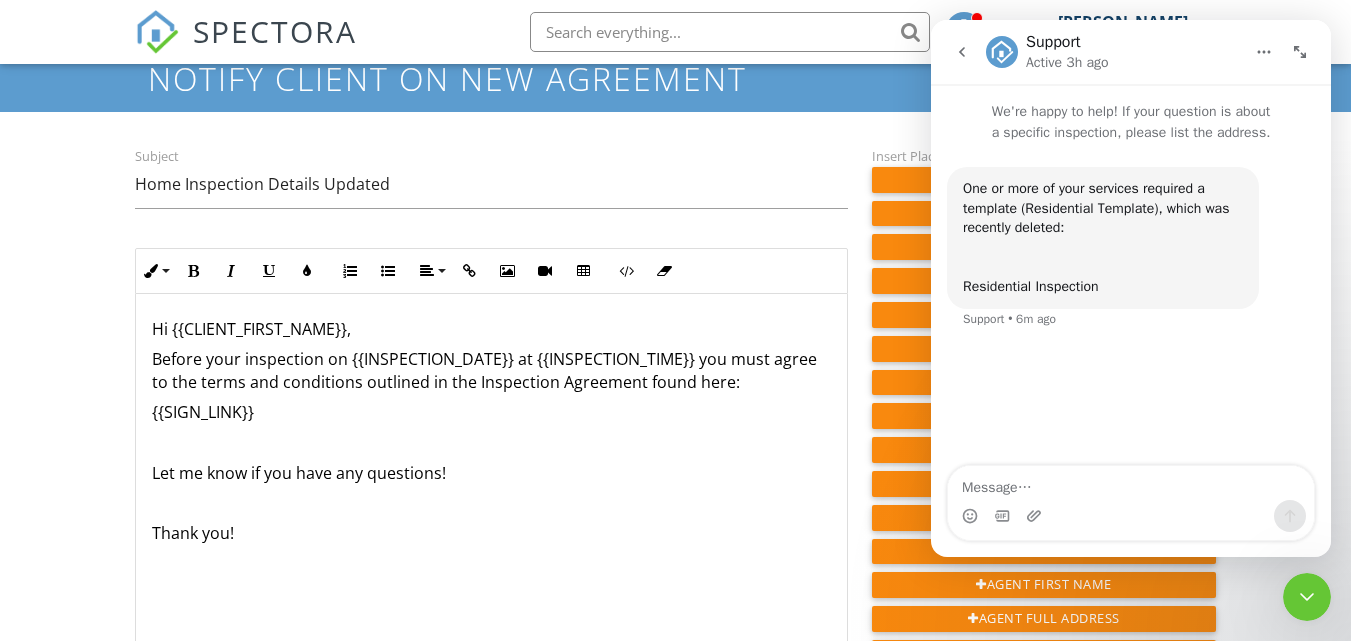 click 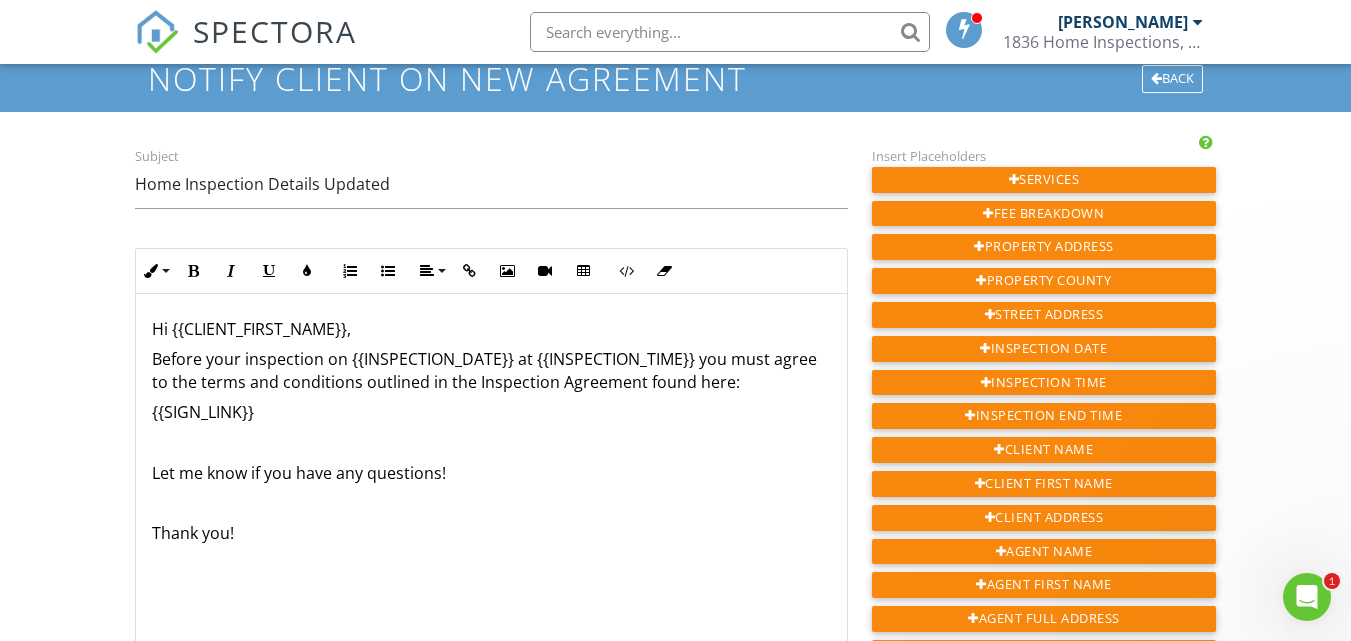 scroll, scrollTop: 0, scrollLeft: 0, axis: both 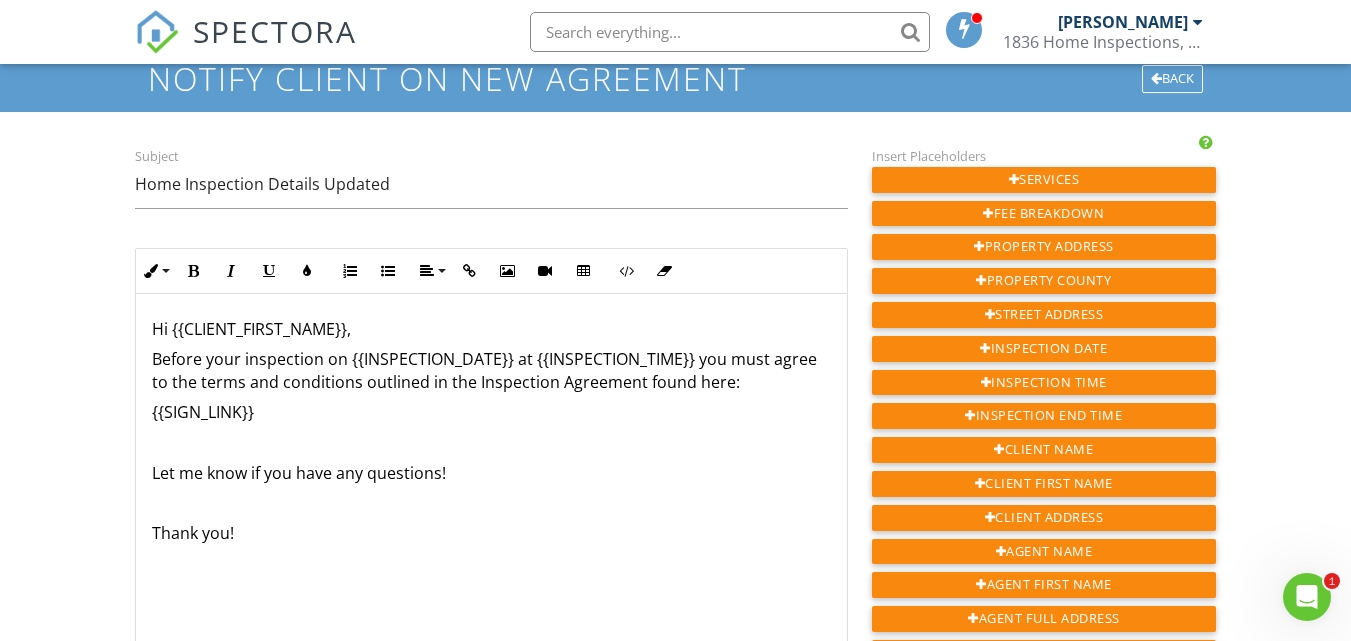 click 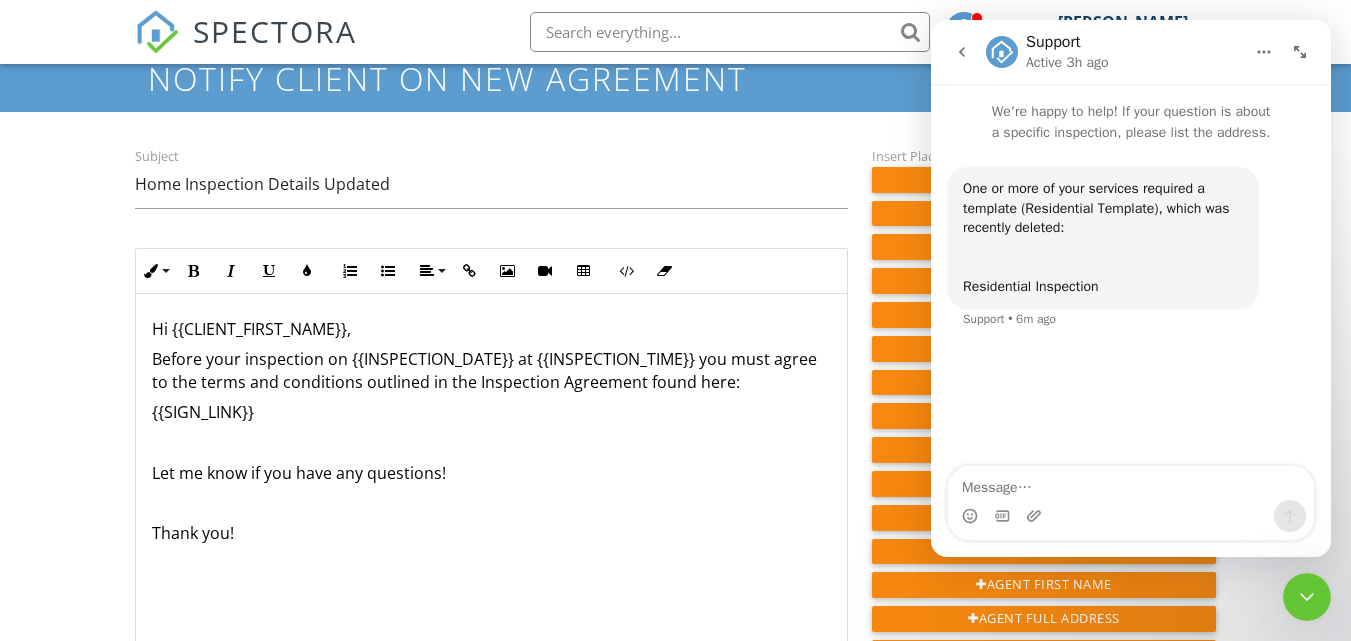 click at bounding box center [962, 52] 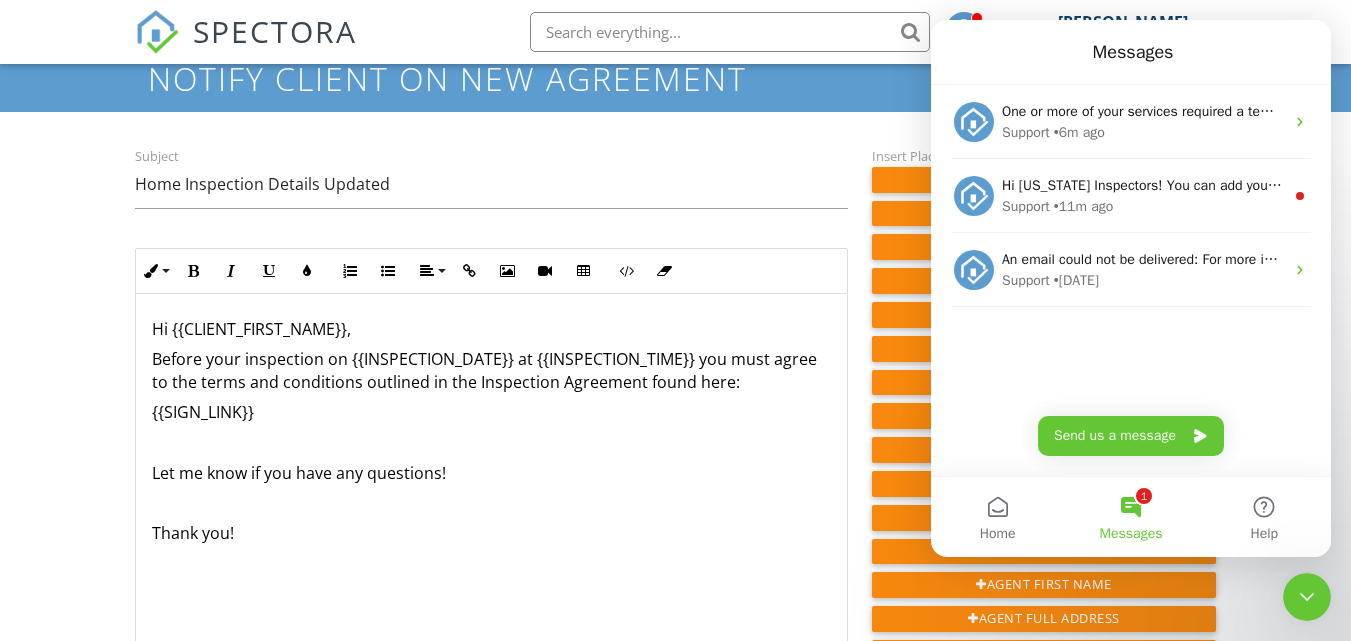 scroll, scrollTop: 0, scrollLeft: 0, axis: both 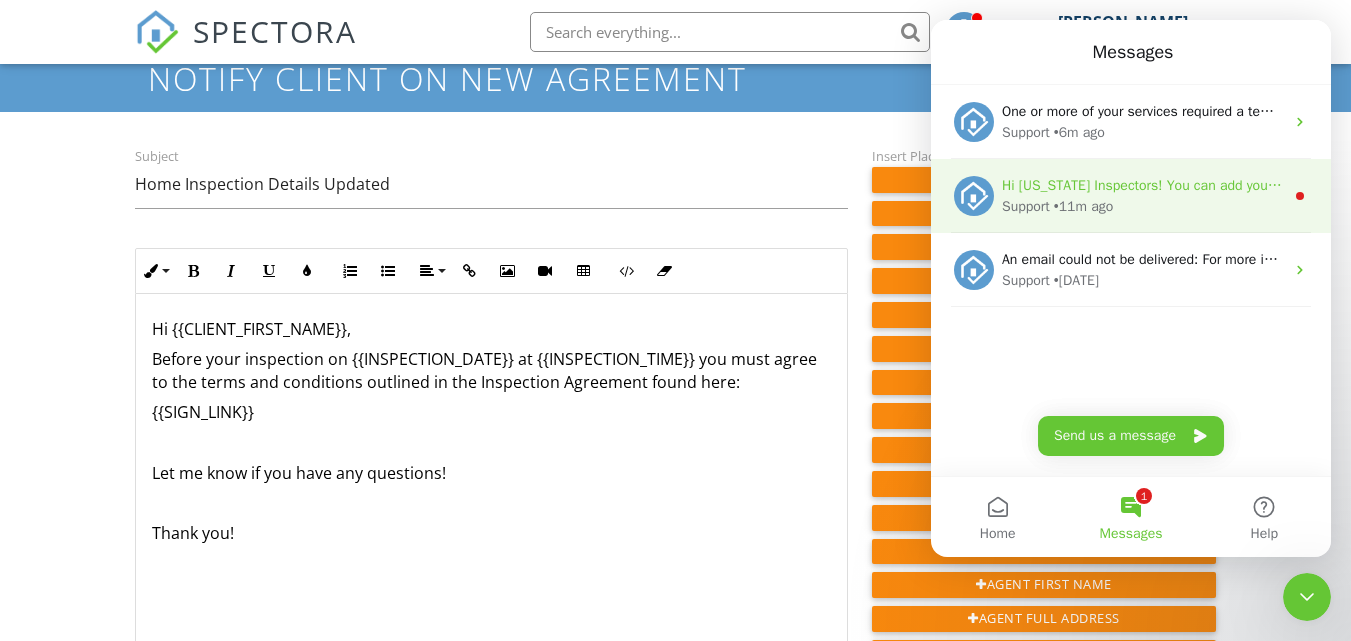 click on "•  11m ago" at bounding box center (1083, 206) 